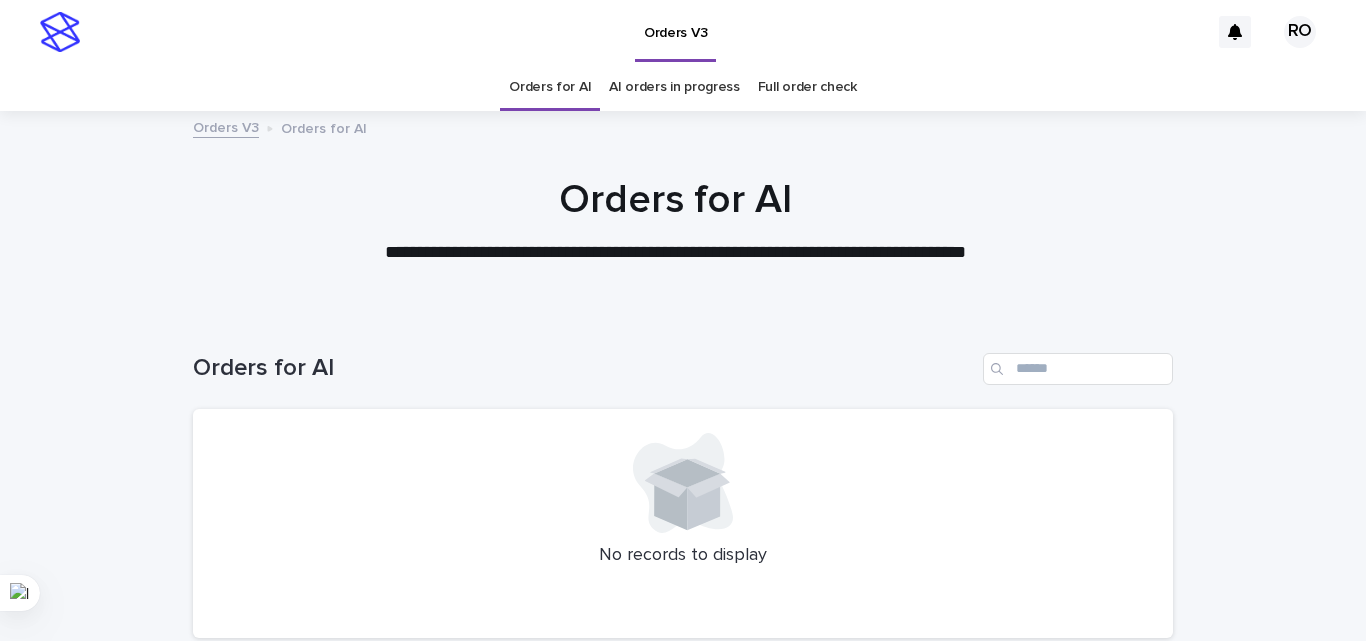 scroll, scrollTop: 0, scrollLeft: 0, axis: both 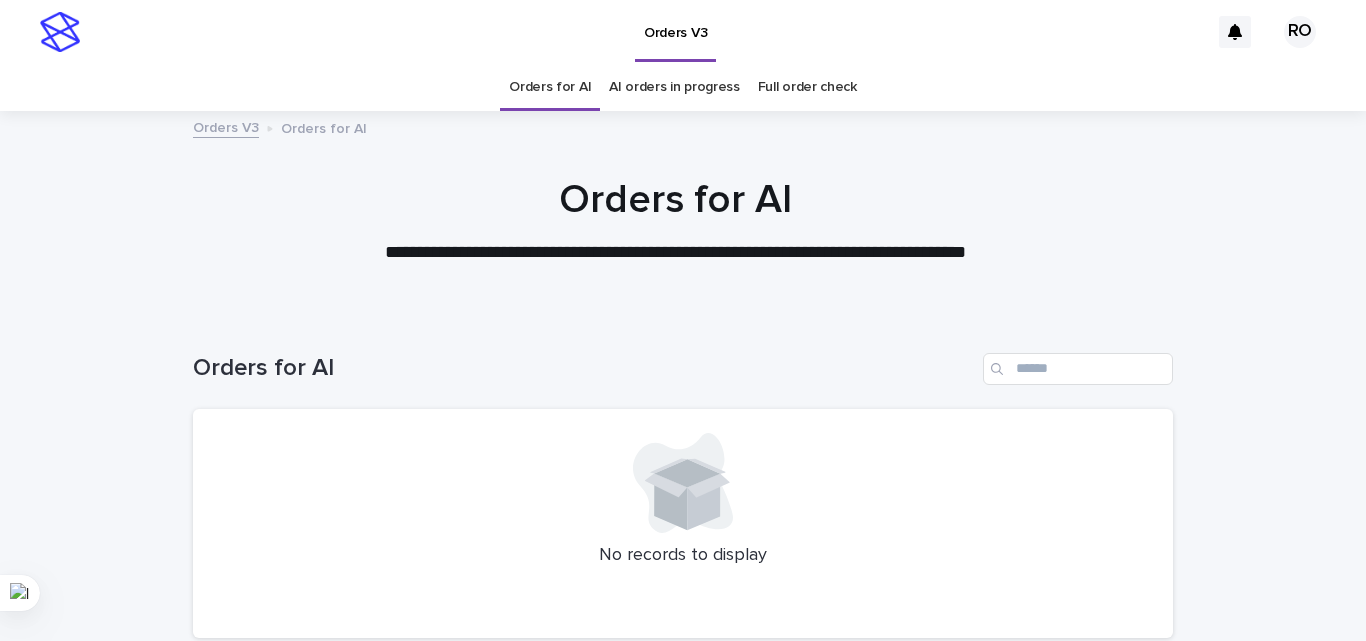 click on "AI orders in progress" at bounding box center [674, 87] 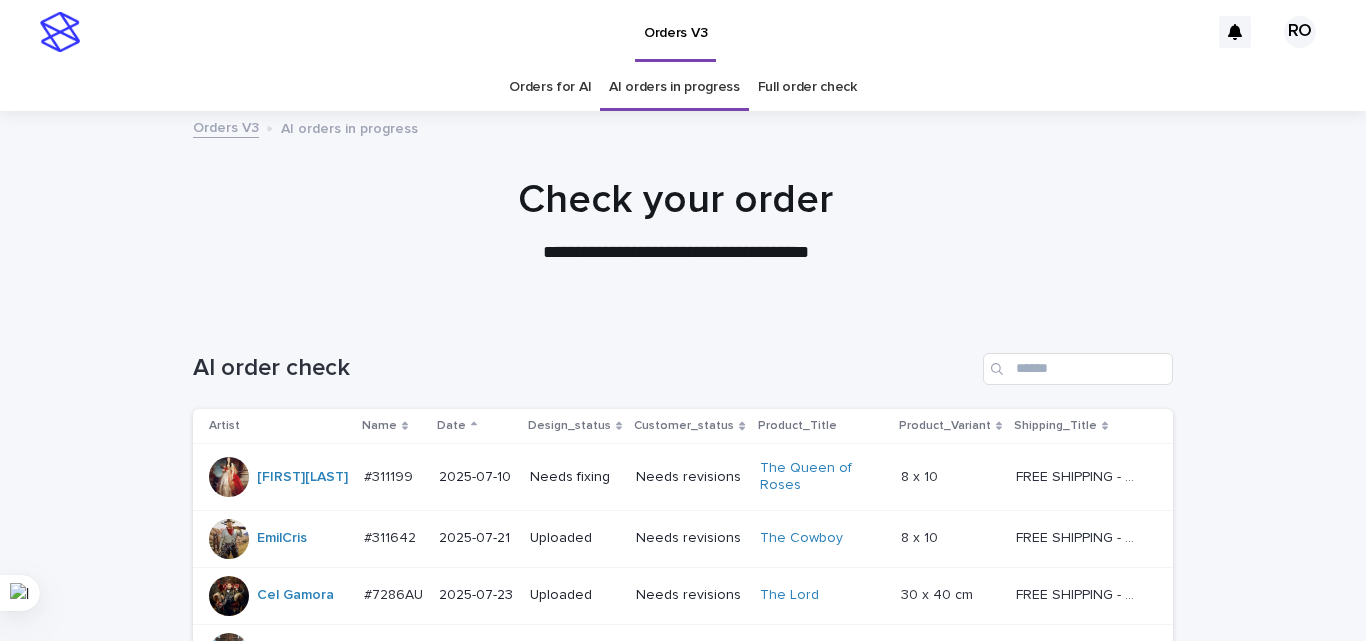 click on "Date" at bounding box center (451, 426) 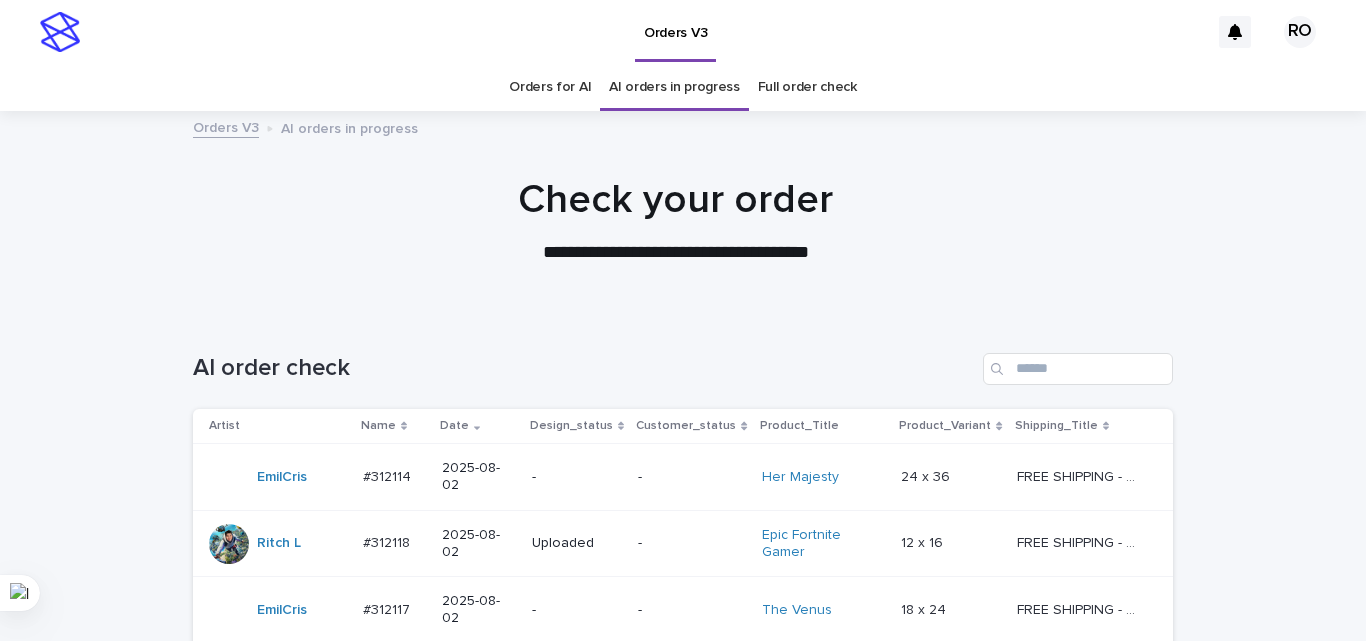 click on "-" at bounding box center [577, 477] 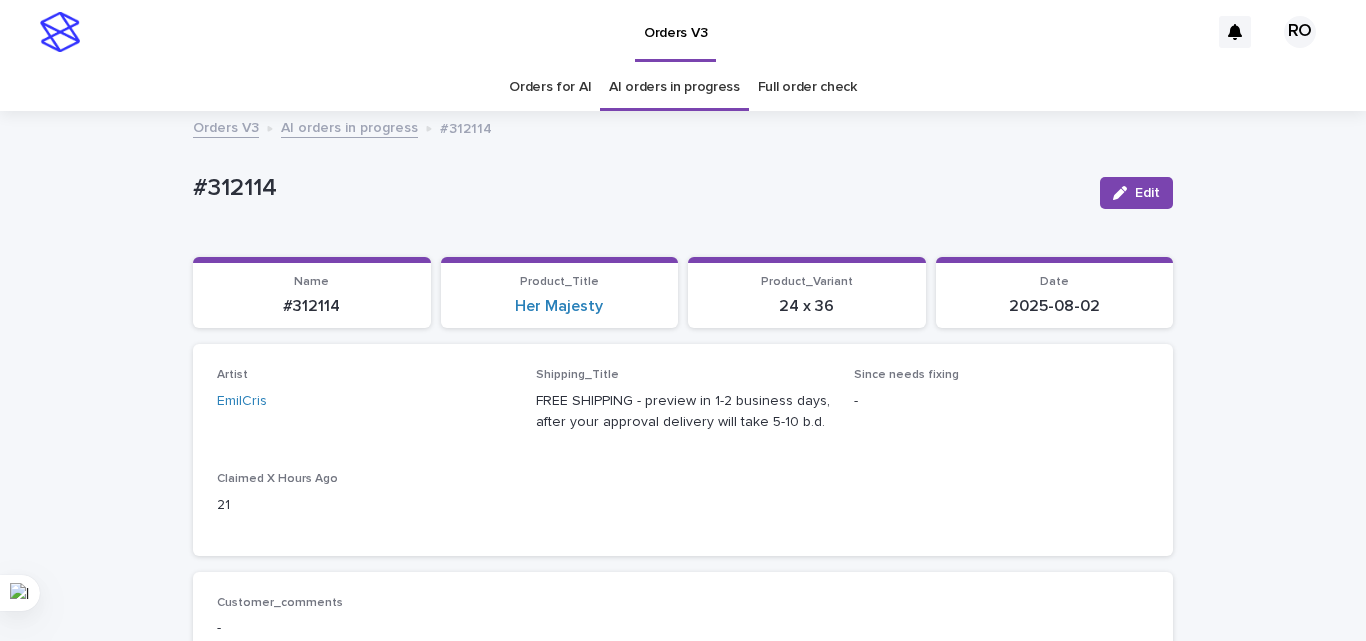 click on "Orders for AI" at bounding box center (550, 87) 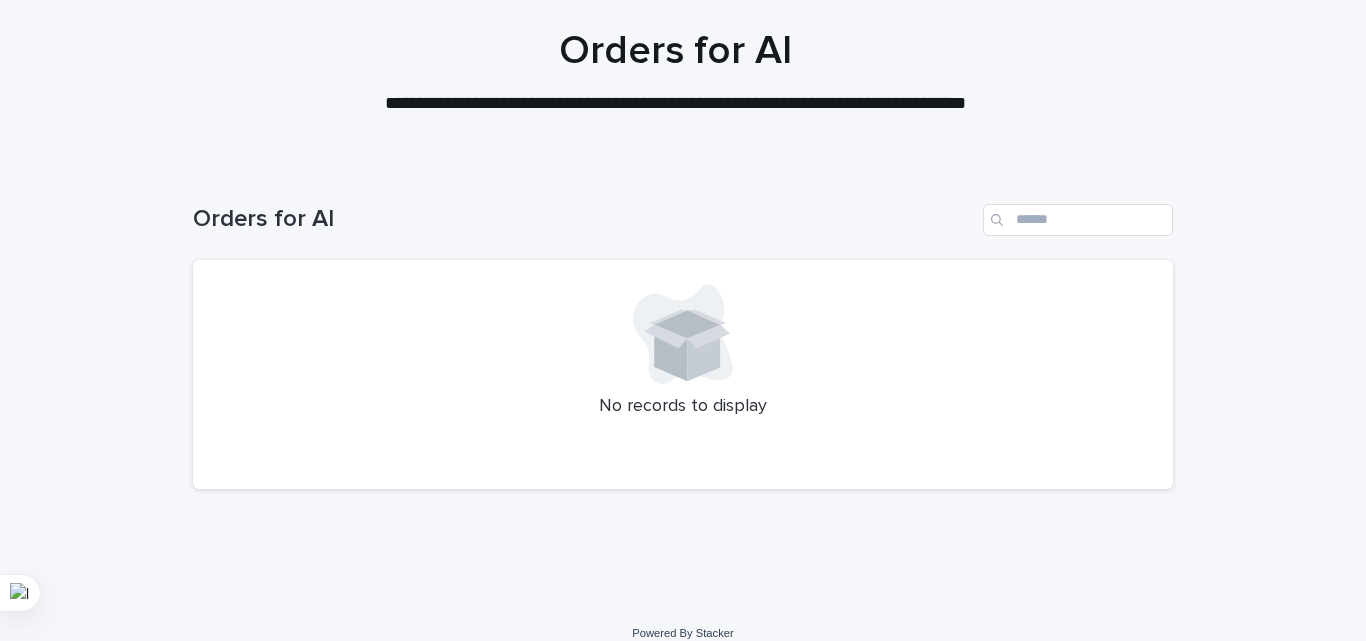 scroll, scrollTop: 170, scrollLeft: 0, axis: vertical 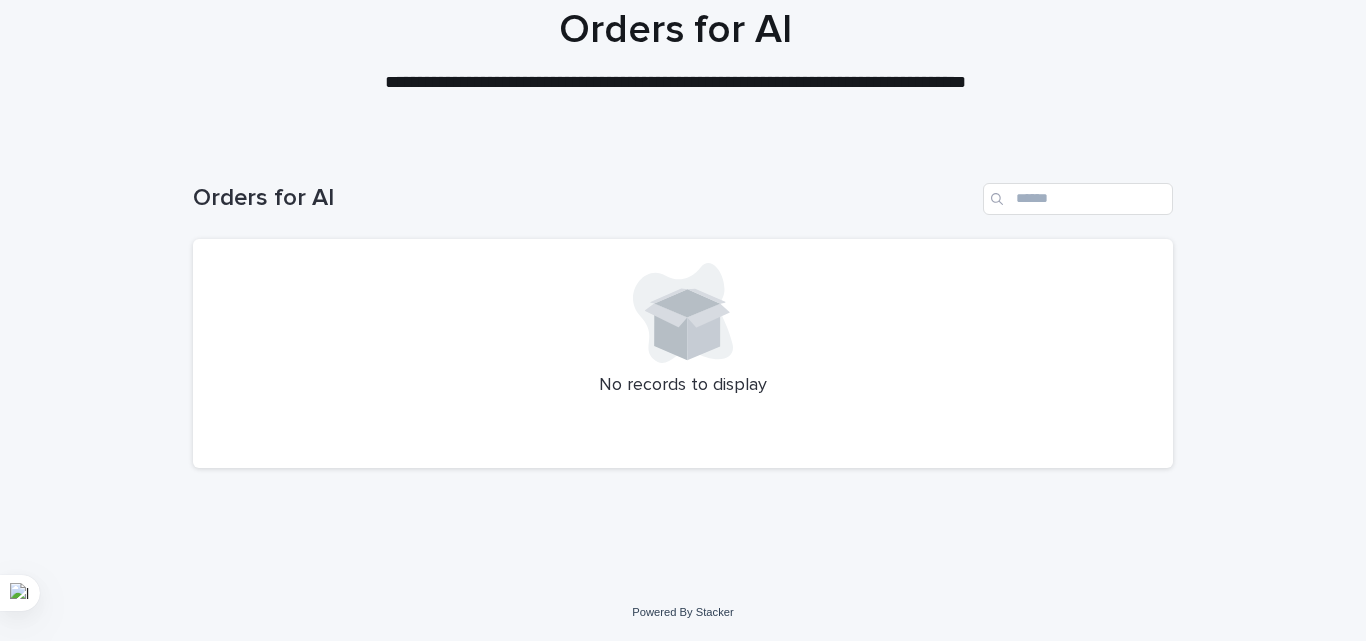 click on "Loading... Saving… Loading... Saving… Orders for AI No records to display" at bounding box center [683, 364] 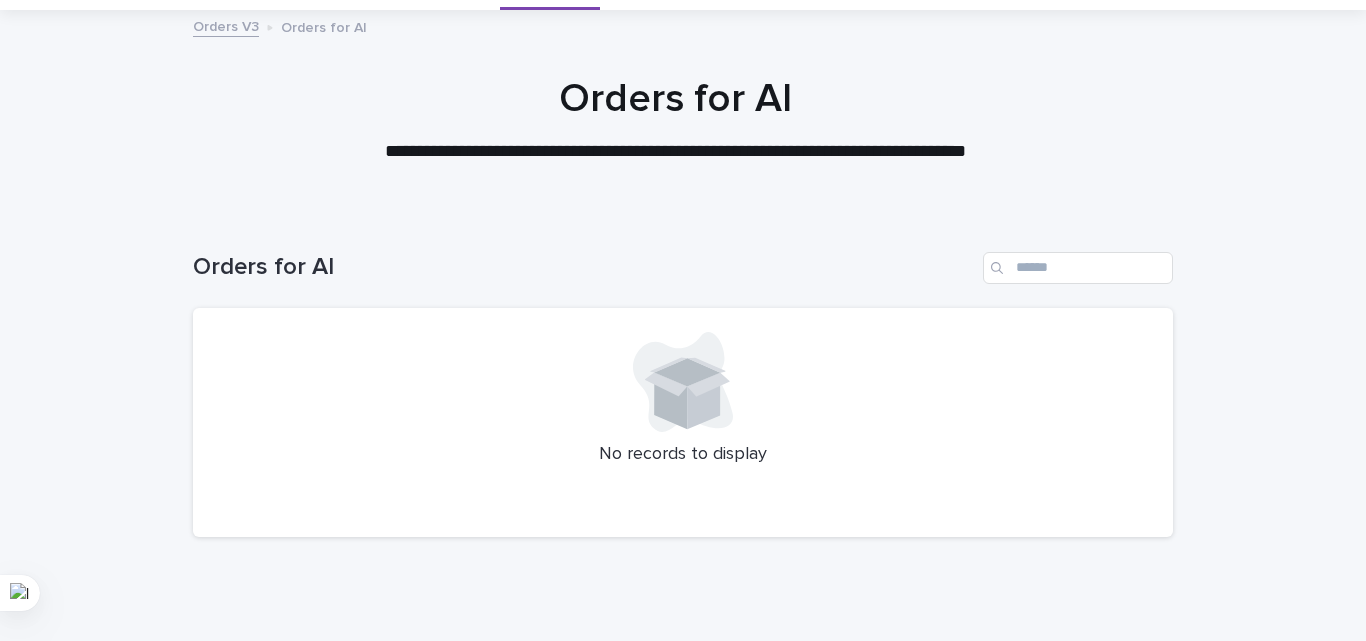 scroll, scrollTop: 70, scrollLeft: 0, axis: vertical 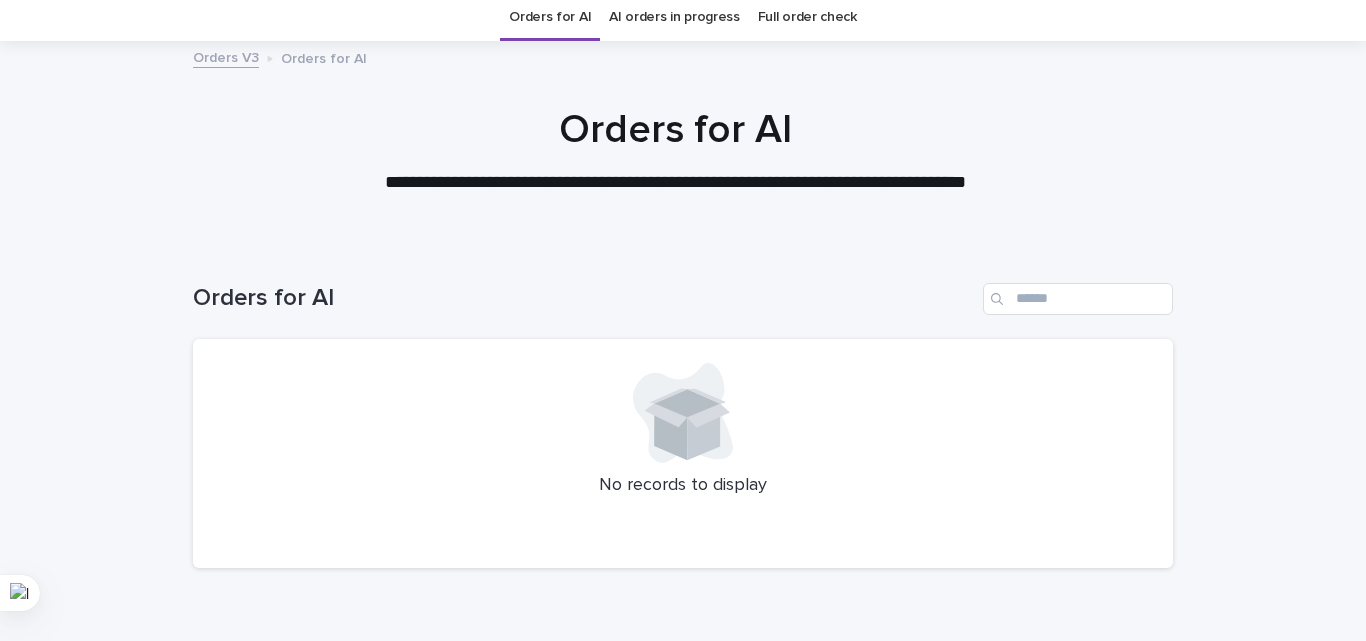 click on "Loading... Saving… Loading... Saving… Orders for AI No records to display" at bounding box center (683, 464) 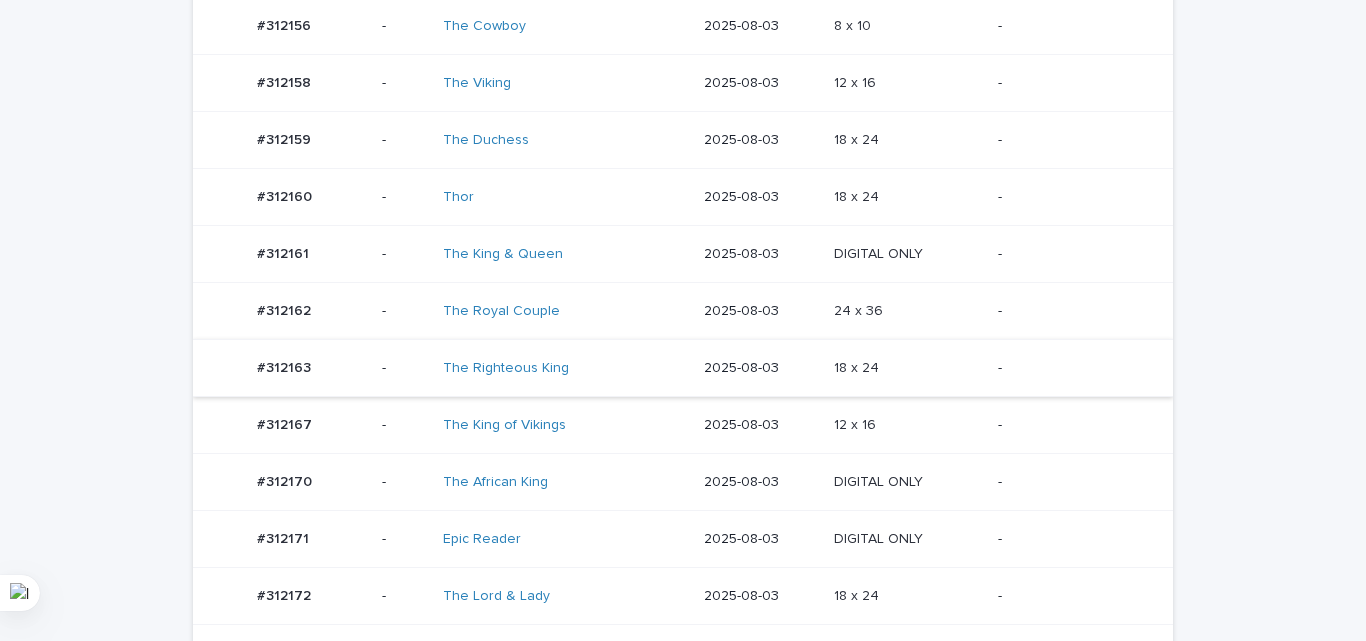 scroll, scrollTop: 670, scrollLeft: 0, axis: vertical 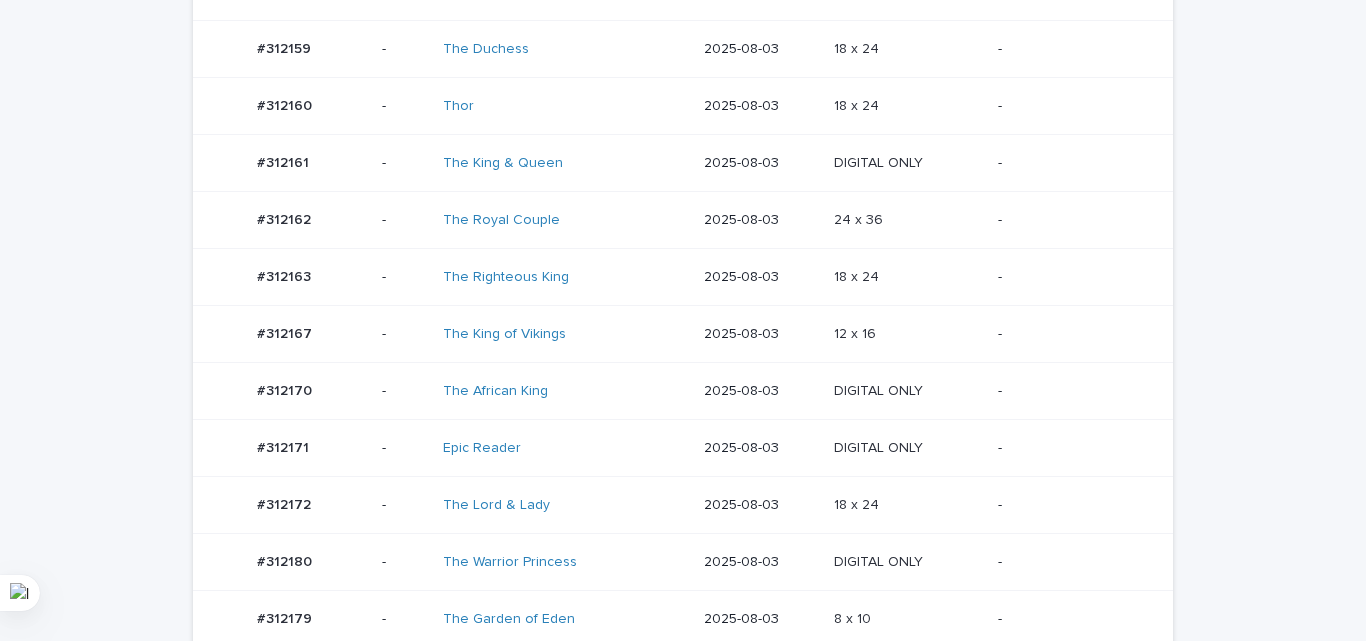 click on "18 x 24" at bounding box center (858, 275) 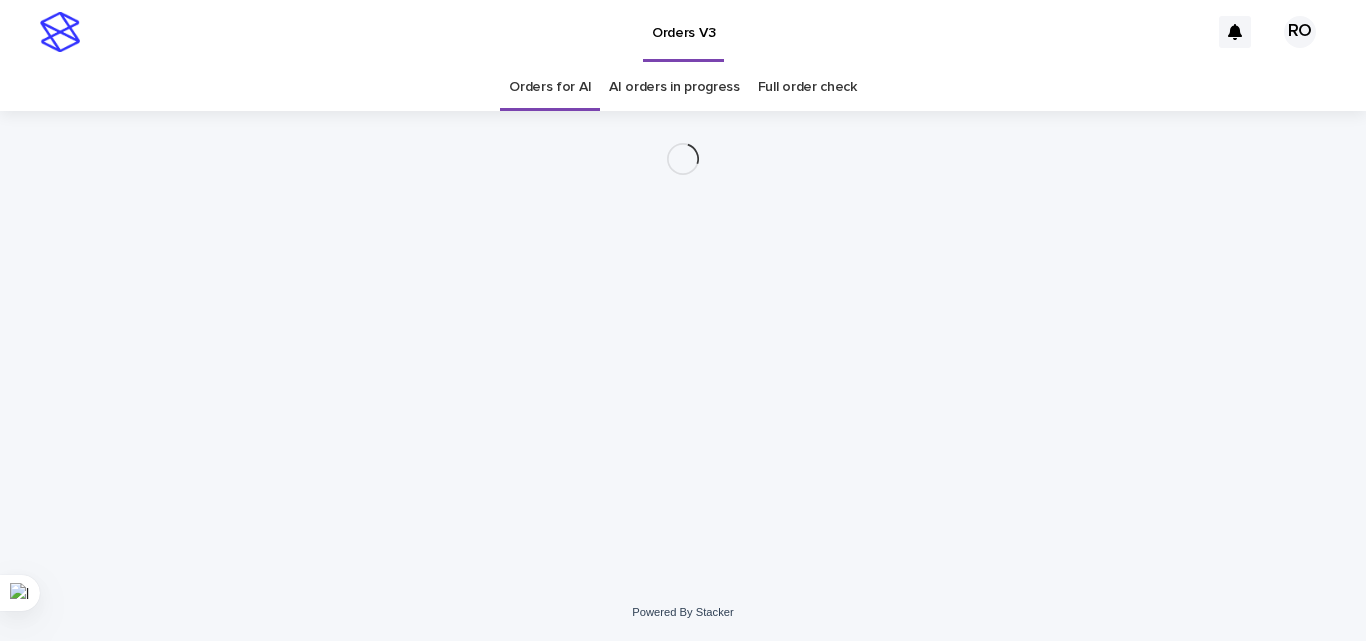scroll, scrollTop: 0, scrollLeft: 0, axis: both 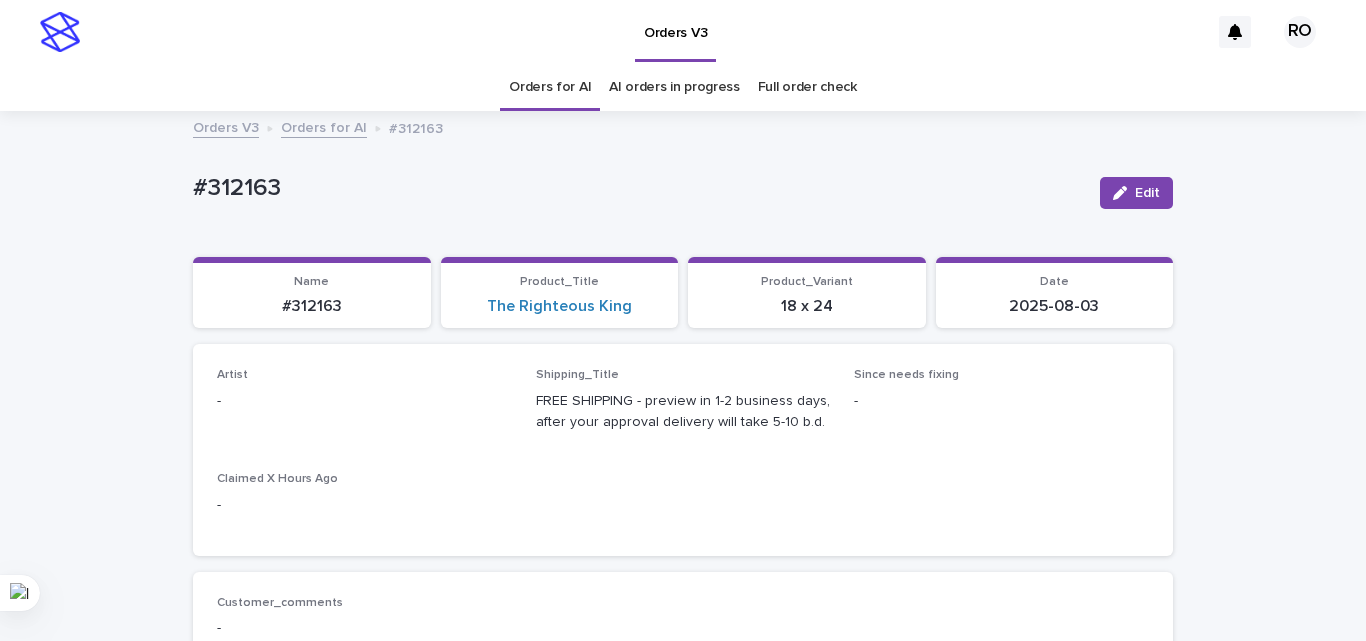 drag, startPoint x: 1139, startPoint y: 183, endPoint x: 258, endPoint y: 387, distance: 904.31024 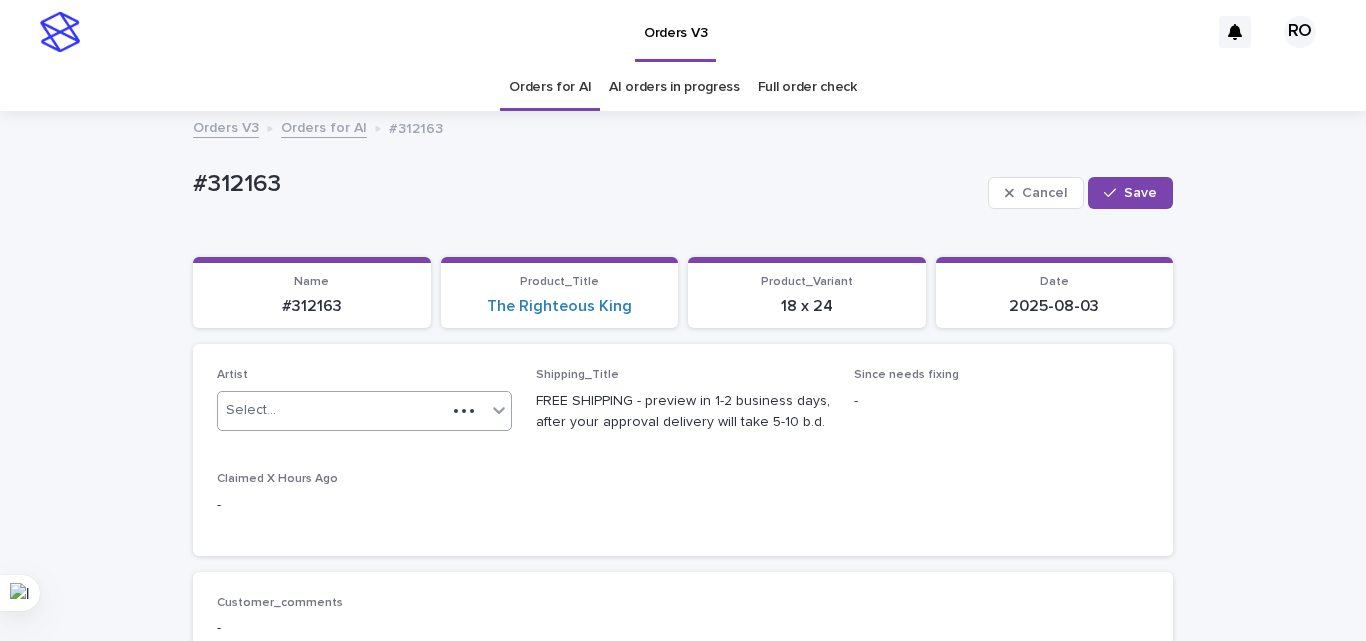 click on "Select..." at bounding box center (332, 410) 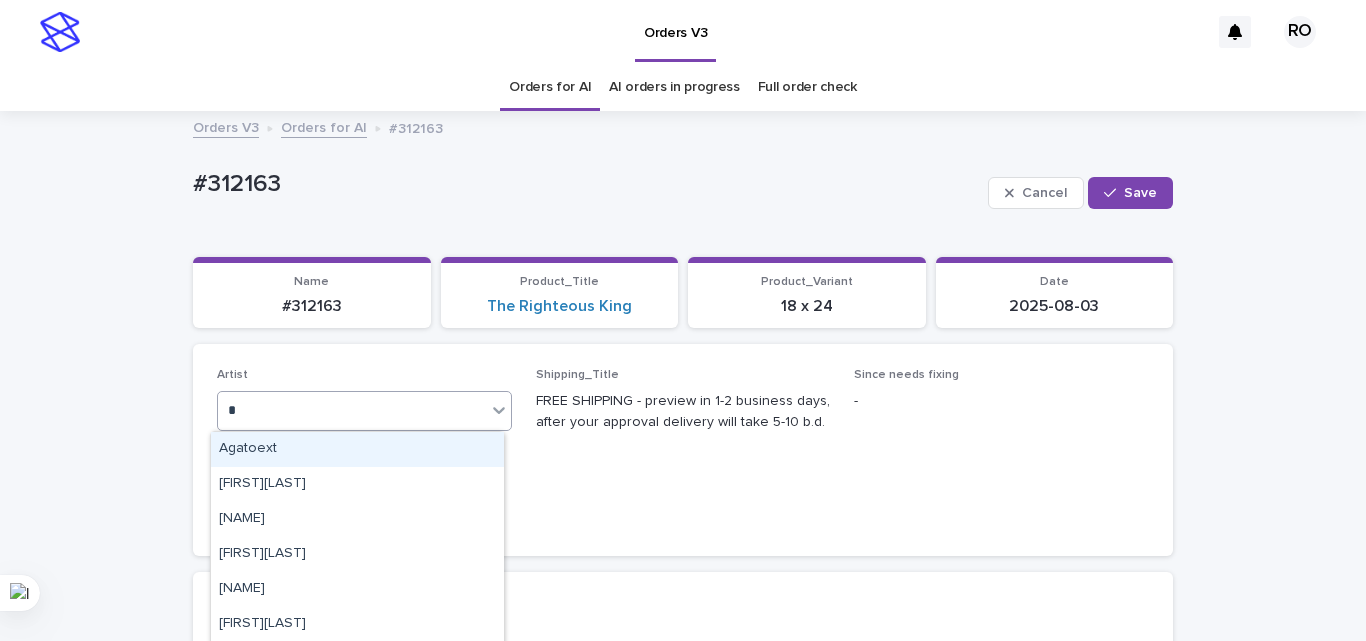 type on "**" 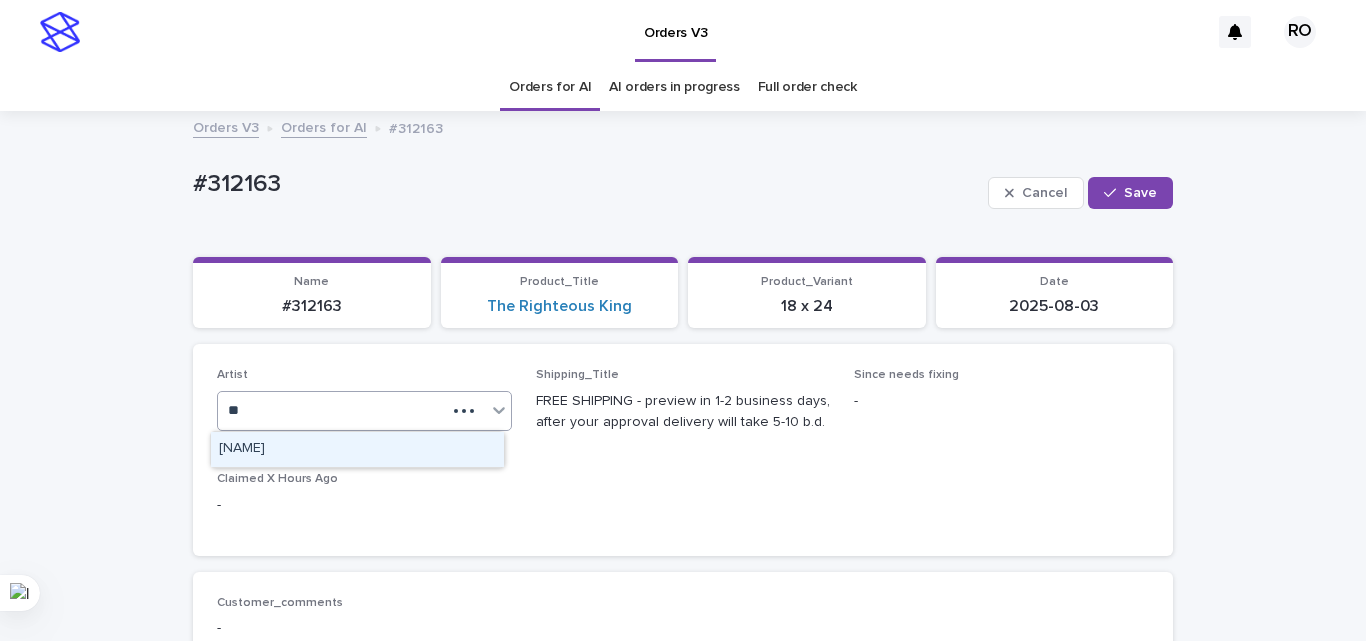 type 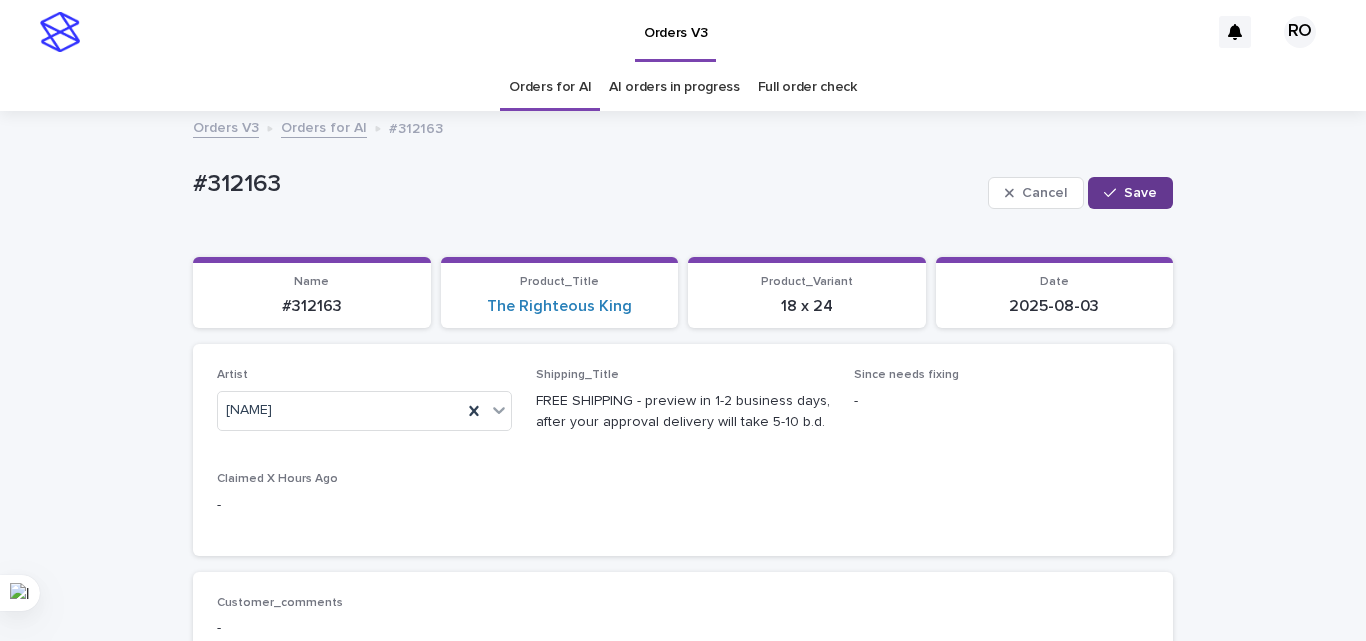 click on "Save" at bounding box center (1140, 193) 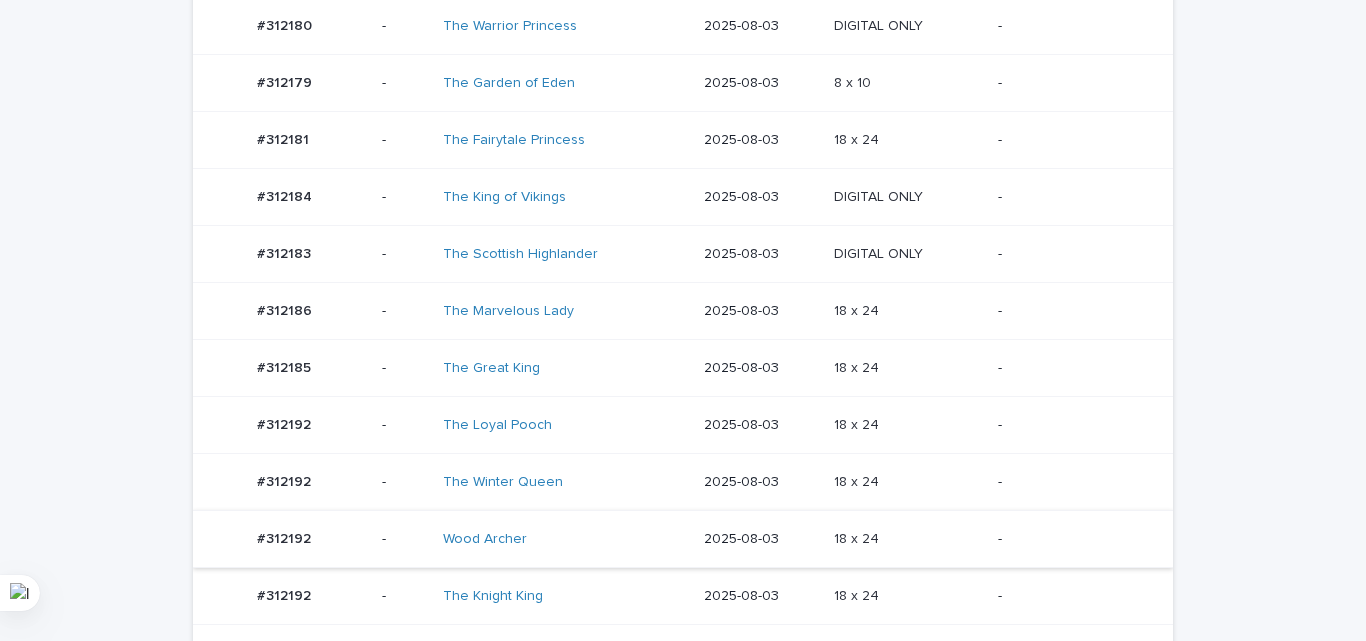 scroll, scrollTop: 1300, scrollLeft: 0, axis: vertical 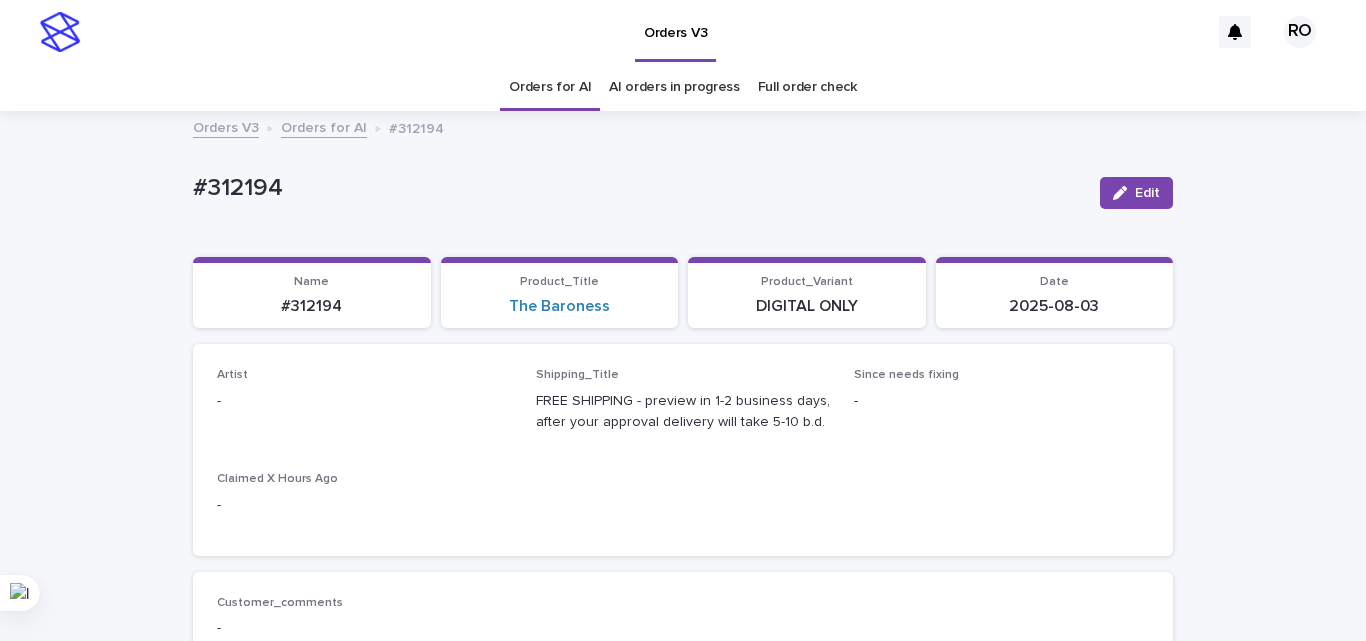click on "Edit" at bounding box center (1147, 193) 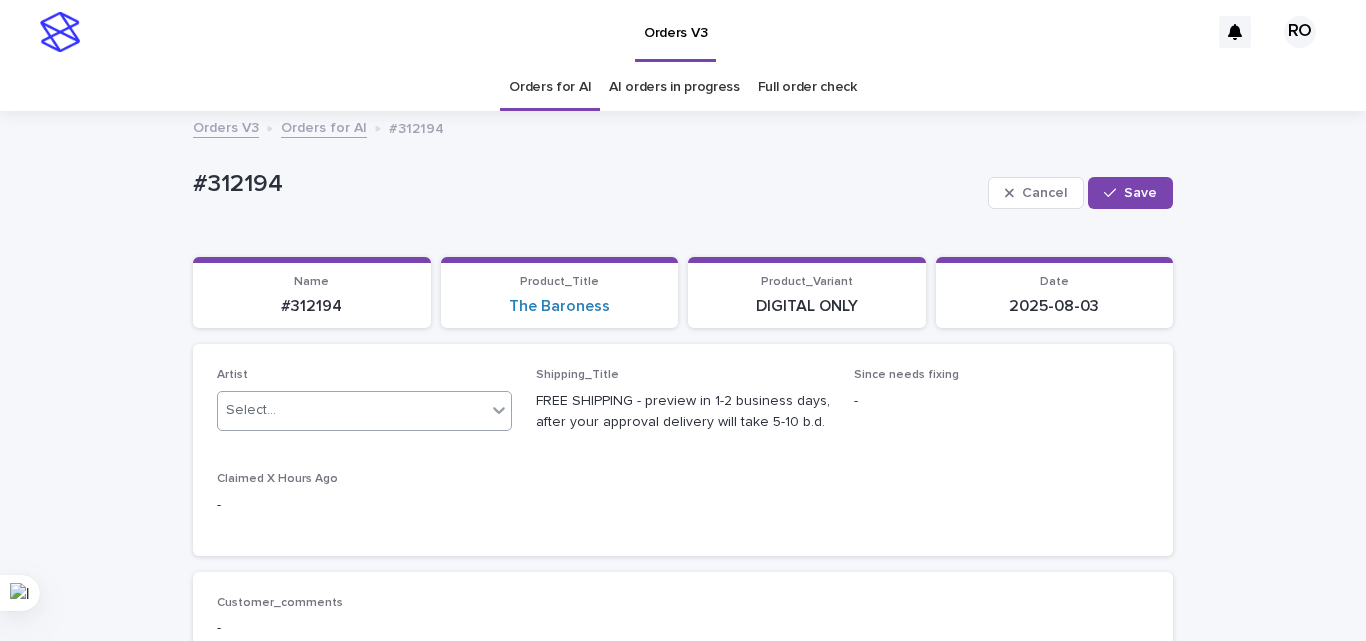 click on "Select..." at bounding box center (352, 410) 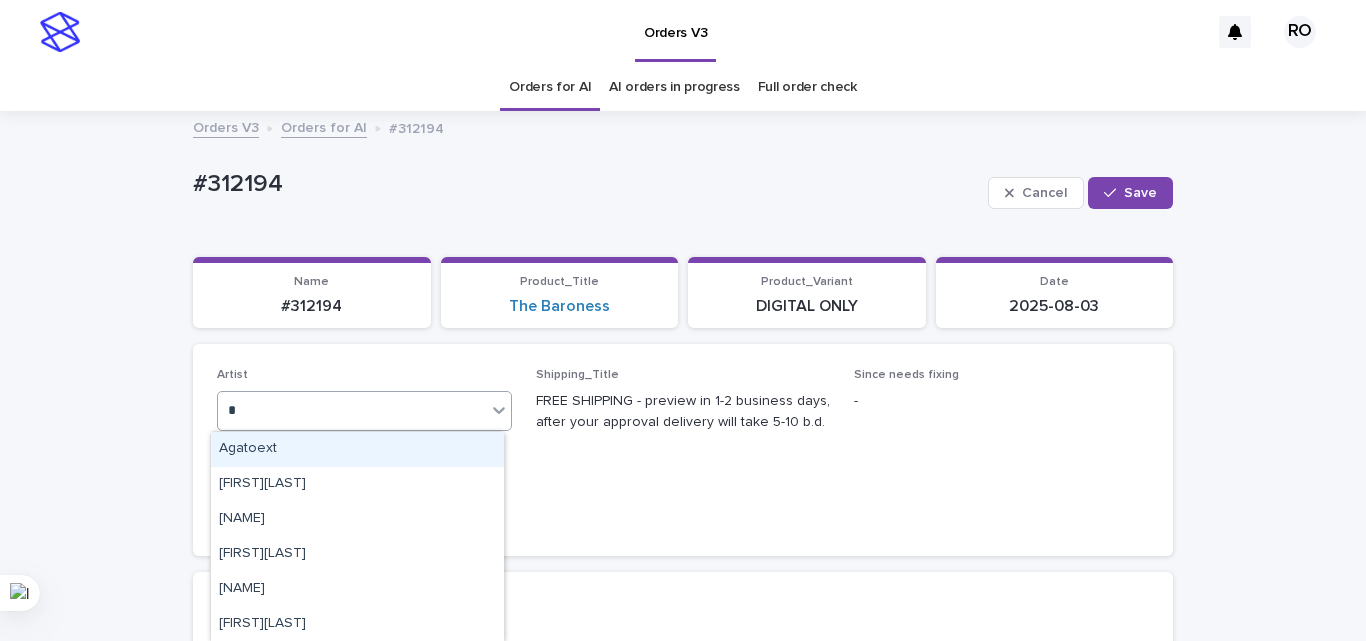 type on "**" 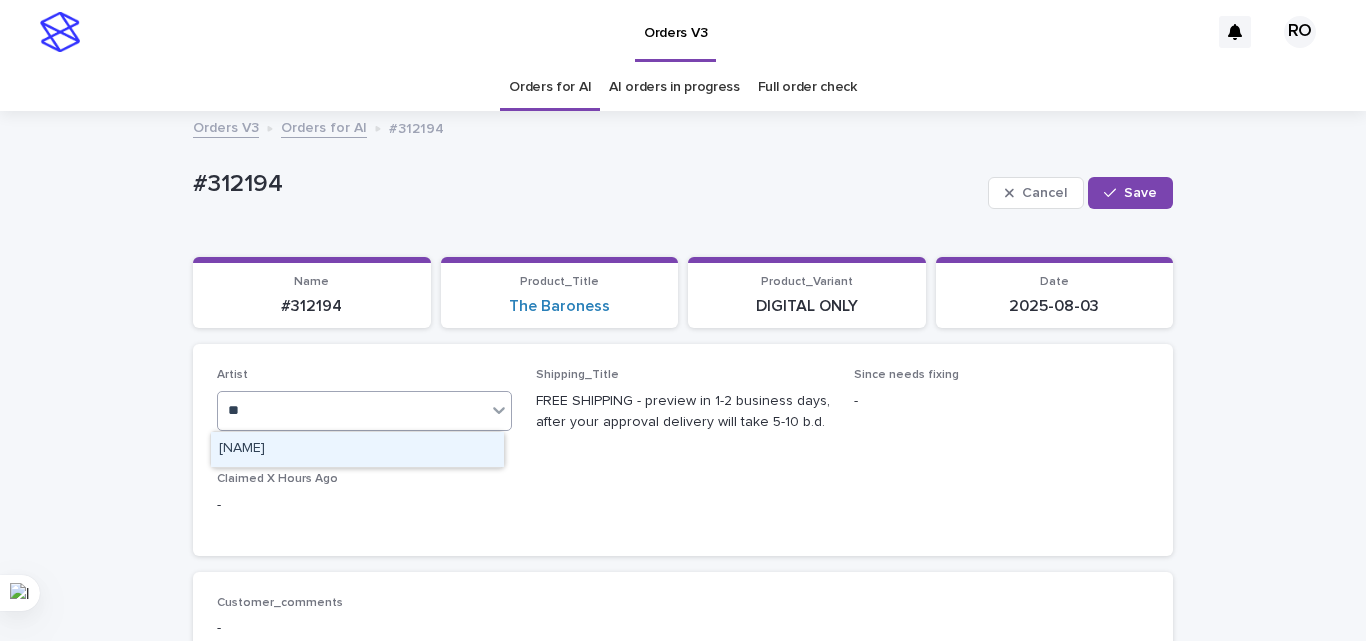 type 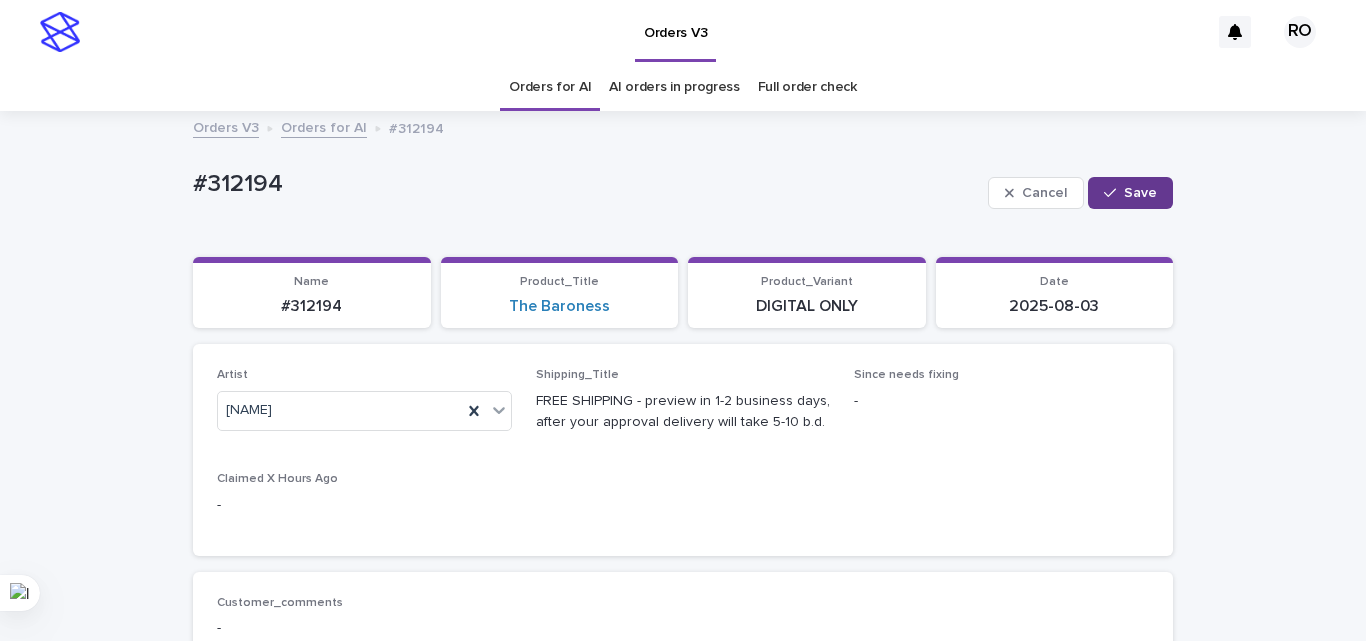 click on "Save" at bounding box center [1130, 193] 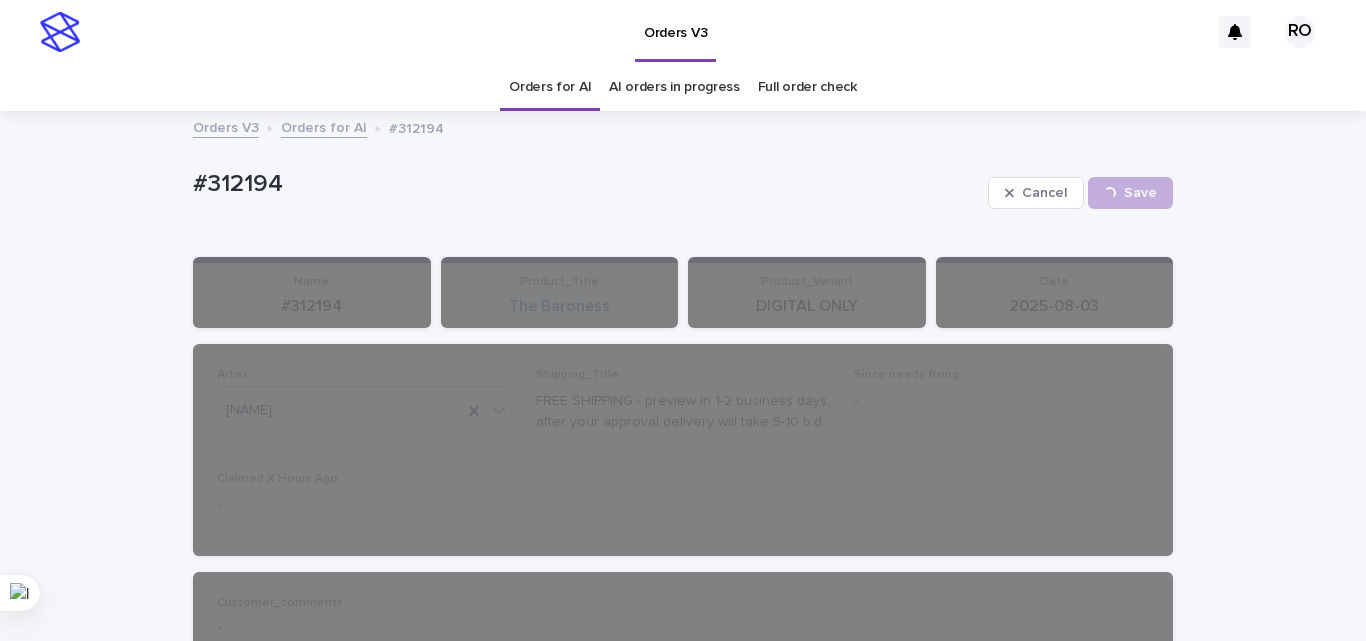 click on "Orders for AI" at bounding box center [550, 87] 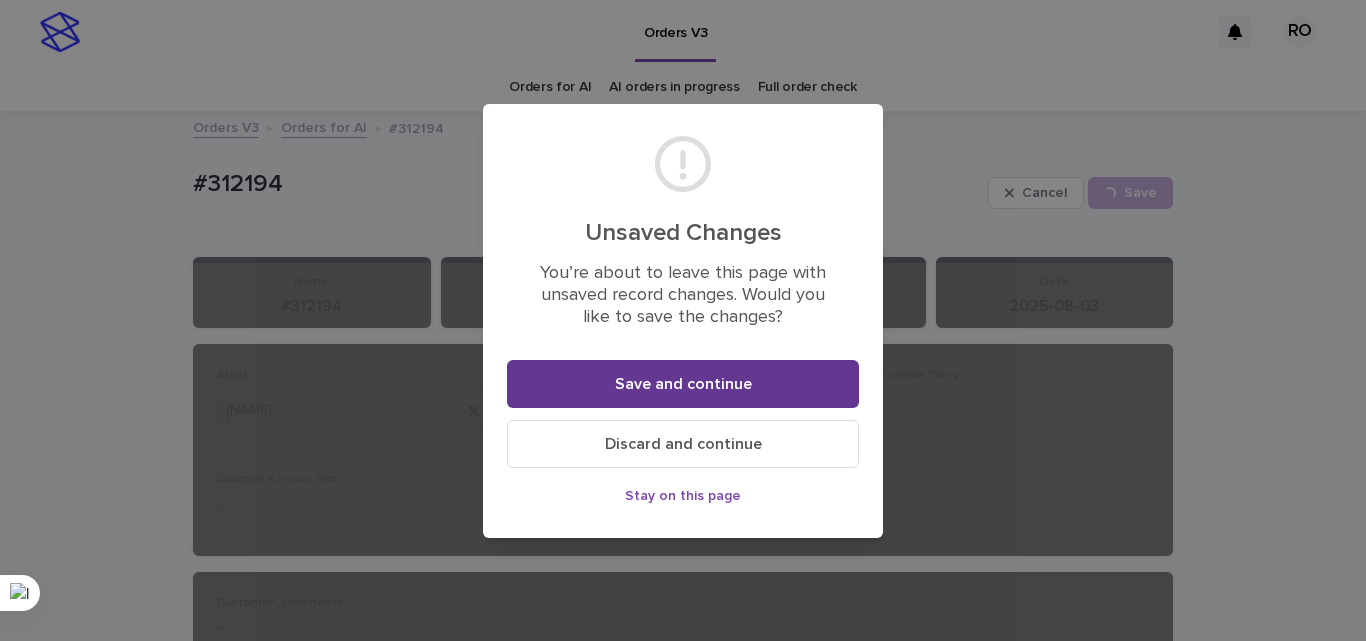 click on "Save and continue" at bounding box center (683, 384) 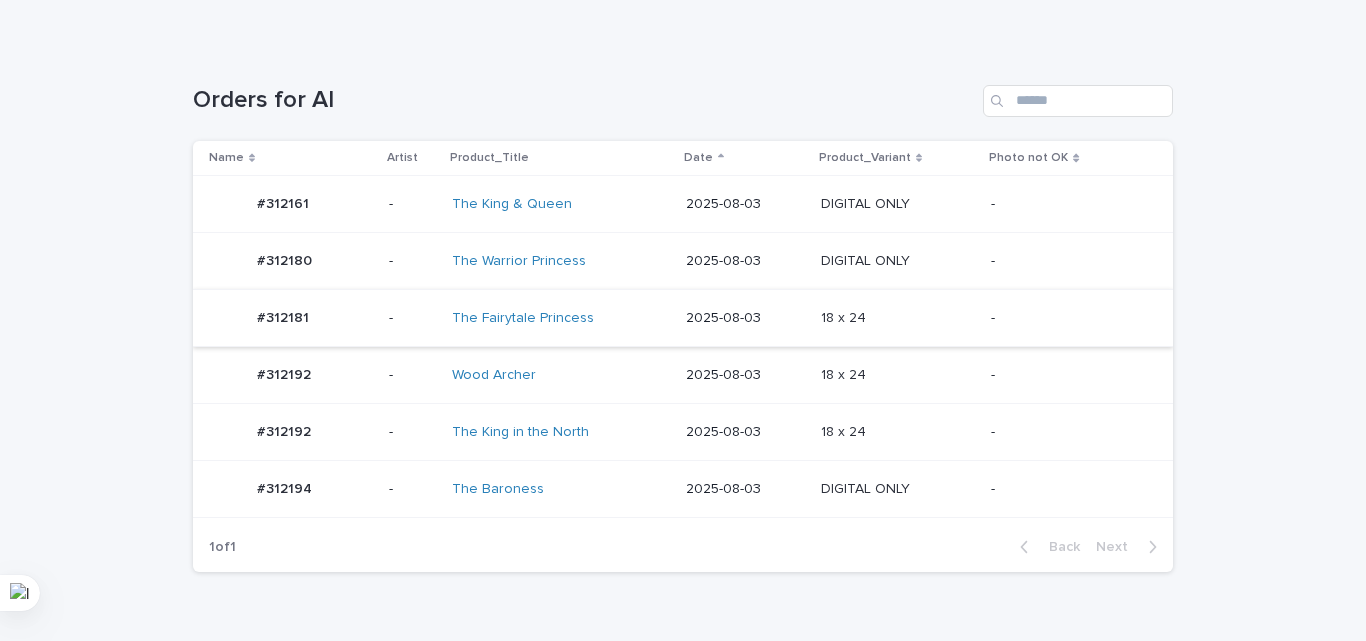 scroll, scrollTop: 372, scrollLeft: 0, axis: vertical 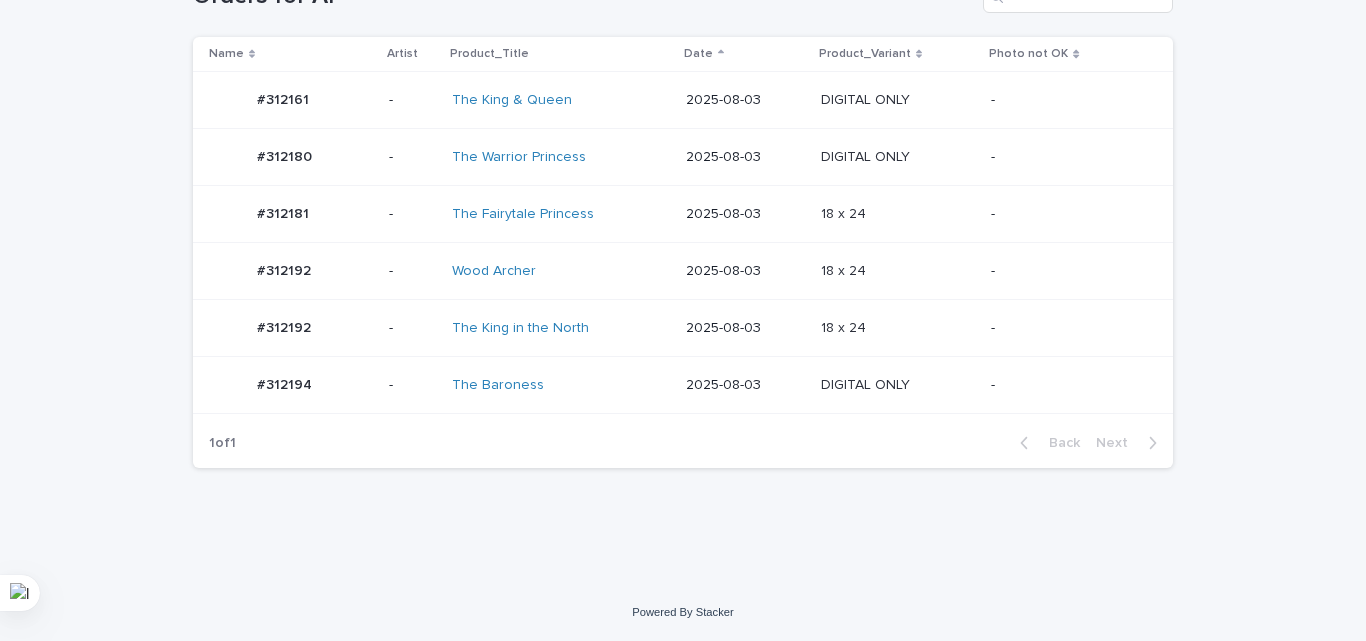 click on "DIGITAL ONLY" at bounding box center (867, 155) 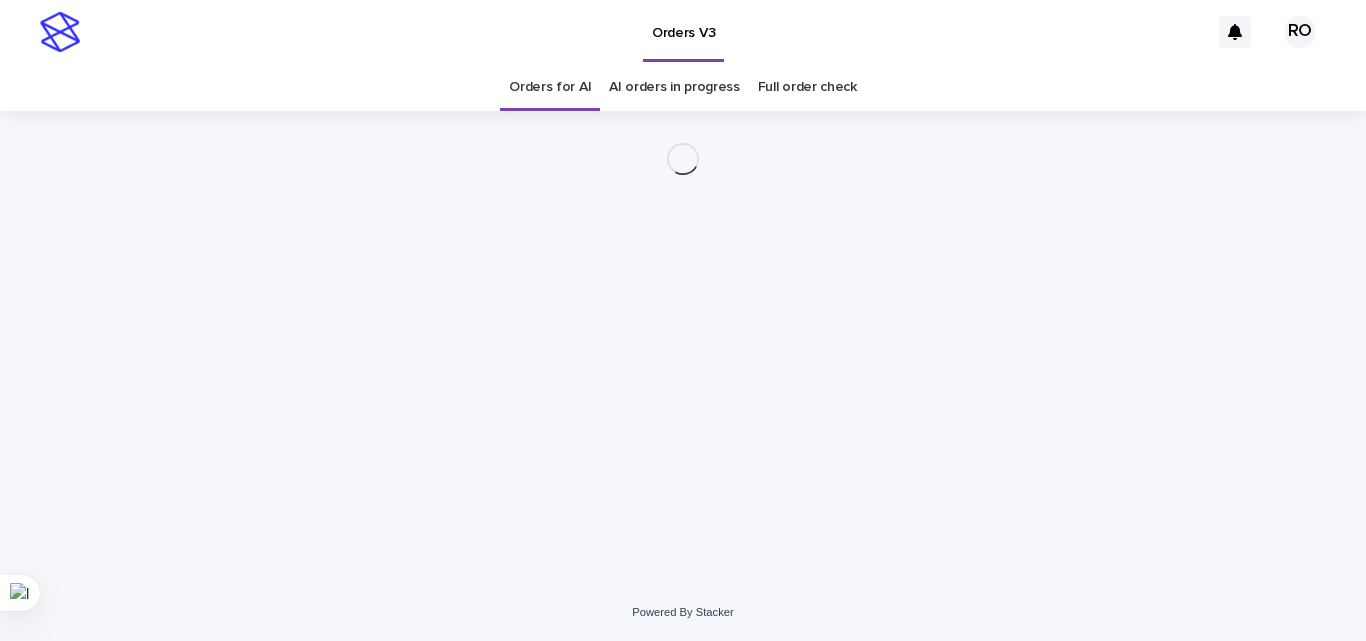 scroll, scrollTop: 0, scrollLeft: 0, axis: both 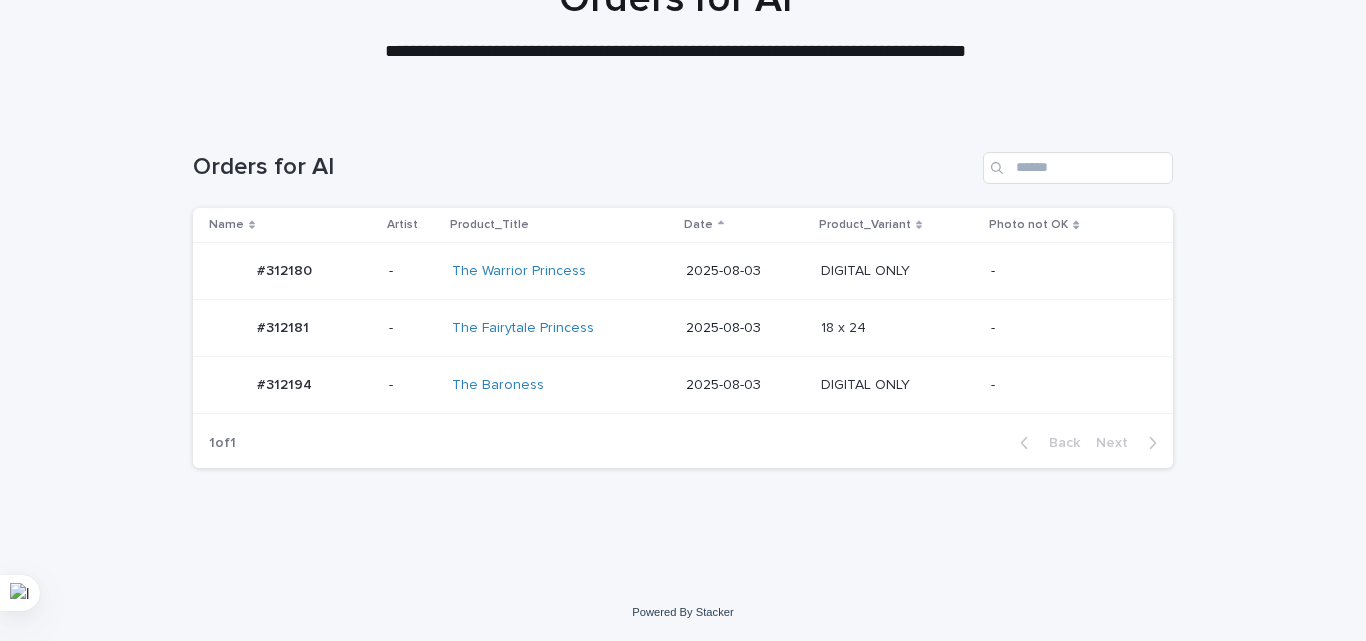 click on "DIGITAL ONLY DIGITAL ONLY" at bounding box center [898, 271] 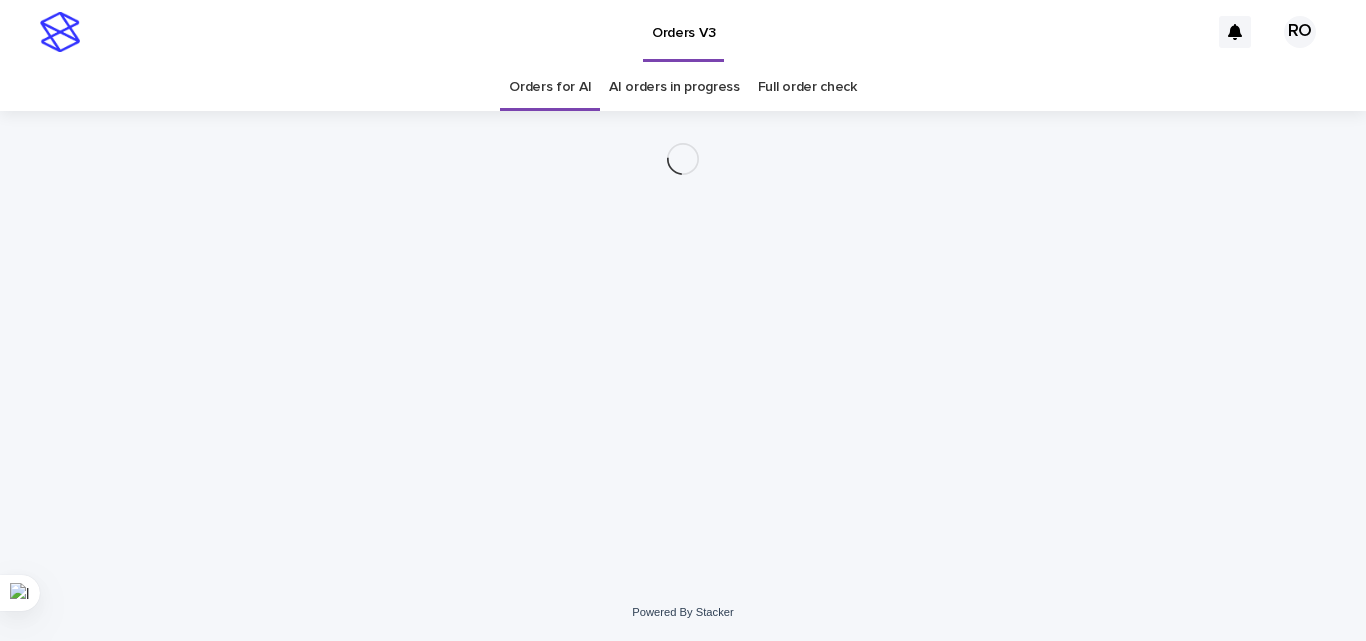 scroll, scrollTop: 0, scrollLeft: 0, axis: both 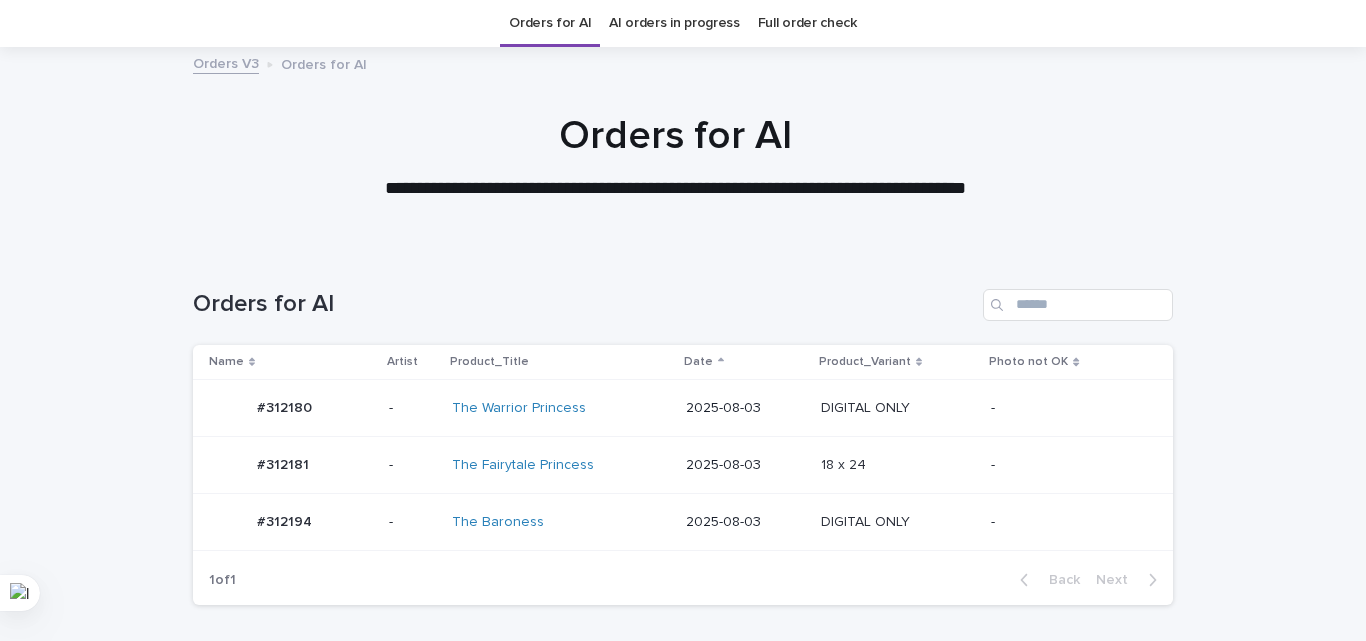 click on "-" at bounding box center (1066, 522) 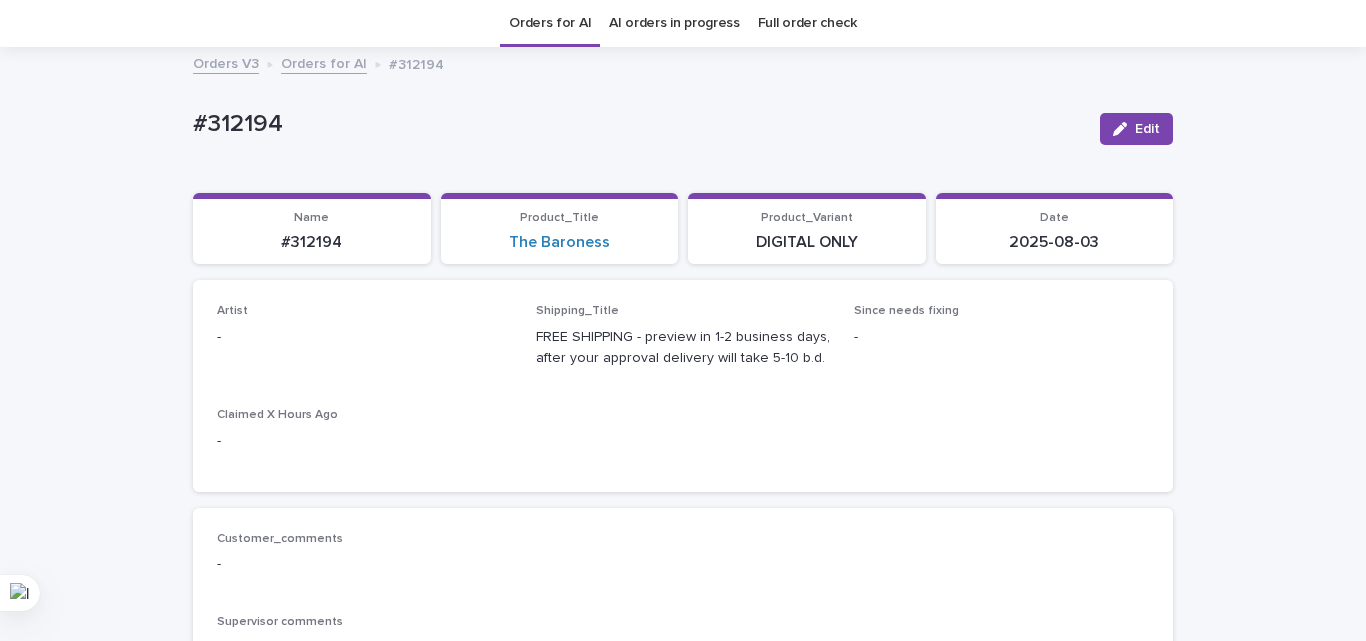click on "Artist - Shipping_Title FREE SHIPPING - preview in 1-2 business days, after your approval delivery will take 5-10 b.d. Since needs fixing - Claimed X Hours Ago -" at bounding box center [683, 385] 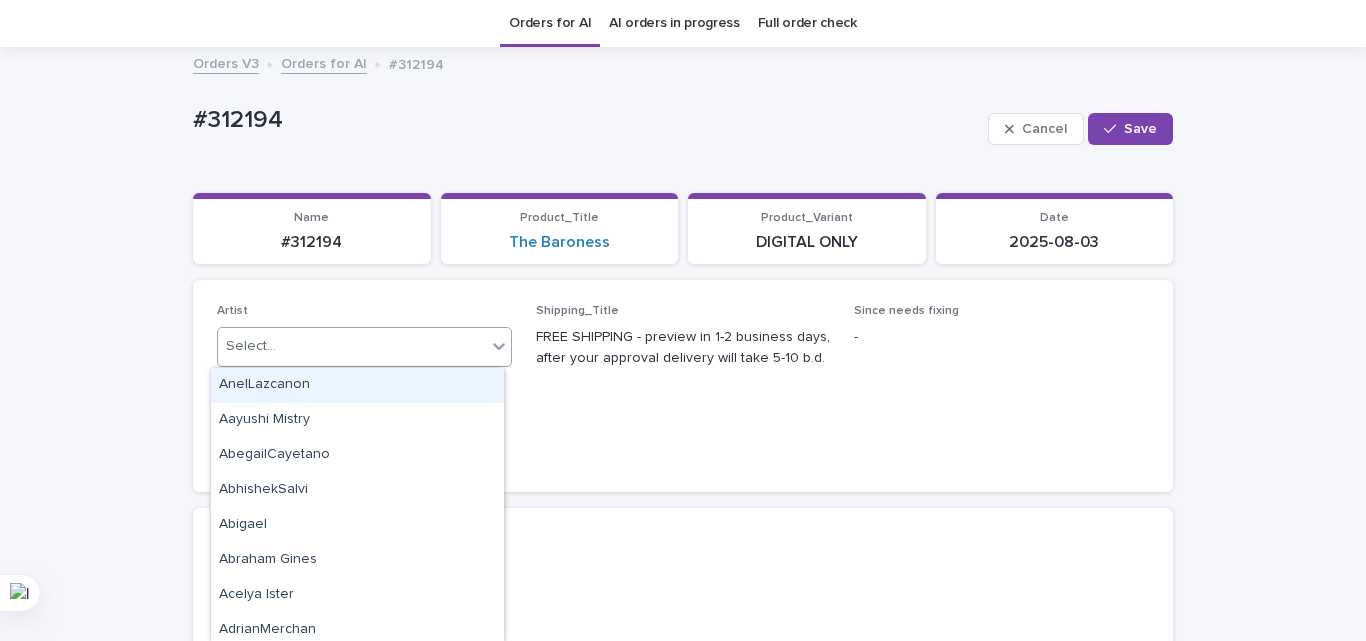 click on "Select..." at bounding box center [352, 346] 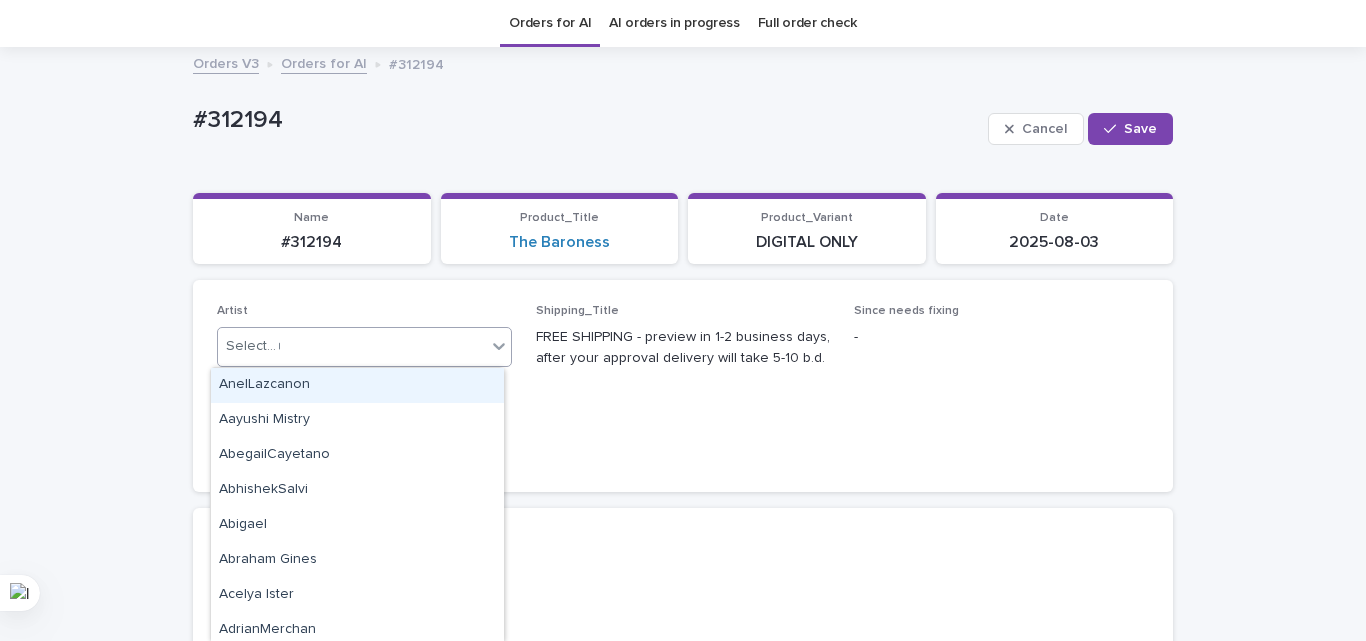 type on "**" 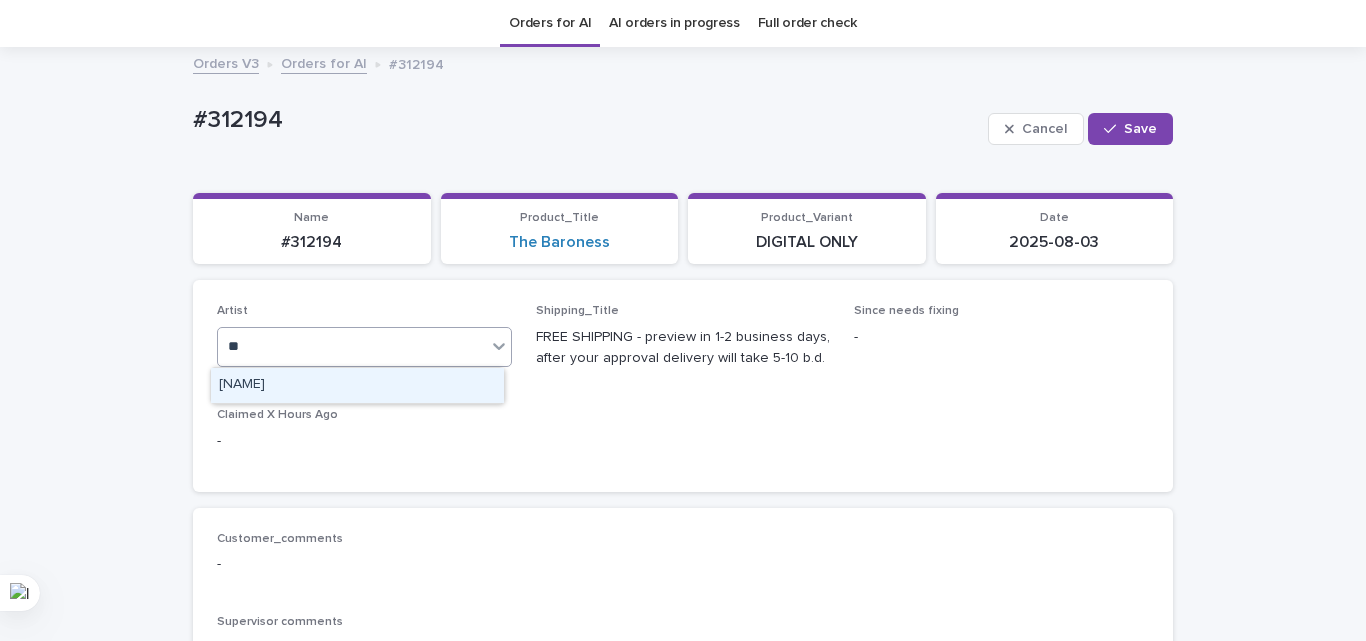 type 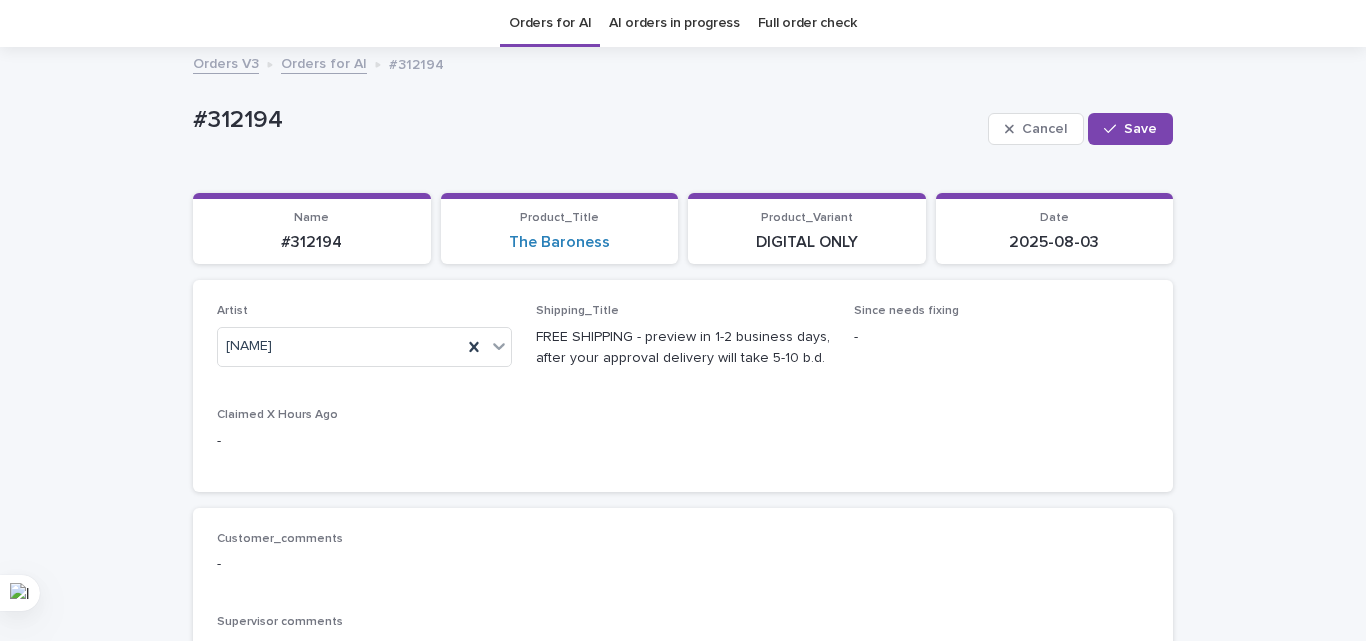 click on "Loading... Saving… Loading... Saving… #312194 Cancel Save #312194 Cancel Save Sorry, there was an error saving your record. Please try again. Please fill out the required fields below. Loading... Saving… Loading... Saving… Loading... Saving… Name #312194 Product_Title The Baroness   Product_Variant DIGITAL ONLY Date 2025-08-03 Loading... Saving… Artist RoxsanaRoa Shipping_Title FREE SHIPPING - preview in 1-2 business days, after your approval delivery will take 5-10 b.d. Since needs fixing - Claimed X Hours Ago - Loading... Saving… Customer_comments - Supervisor comments - Admin Notes - Loading... Saving… Client_Images Uploaded image 1: https://cdn.shopify.com-uploadkit.app/s/files/1/0033/4807/0511/files/download.html?id=e11cfb23-3d37-4f5e-b252-d52a065c0f83&uu=8959f024-8ea9-485f-b0f0-5a4b453085ce&mo=&fi=R2luYSAxLmpwZw==&wi=783&he=928&mi=aW1hZ2UvanBlZw==&up=a8b4&image=true
_Uploaded image 1 (direct link):
Uploaded image 2:
_Uploaded image 2 (direct link): Photo not OK Select... yes Saving…" at bounding box center [683, 1113] 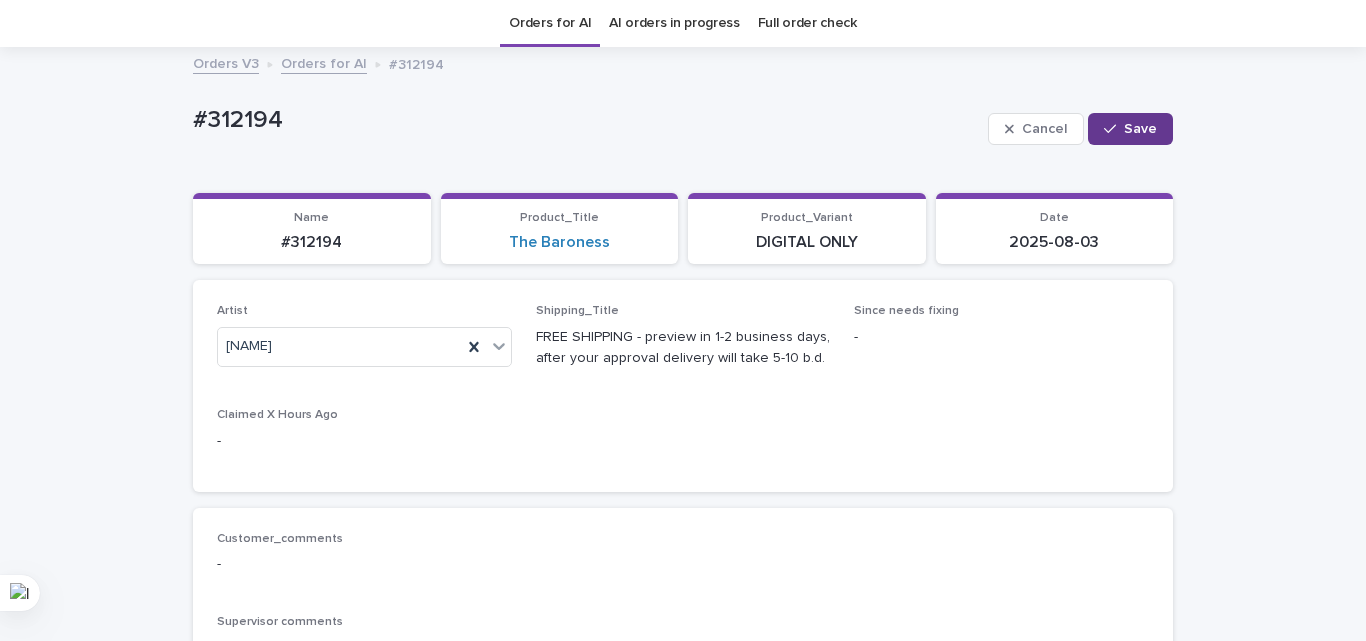click on "Save" at bounding box center [1140, 129] 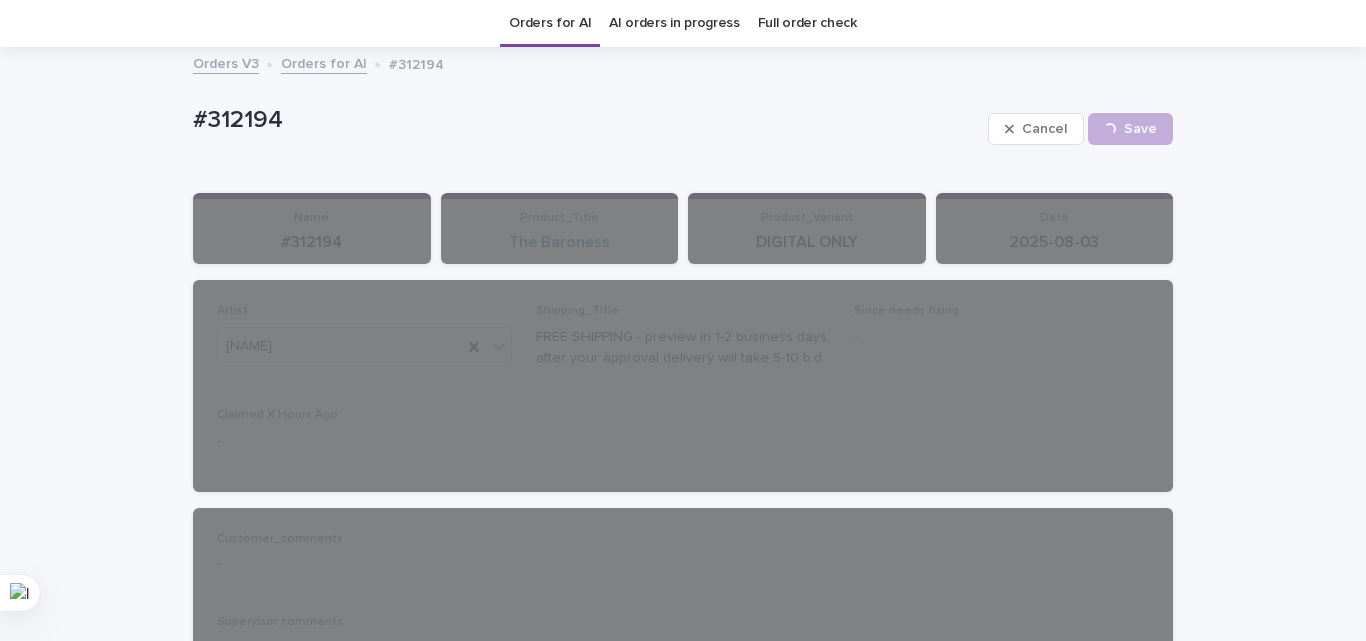 click on "Loading... Saving… Loading... Saving… #312194 Cancel Save #312194 Cancel Loading... Save Sorry, there was an error saving your record. Please try again. Please fill out the required fields below. Loading... Saving… Loading... Saving… Loading... Saving… Name #312194 Product_Title The Baroness   Product_Variant DIGITAL ONLY Date 2025-08-03 Loading... Saving… Artist RoxsanaRoa Shipping_Title FREE SHIPPING - preview in 1-2 business days, after your approval delivery will take 5-10 b.d. Since needs fixing - Claimed X Hours Ago - Loading... Saving… Customer_comments - Supervisor comments - Admin Notes - Loading... Saving… Client_Images Uploaded image 1: https://cdn.shopify.com-uploadkit.app/s/files/1/0033/4807/0511/files/download.html?id=e11cfb23-3d37-4f5e-b252-d52a065c0f83&uu=8959f024-8ea9-485f-b0f0-5a4b453085ce&mo=&fi=R2luYSAxLmpwZw==&wi=783&he=928&mi=aW1hZ2UvanBlZw==&up=a8b4&image=true
_Uploaded image 1 (direct link):
Uploaded image 2:
_Uploaded image 2 (direct link): Photo not OK Select... -" at bounding box center (683, 1113) 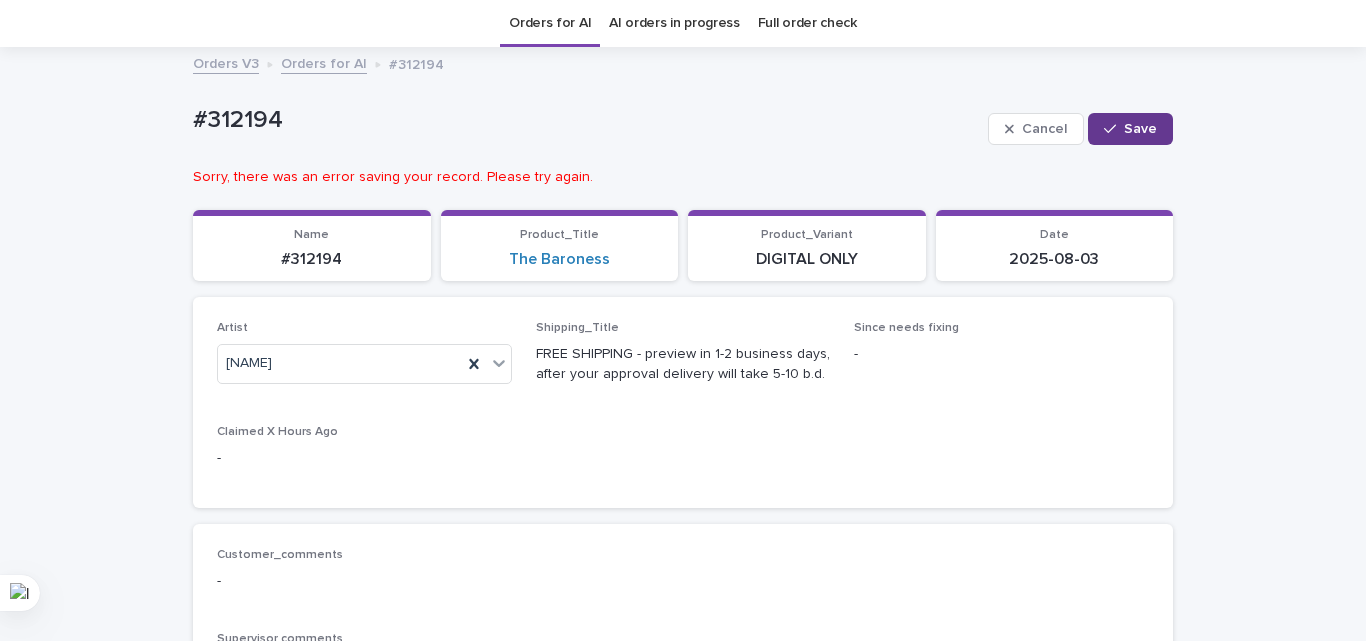 click on "Save" at bounding box center (1140, 129) 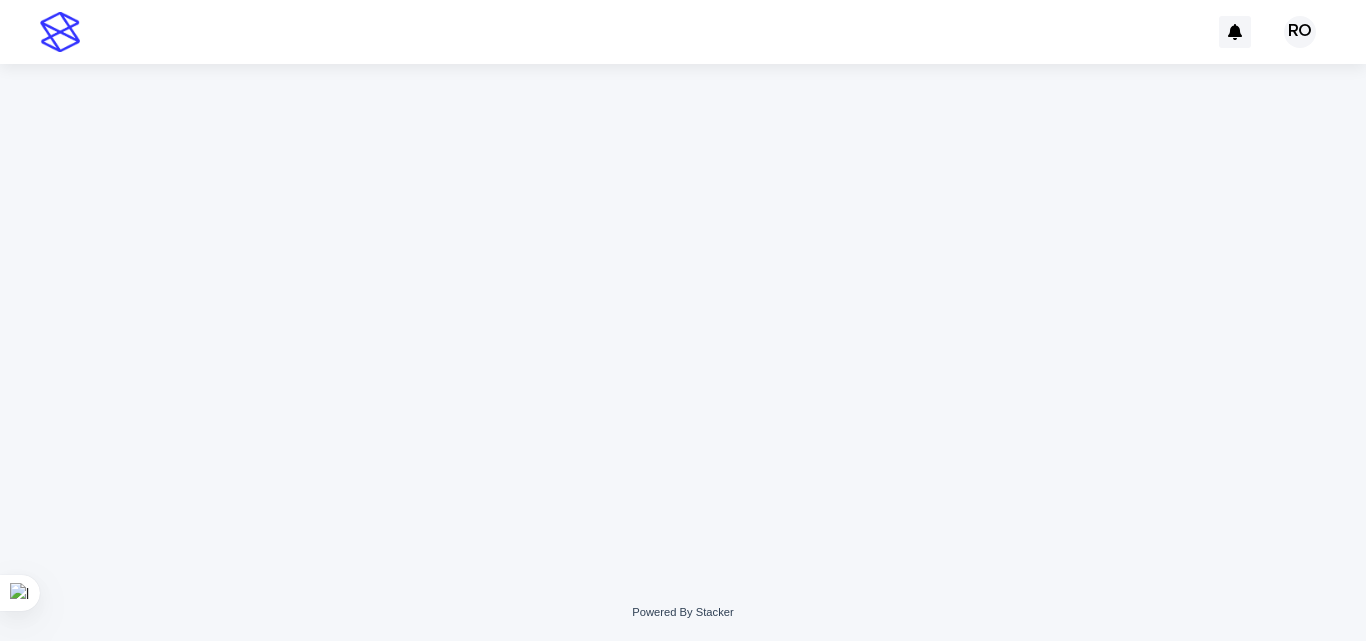 scroll, scrollTop: 0, scrollLeft: 0, axis: both 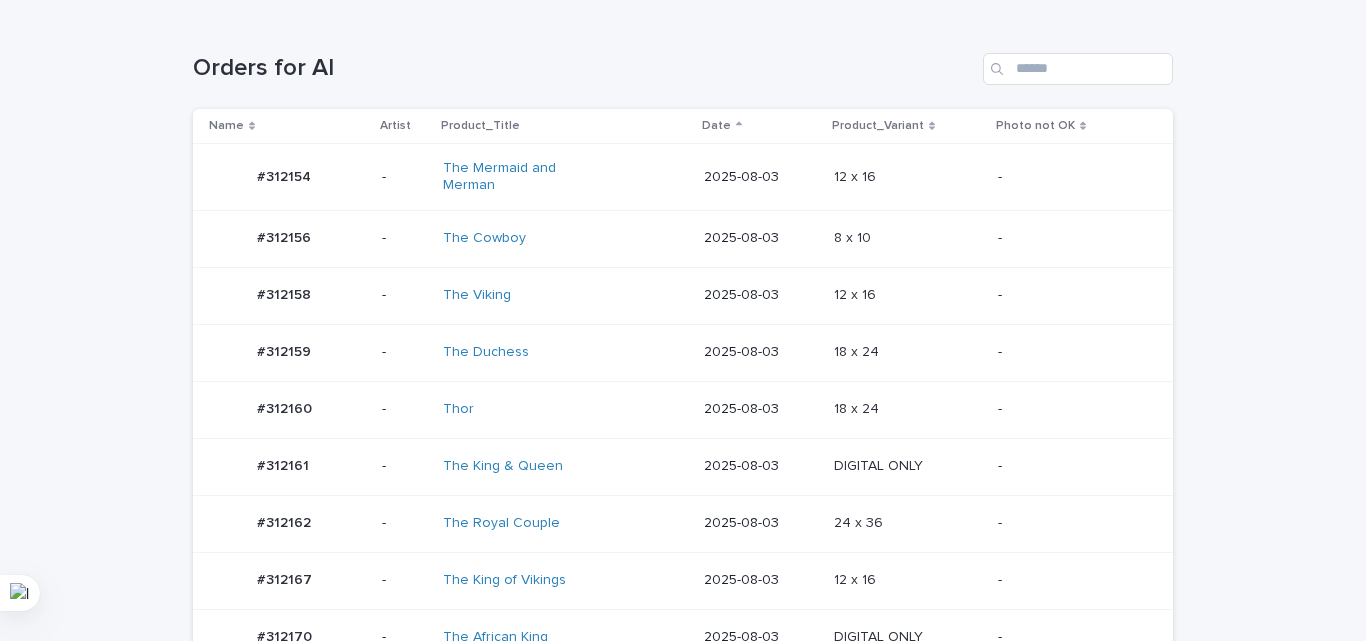 click on "Thor" at bounding box center (526, 409) 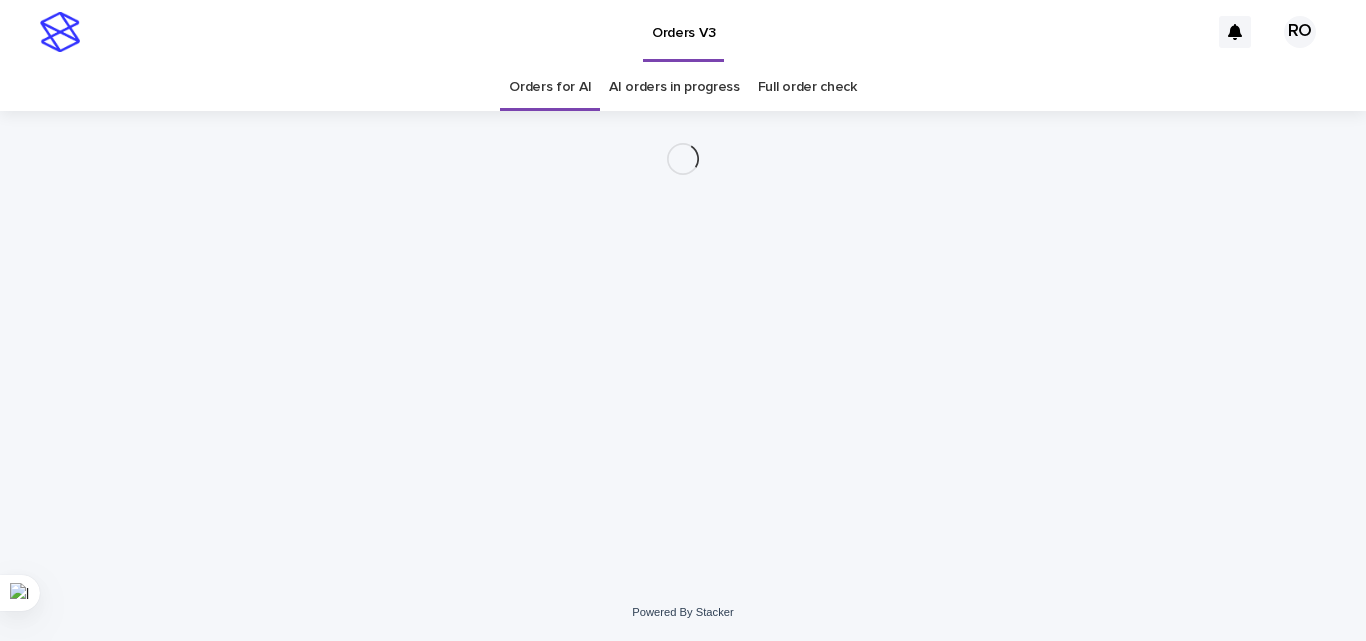 scroll, scrollTop: 0, scrollLeft: 0, axis: both 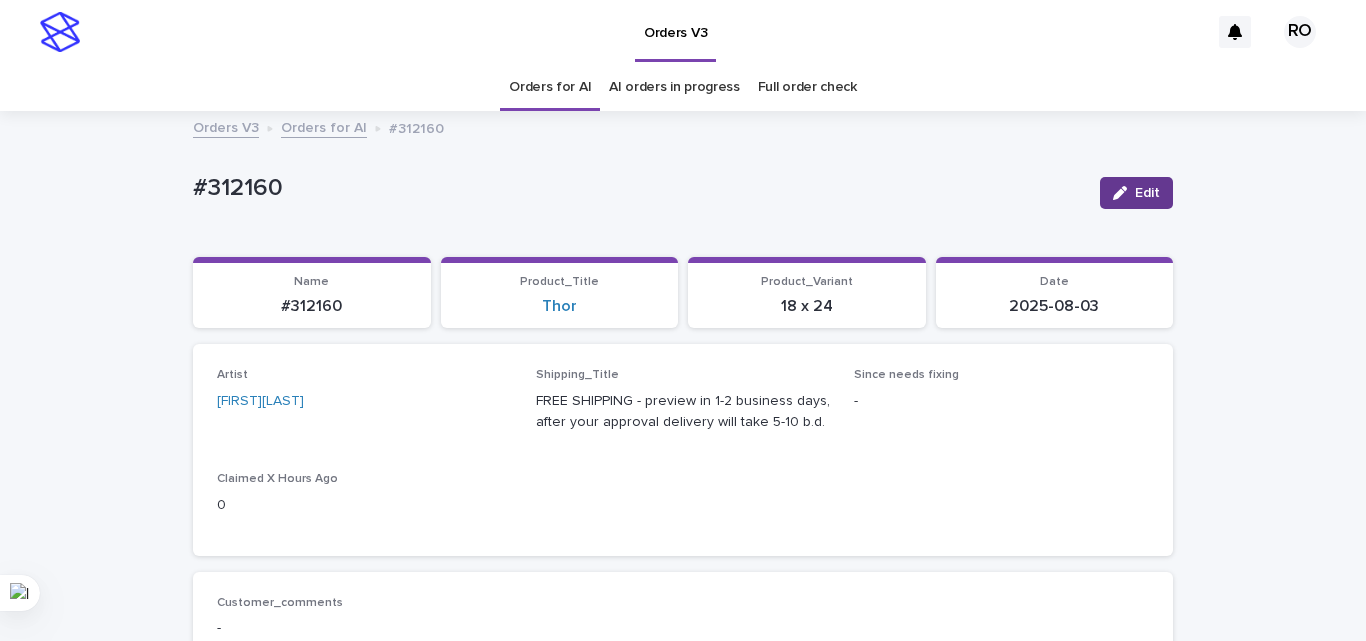 click at bounding box center (1124, 193) 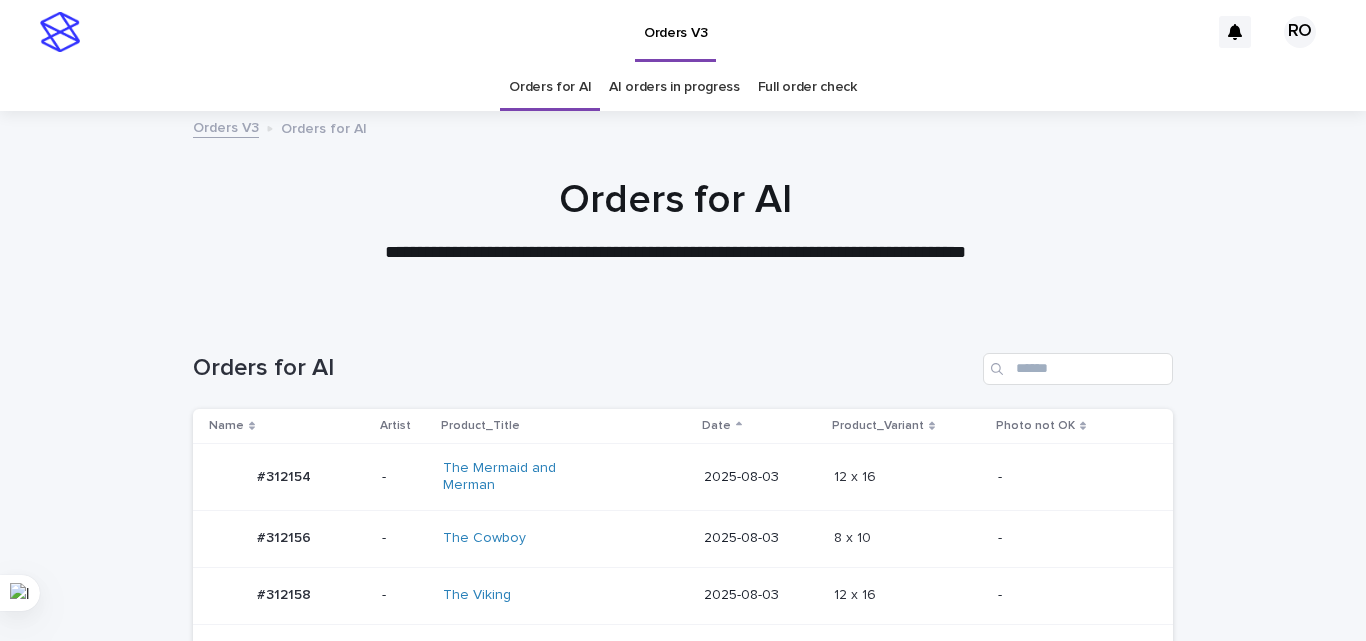 scroll, scrollTop: 64, scrollLeft: 0, axis: vertical 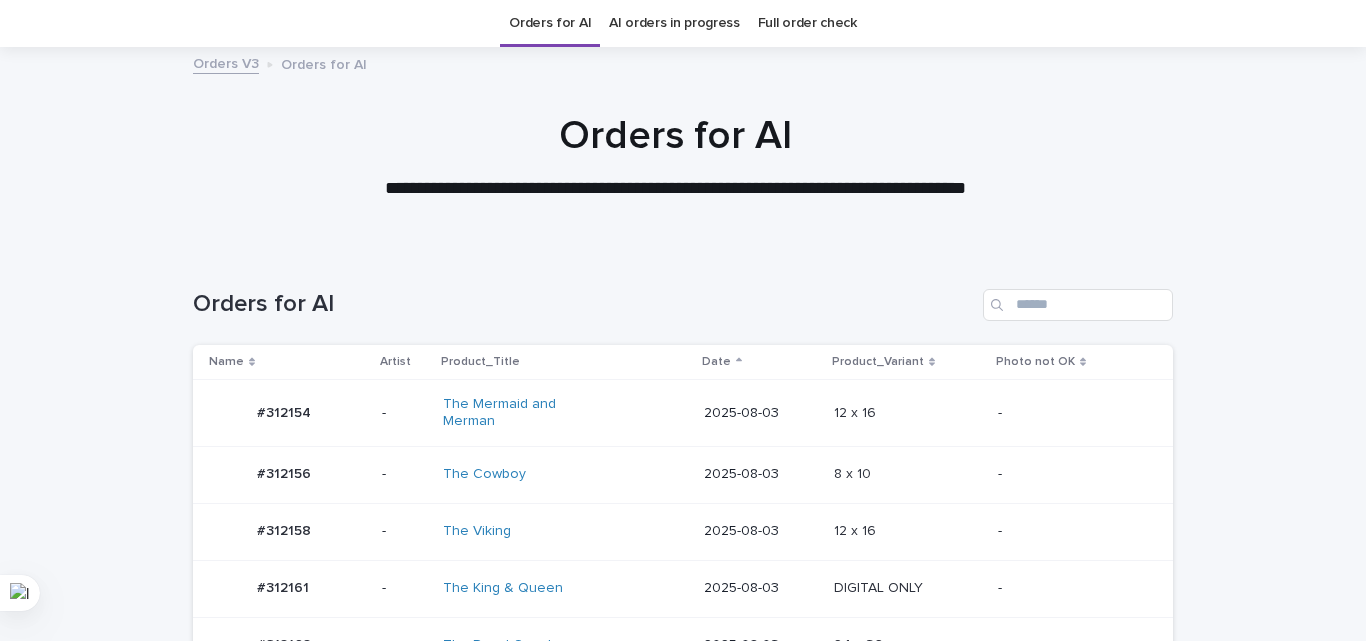 click on "12 x 16 12 x 16" at bounding box center [908, 413] 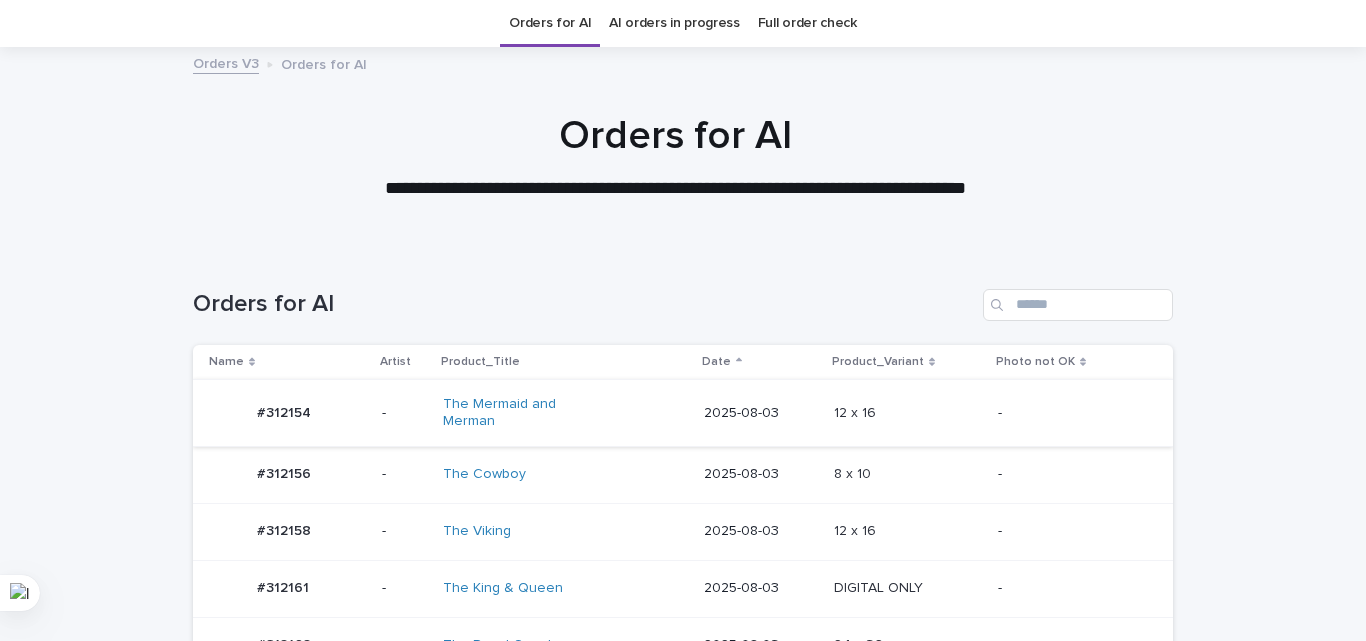 scroll, scrollTop: 0, scrollLeft: 0, axis: both 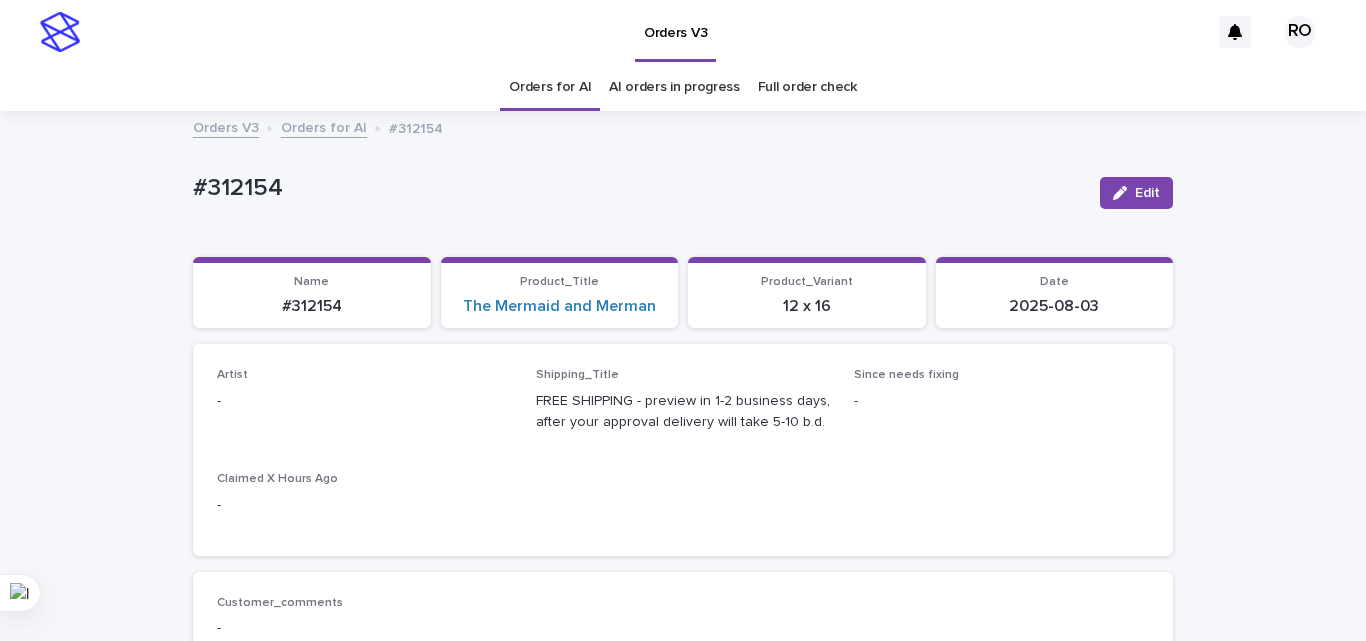 drag, startPoint x: 1139, startPoint y: 187, endPoint x: 498, endPoint y: 460, distance: 696.7137 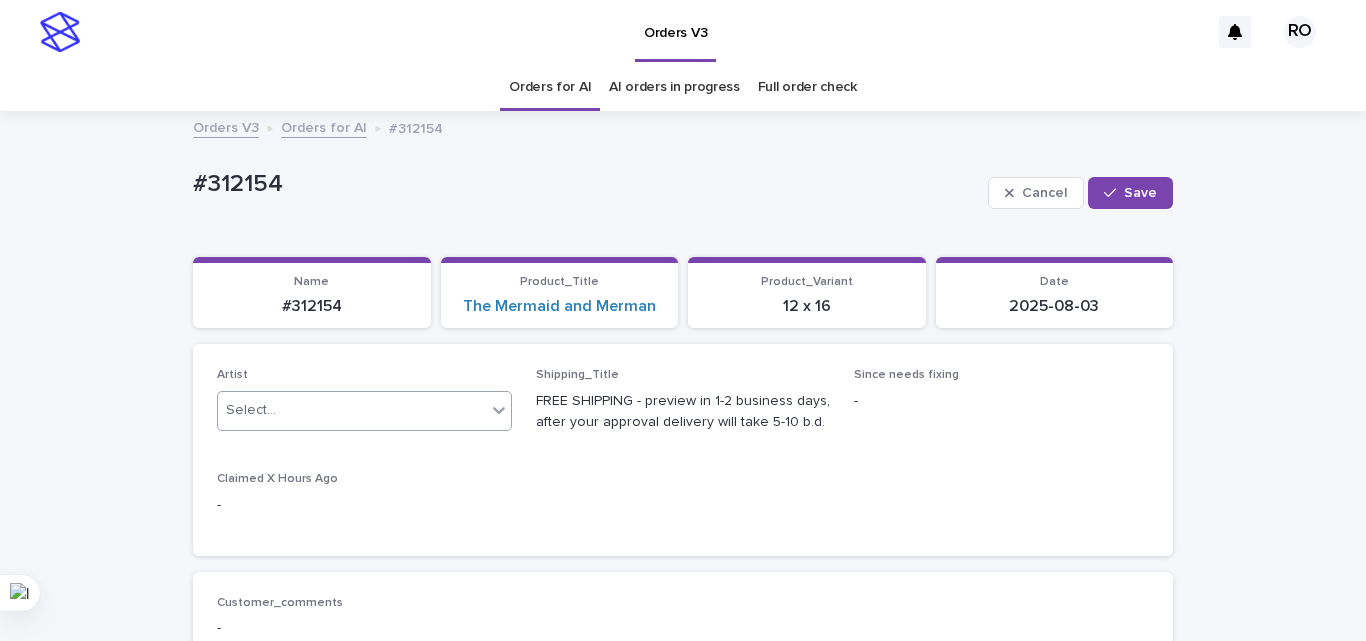 click on "Select..." at bounding box center (352, 410) 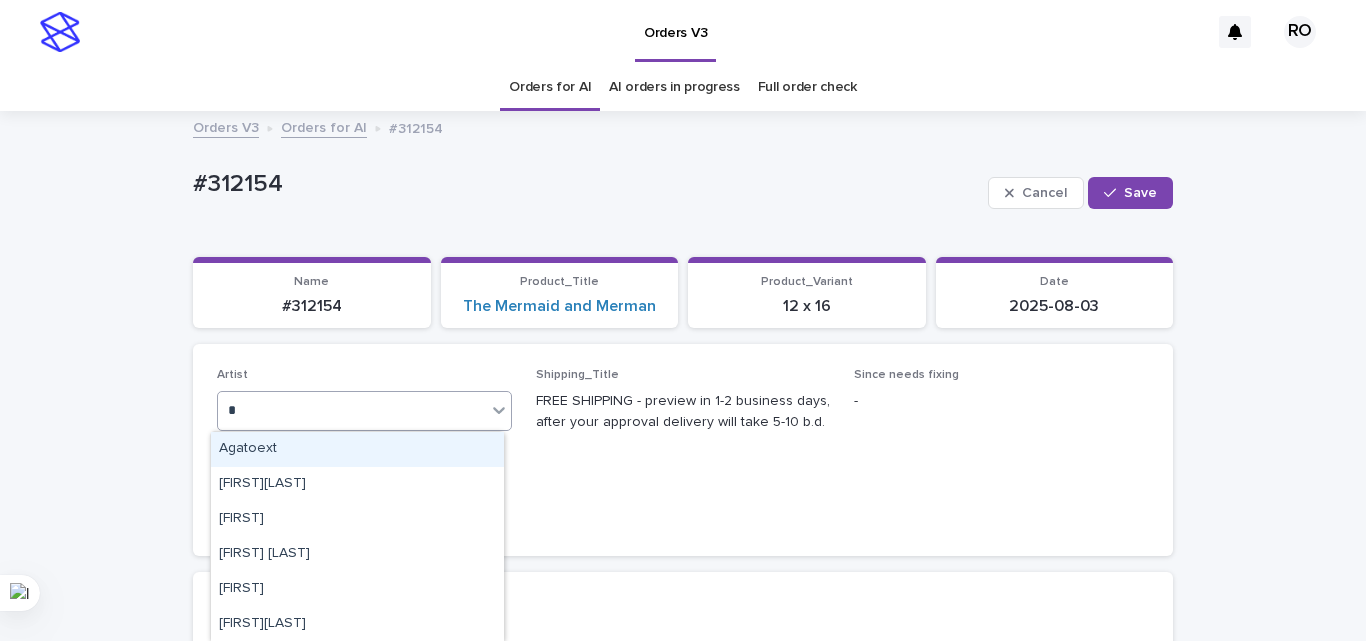type on "**" 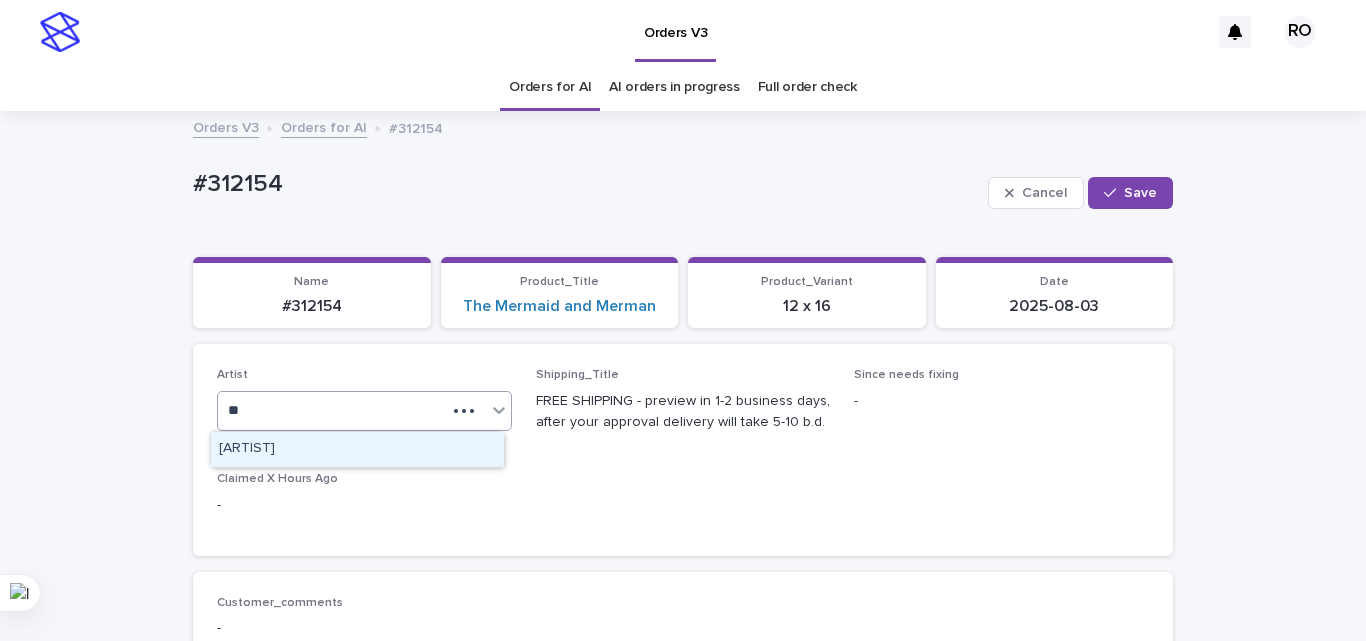 type 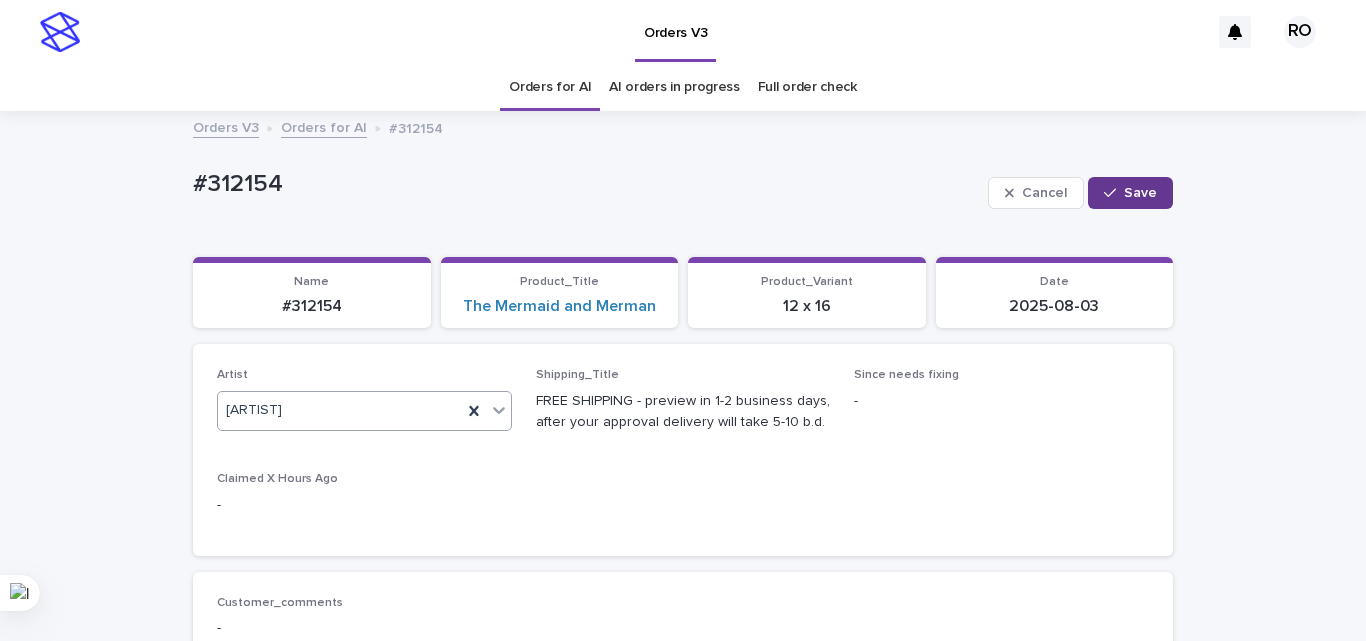 click on "Save" at bounding box center [1130, 193] 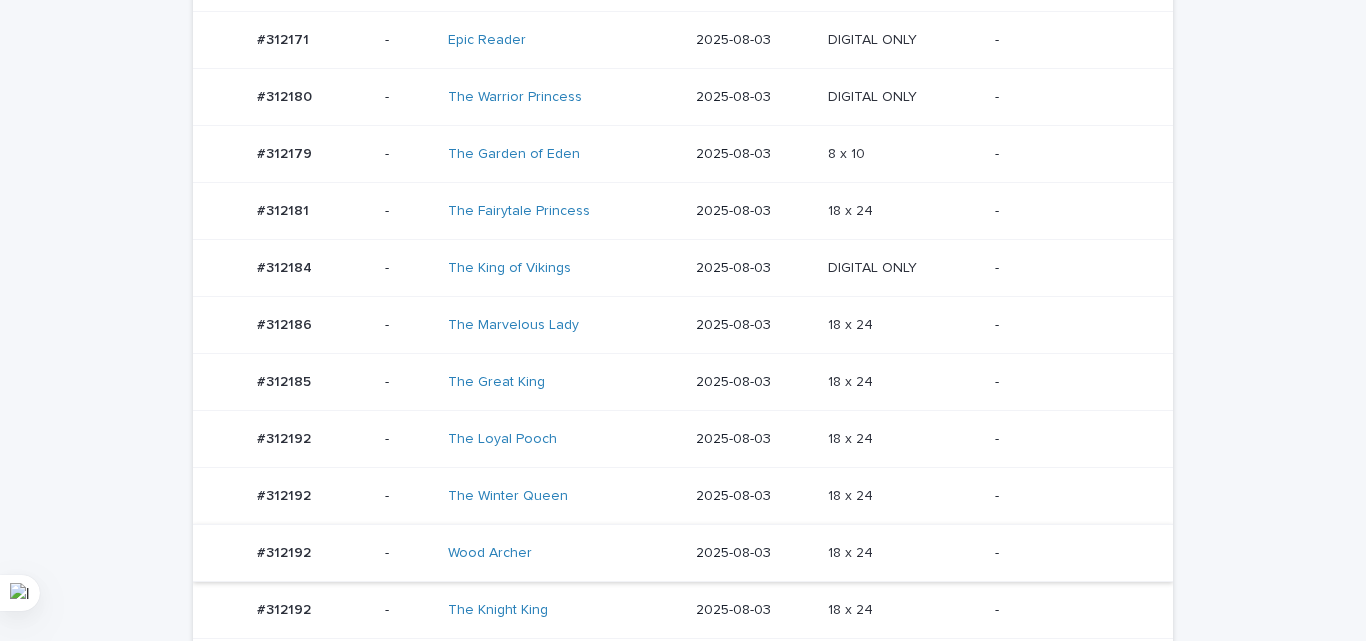 scroll, scrollTop: 1056, scrollLeft: 0, axis: vertical 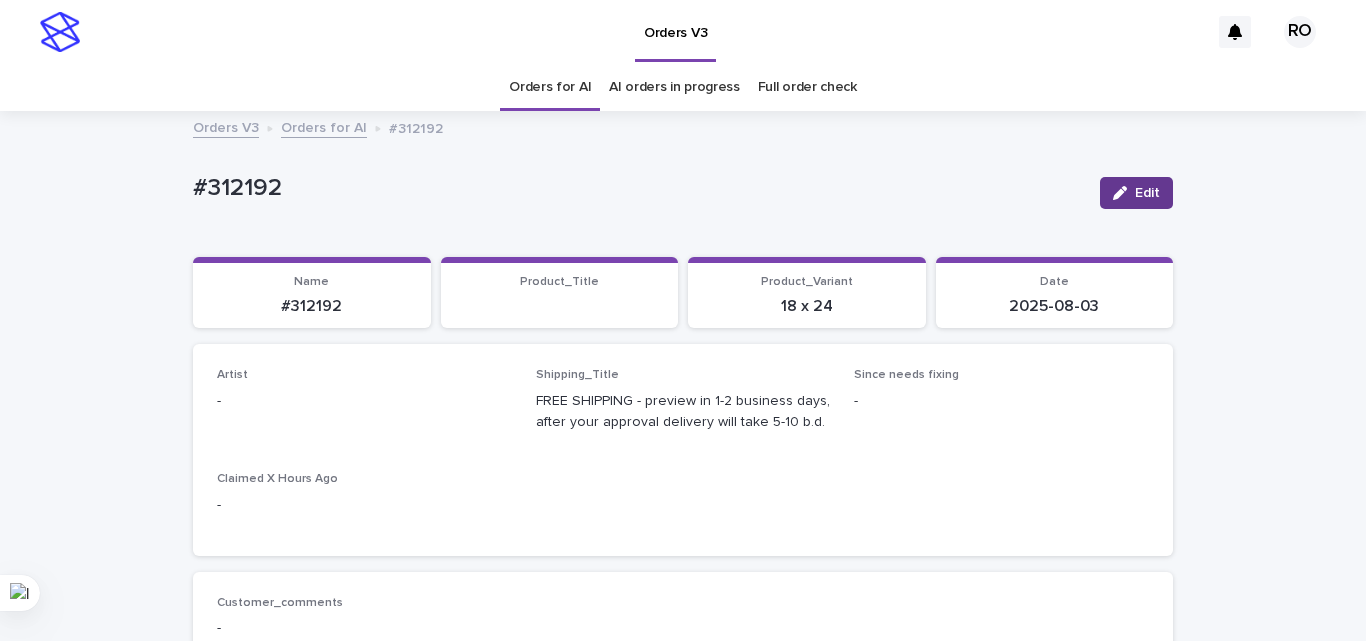 click on "Edit" at bounding box center [1136, 193] 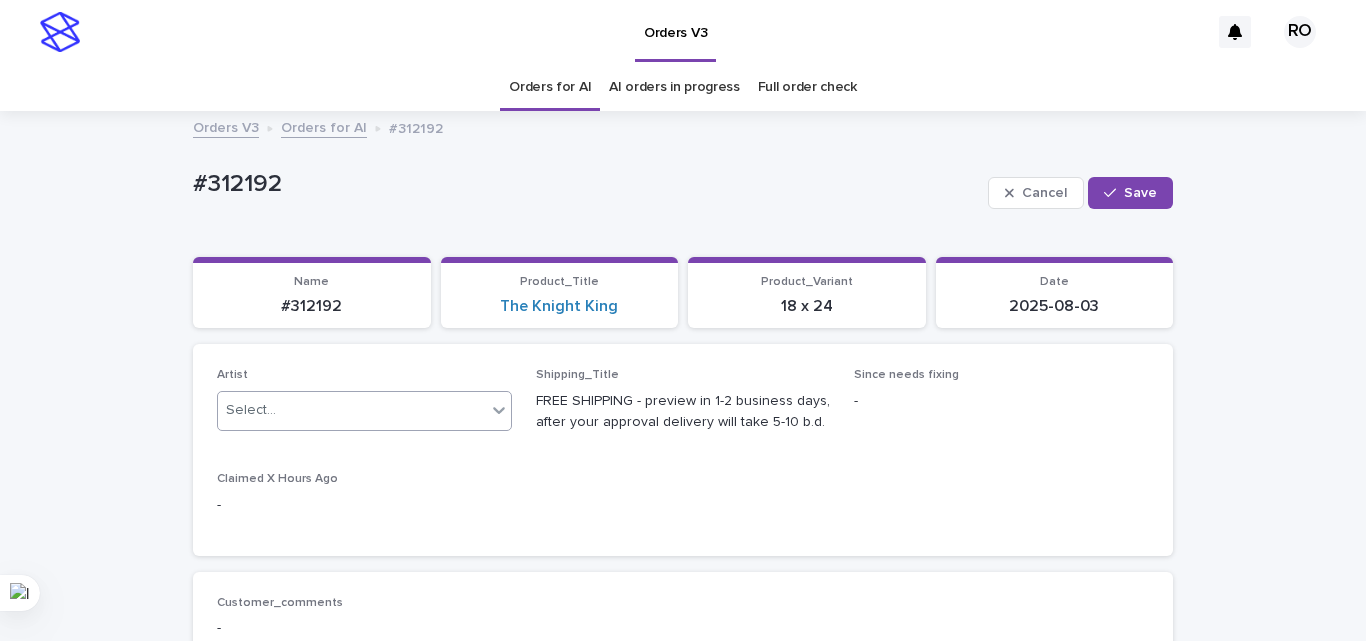 click on "Select..." at bounding box center [352, 410] 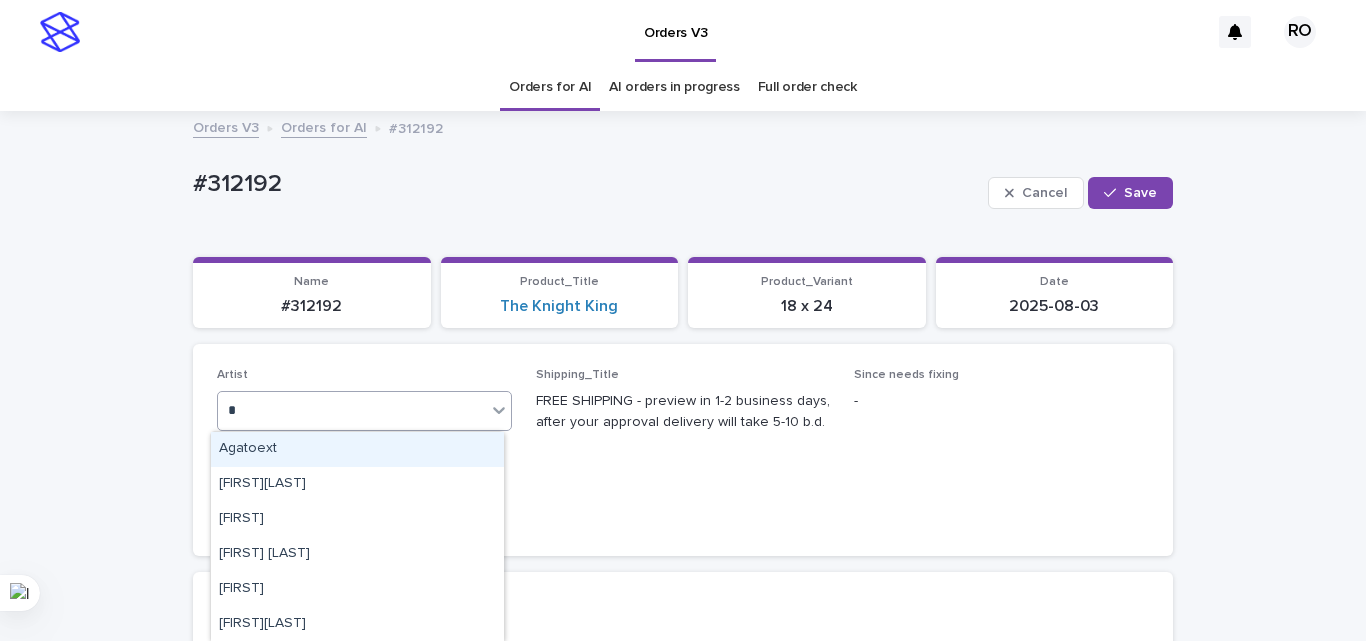 type on "**" 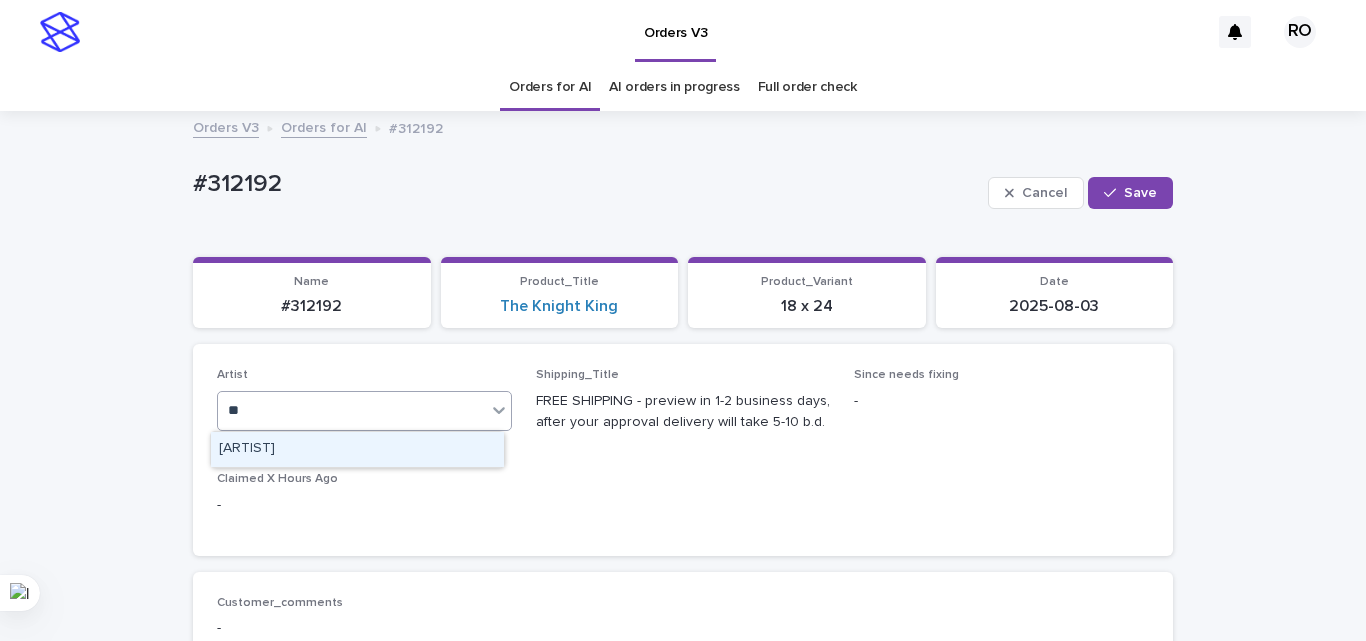 type 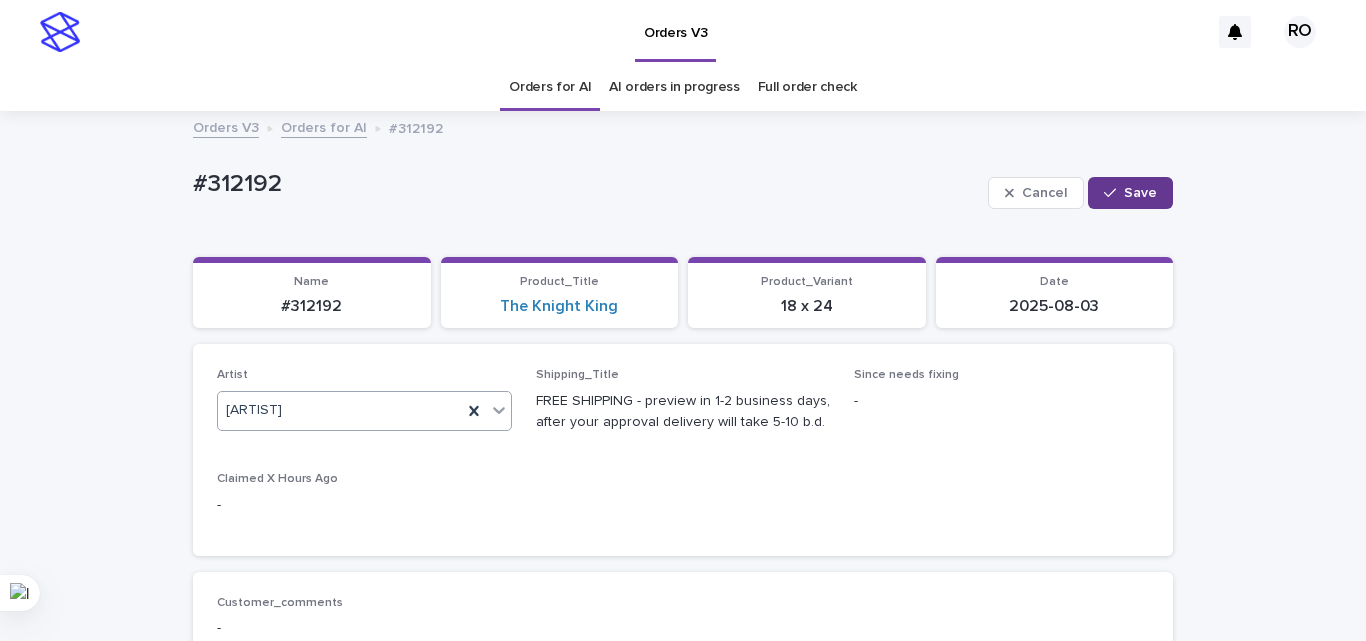 click on "Save" at bounding box center [1140, 193] 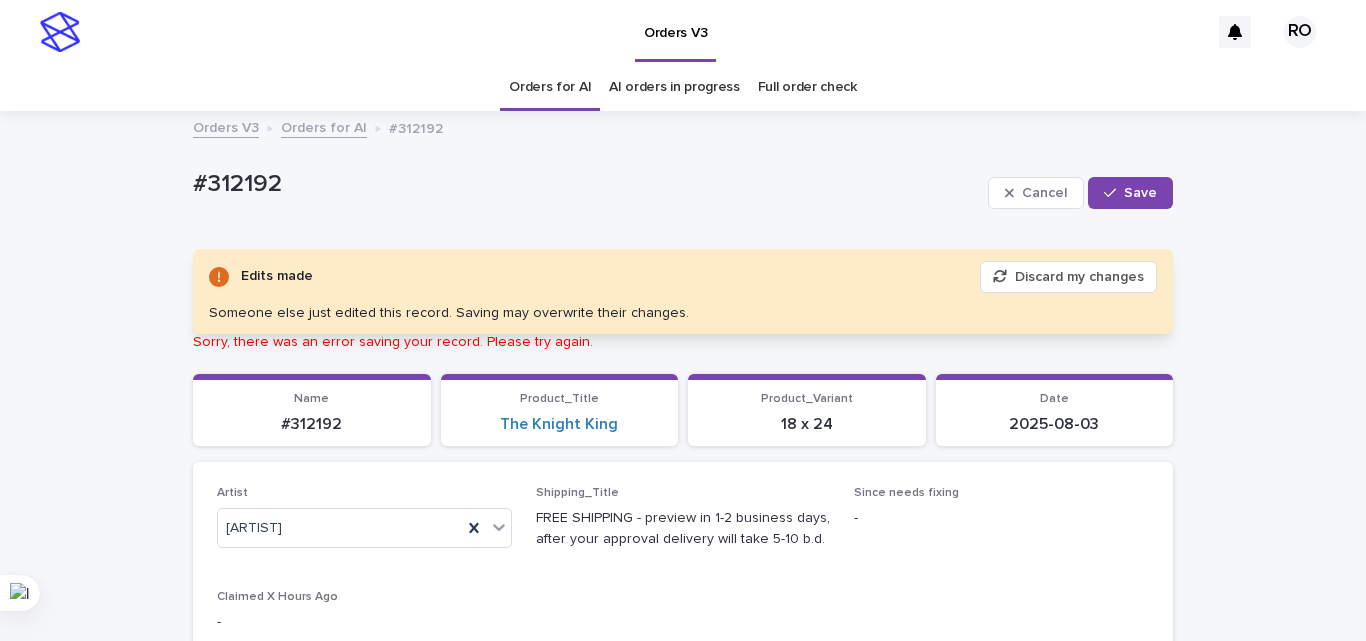 click on "Discard my changes" at bounding box center [1068, 277] 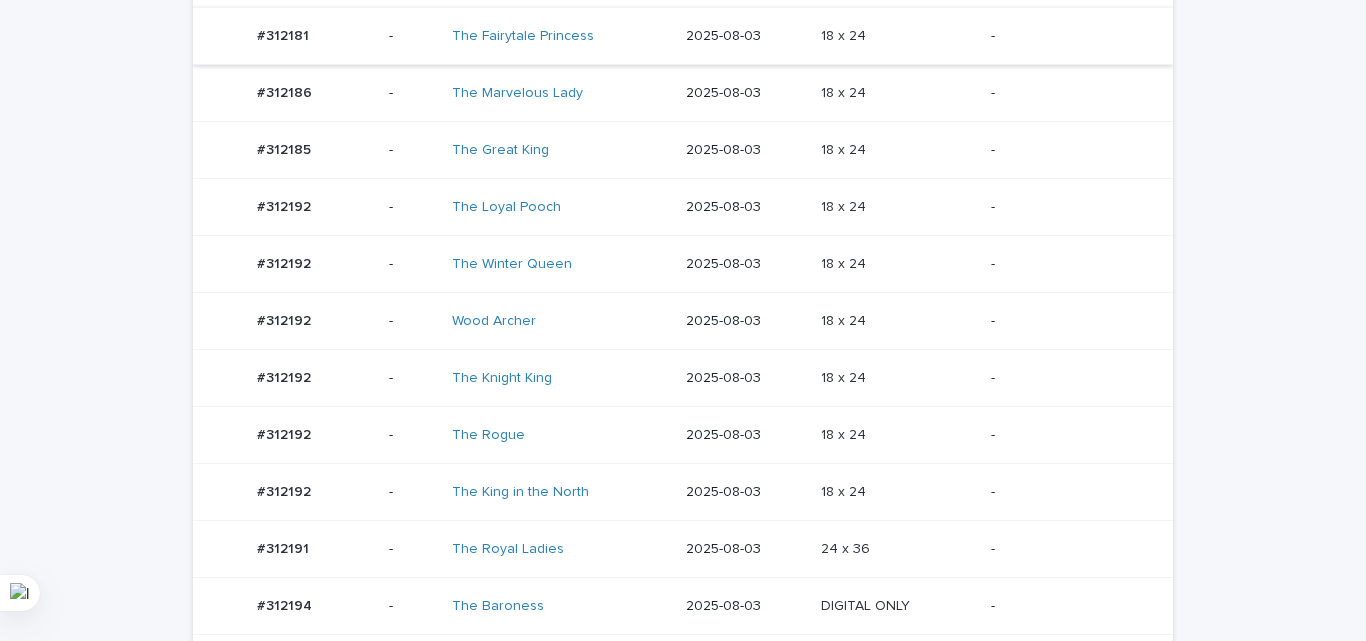 scroll, scrollTop: 372, scrollLeft: 0, axis: vertical 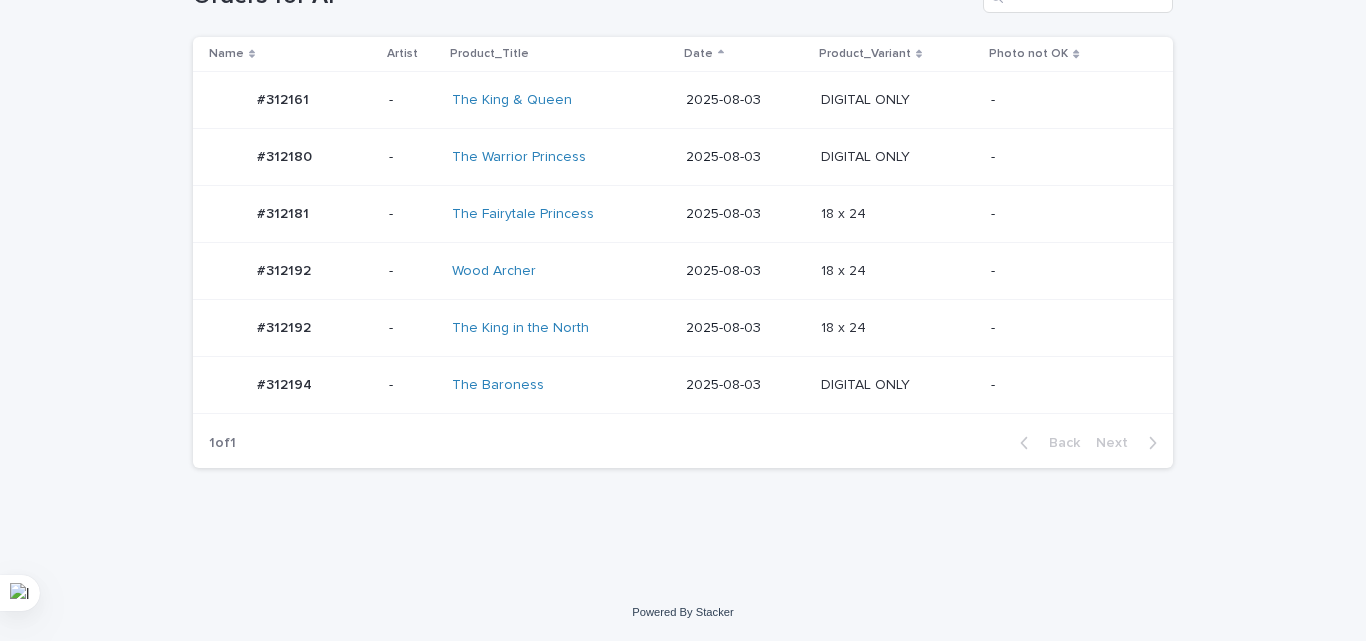 click on "DIGITAL ONLY DIGITAL ONLY" at bounding box center [898, 157] 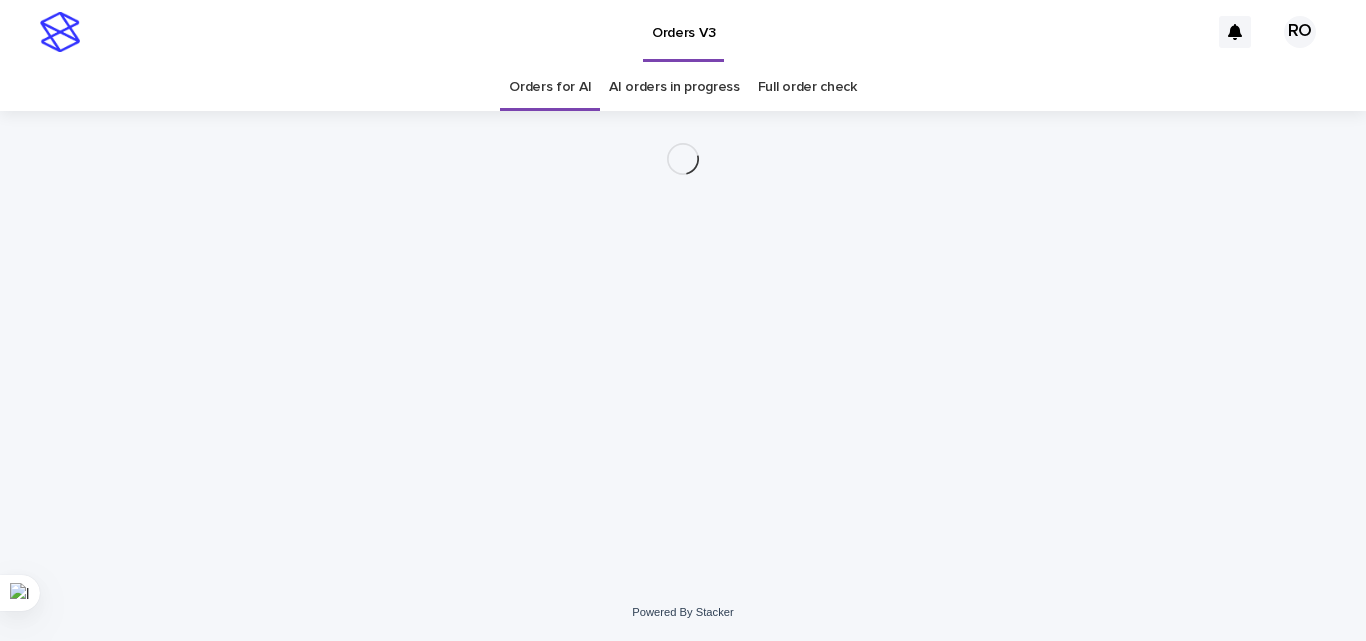 scroll, scrollTop: 0, scrollLeft: 0, axis: both 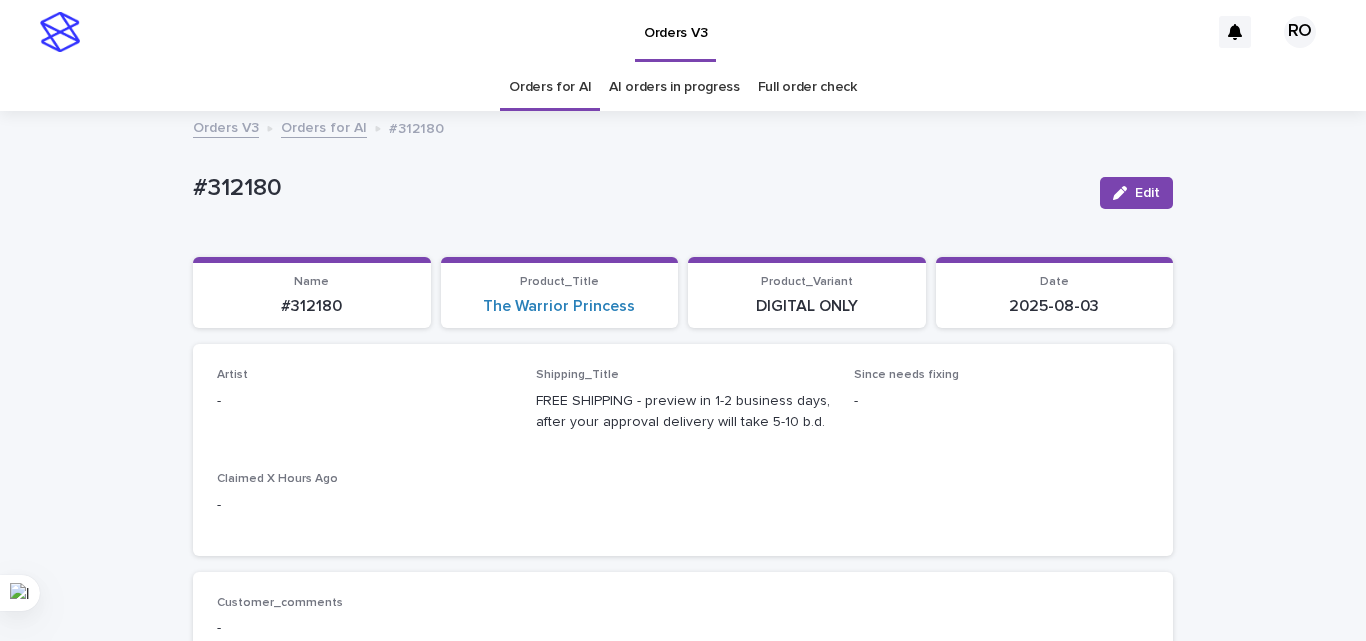 click at bounding box center (1124, 193) 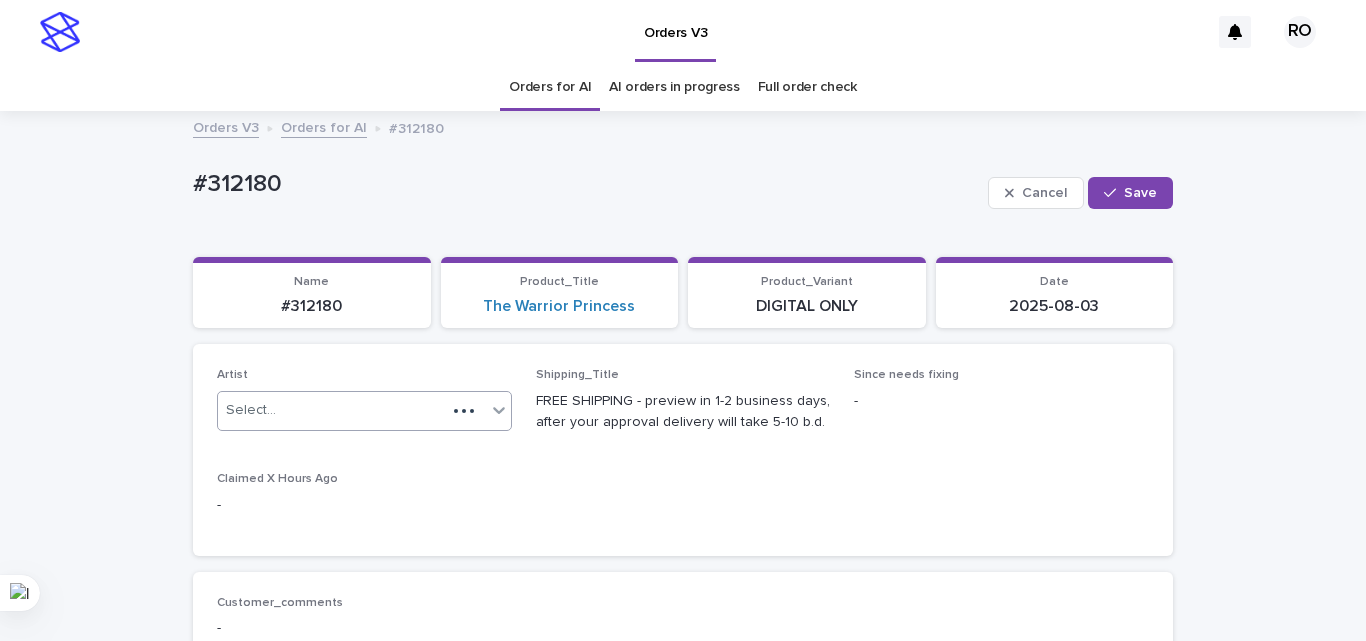 click on "Select..." at bounding box center (332, 410) 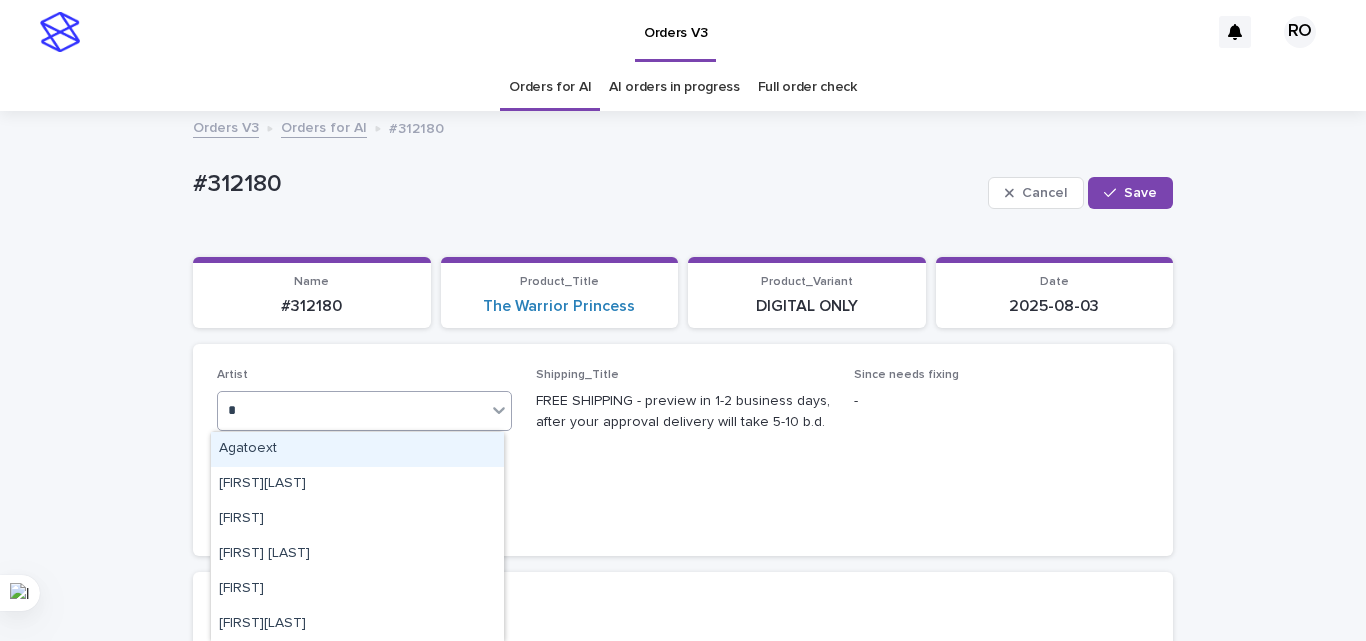 type on "**" 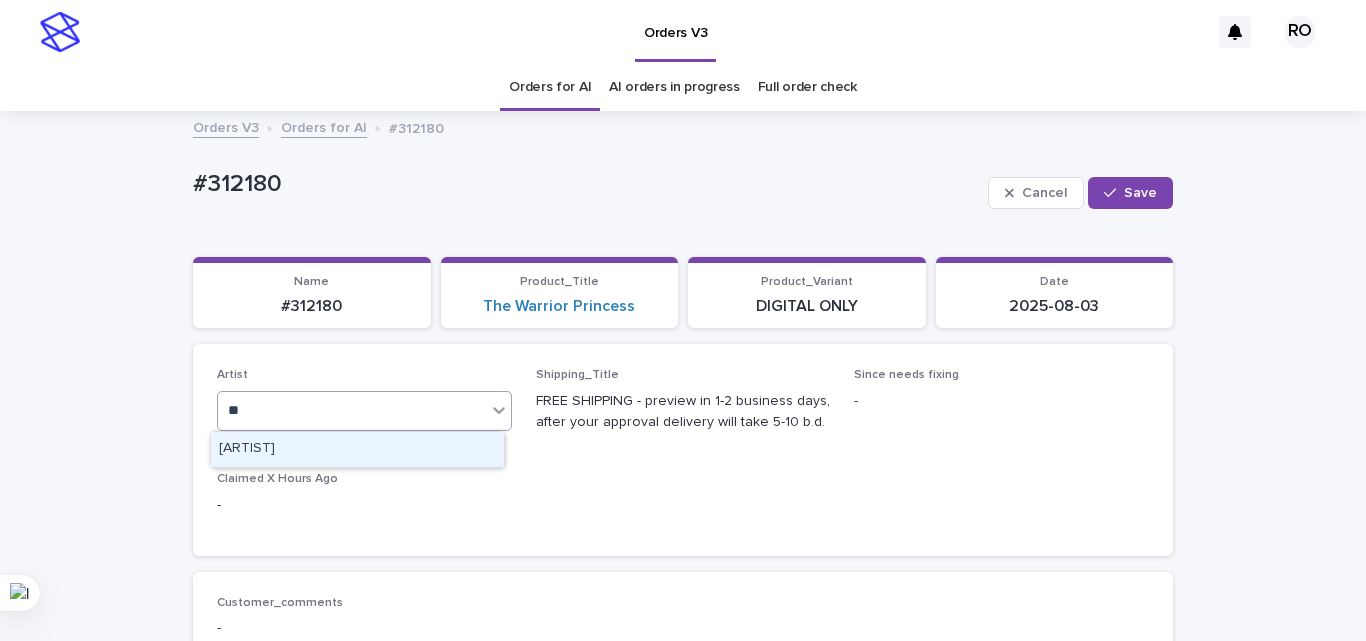 type 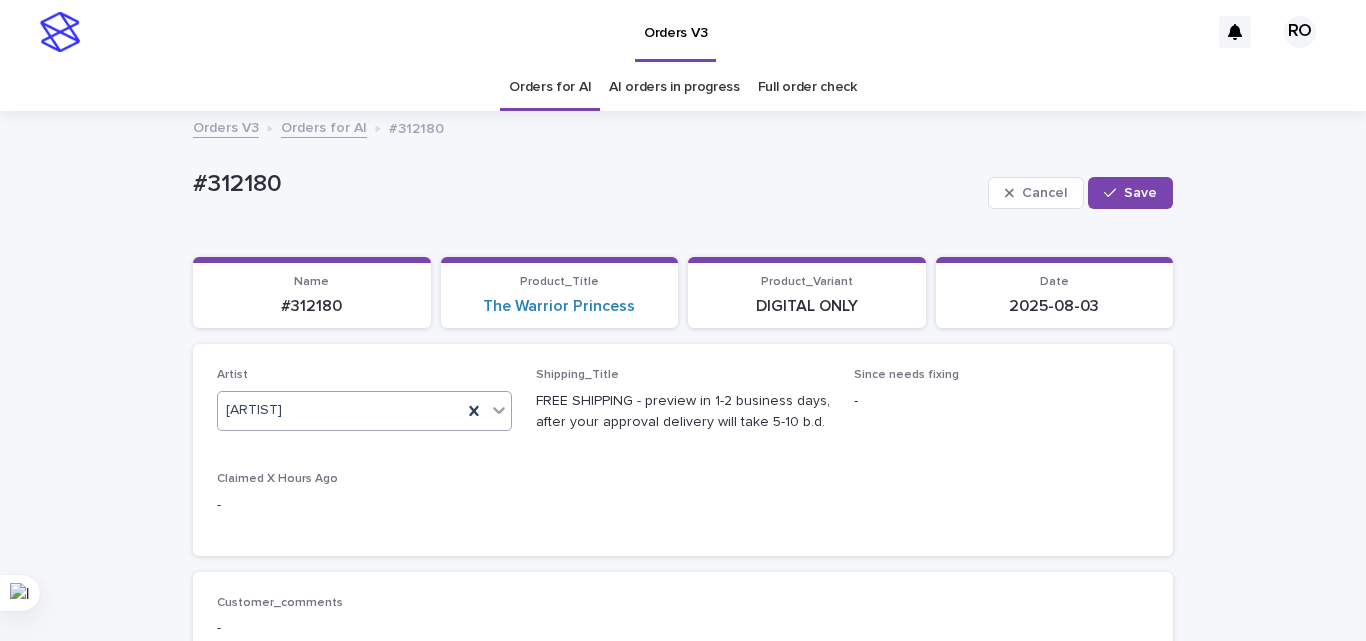 click on "Cancel Save" at bounding box center (1080, 193) 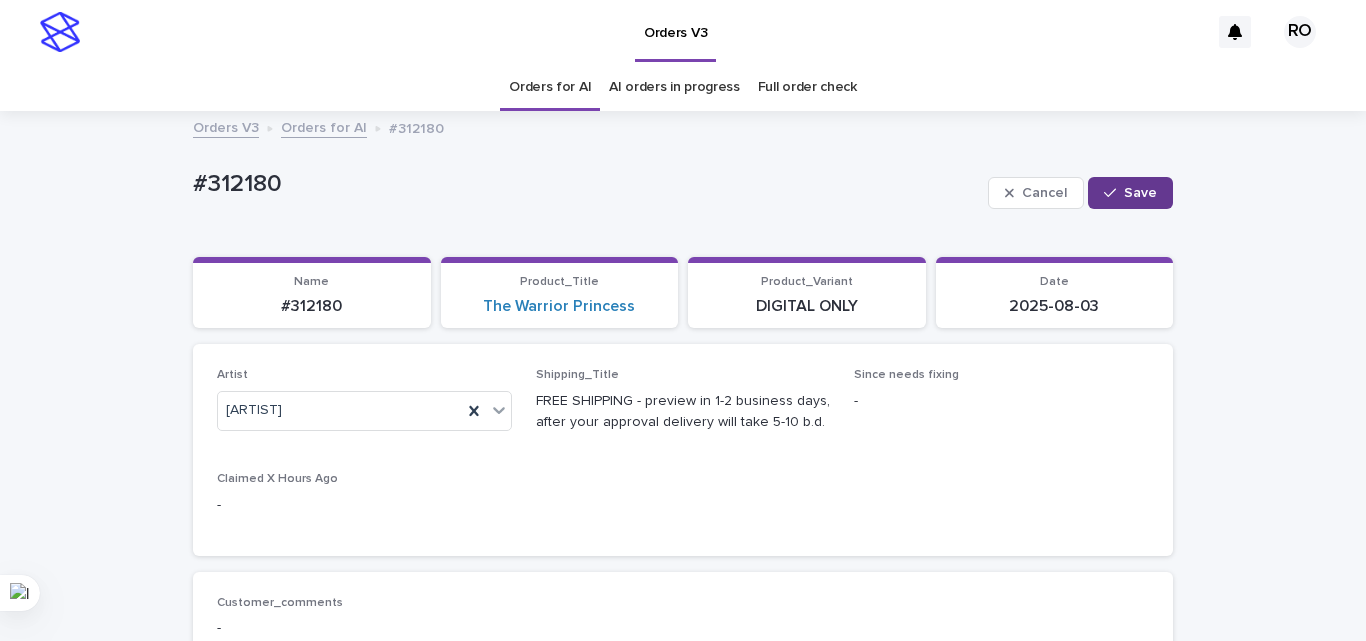 click on "Save" at bounding box center (1140, 193) 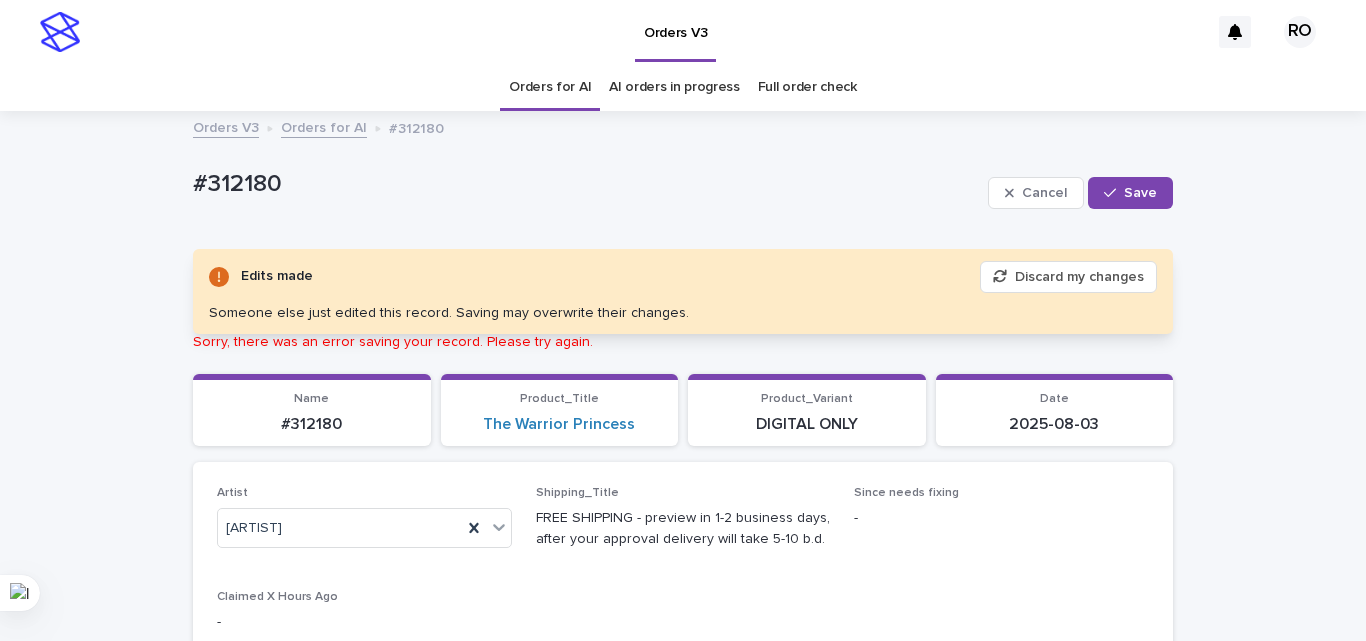 click on "Loading... Saving… Loading... Saving… #312180 Cancel Save #312180 Cancel Save Edits made Discard my changes Someone else just edited this record. Saving may overwrite their changes. Sorry, there was an error saving your record. Please try again. Please fill out the required fields below. Loading... Saving… Loading... Saving… Loading... Saving… Name #312180 Product_Title The Warrior Princess   Product_Variant DIGITAL ONLY Date 2025-08-03 Loading... Saving… Artist RoxsanaRoa Shipping_Title FREE SHIPPING - preview in 1-2 business days, after your approval delivery will take 5-10 b.d. Since needs fixing - Claimed X Hours Ago - Loading... Saving… Customer_comments - Supervisor comments - Admin Notes - Loading... Saving… Client_Images Uploaded image:
_Uploaded image (direct link): https://files.getuploadkit.com/e11cfb23-3d37-4f5e-b252-d52a065c0f83/746e27e2-b372-4977-b197-86a55963e314/1146136564370487939001.jpeg?image
Notes Uploaded image:
_product-type:portrait Photo not OK Select... no Pet_Images" at bounding box center [683, 1153] 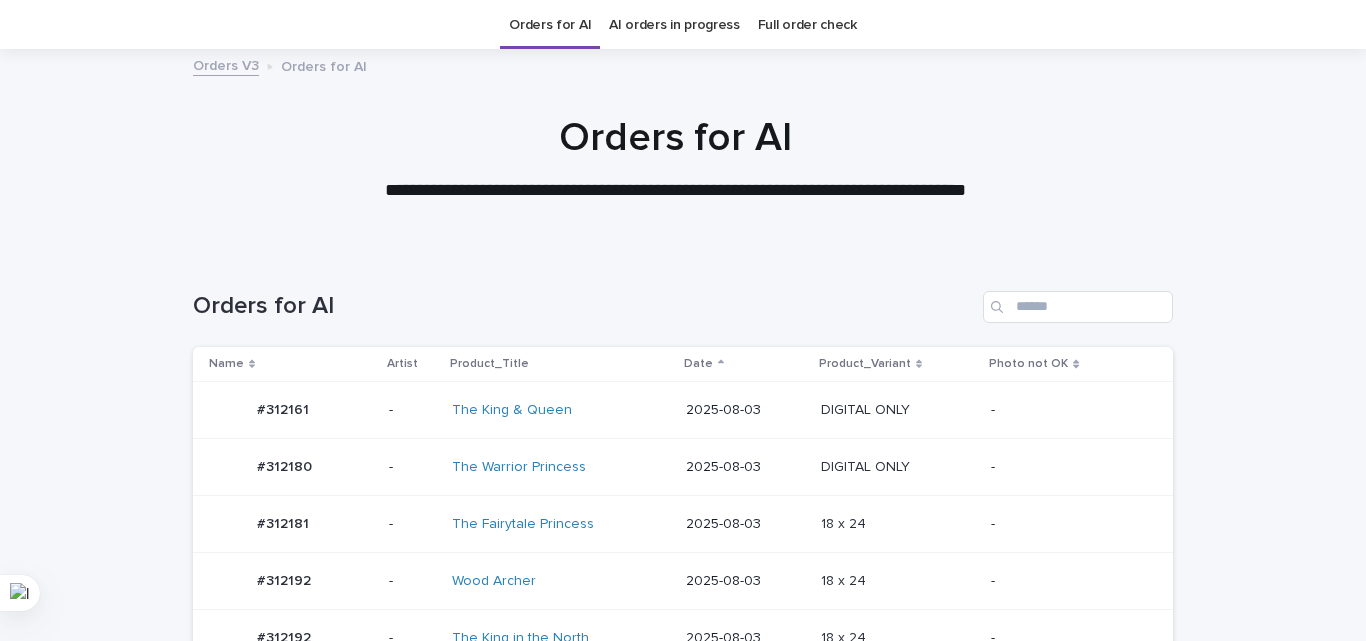 scroll, scrollTop: 64, scrollLeft: 0, axis: vertical 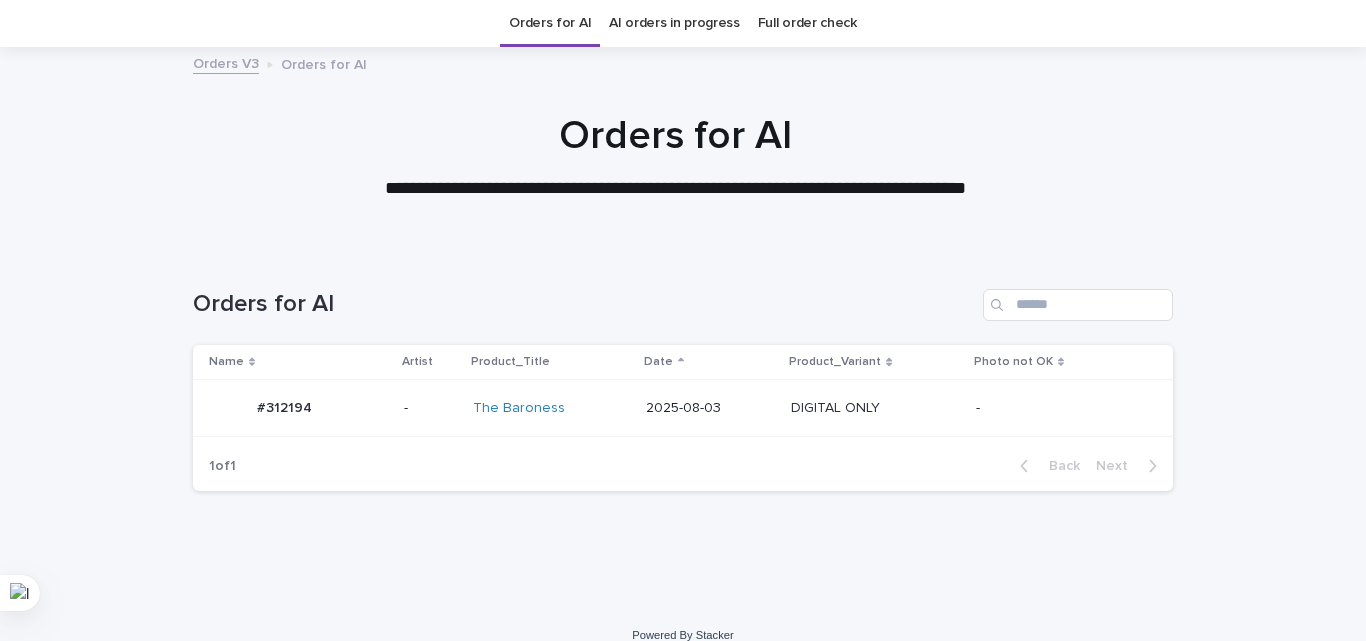 click on "2025-08-03" at bounding box center [711, 408] 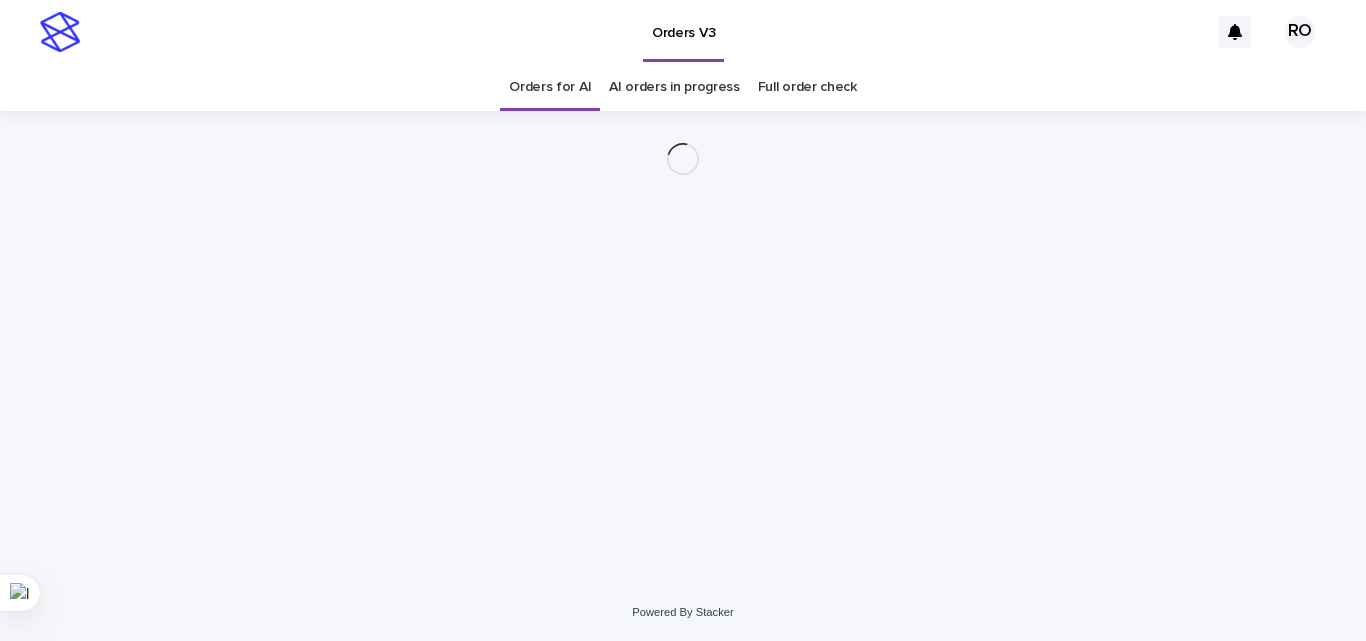 scroll, scrollTop: 0, scrollLeft: 0, axis: both 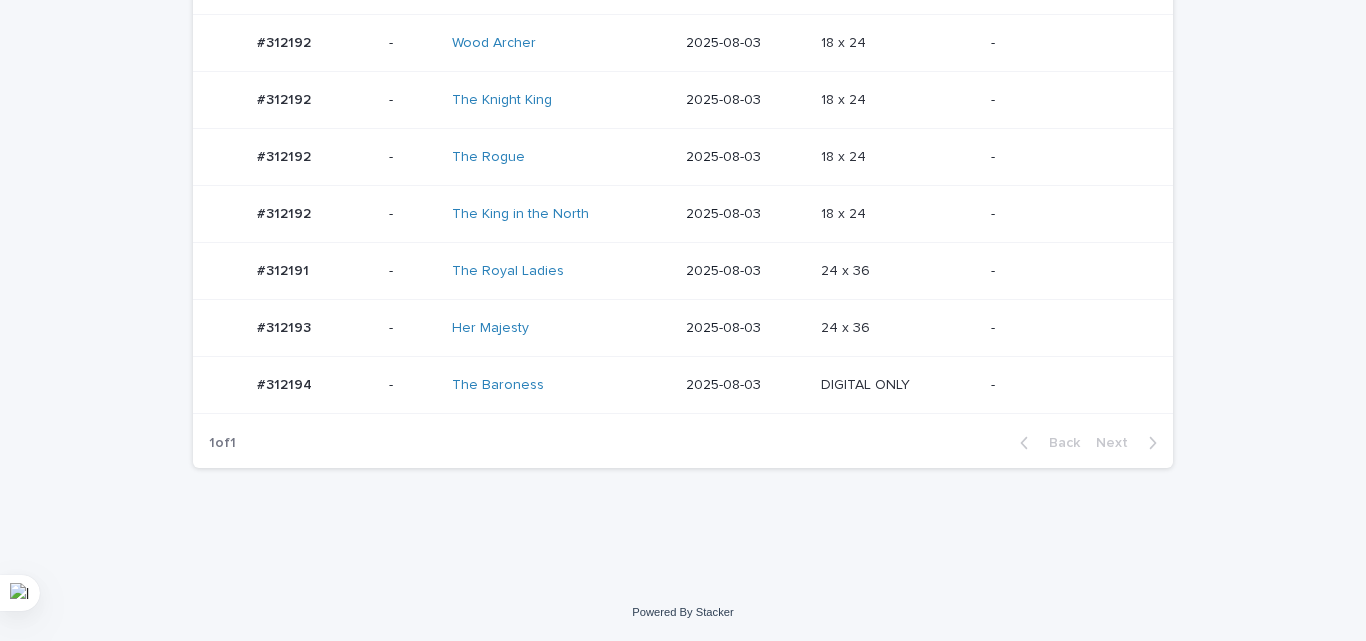click on "24 x 36 24 x 36" at bounding box center [898, 328] 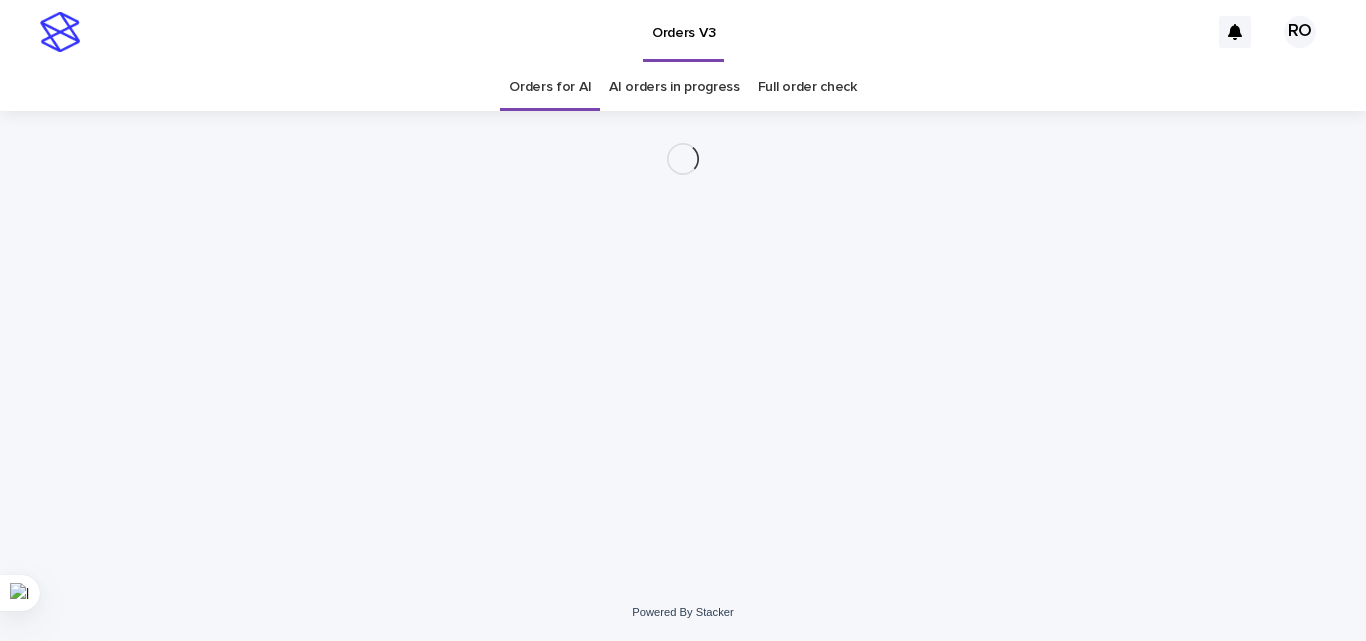 scroll, scrollTop: 0, scrollLeft: 0, axis: both 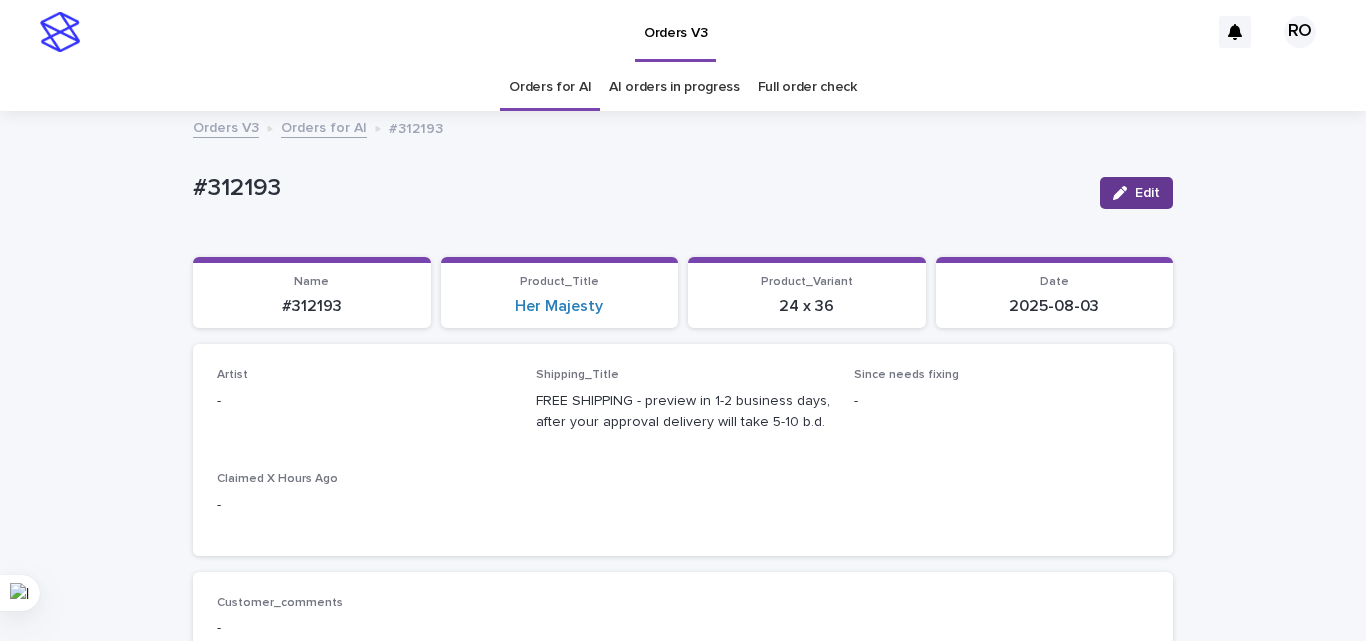 click on "Edit" at bounding box center [1147, 193] 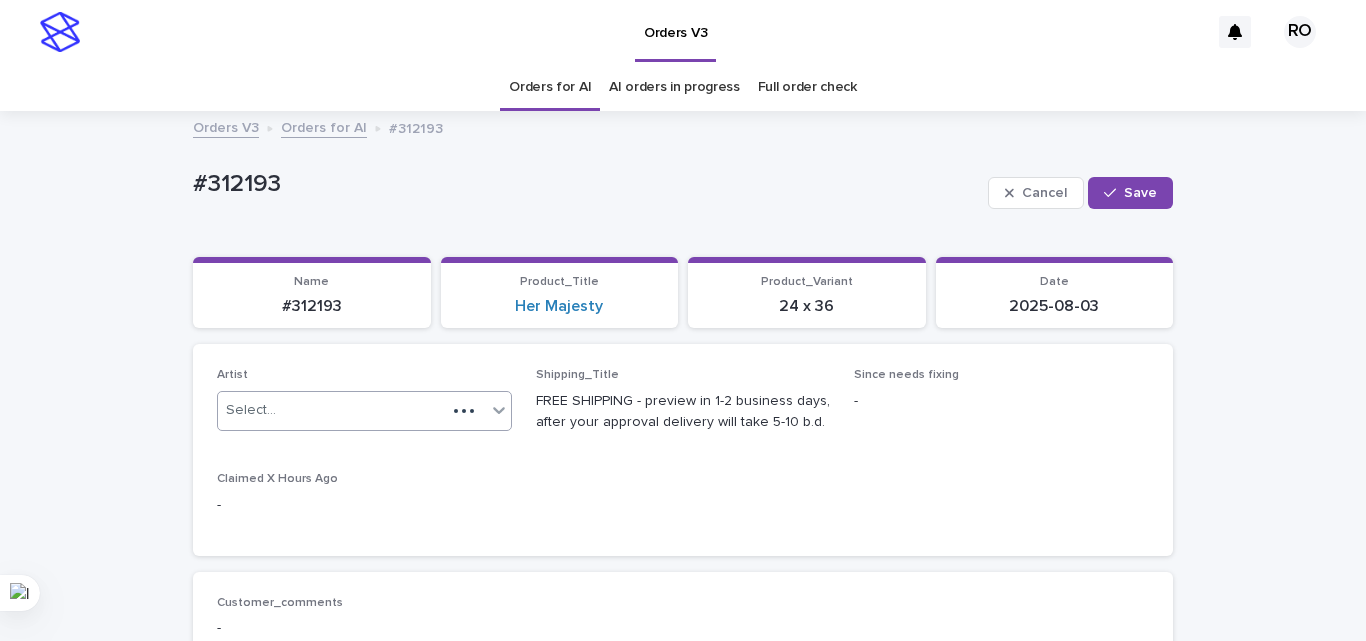 click on "Select..." at bounding box center [332, 410] 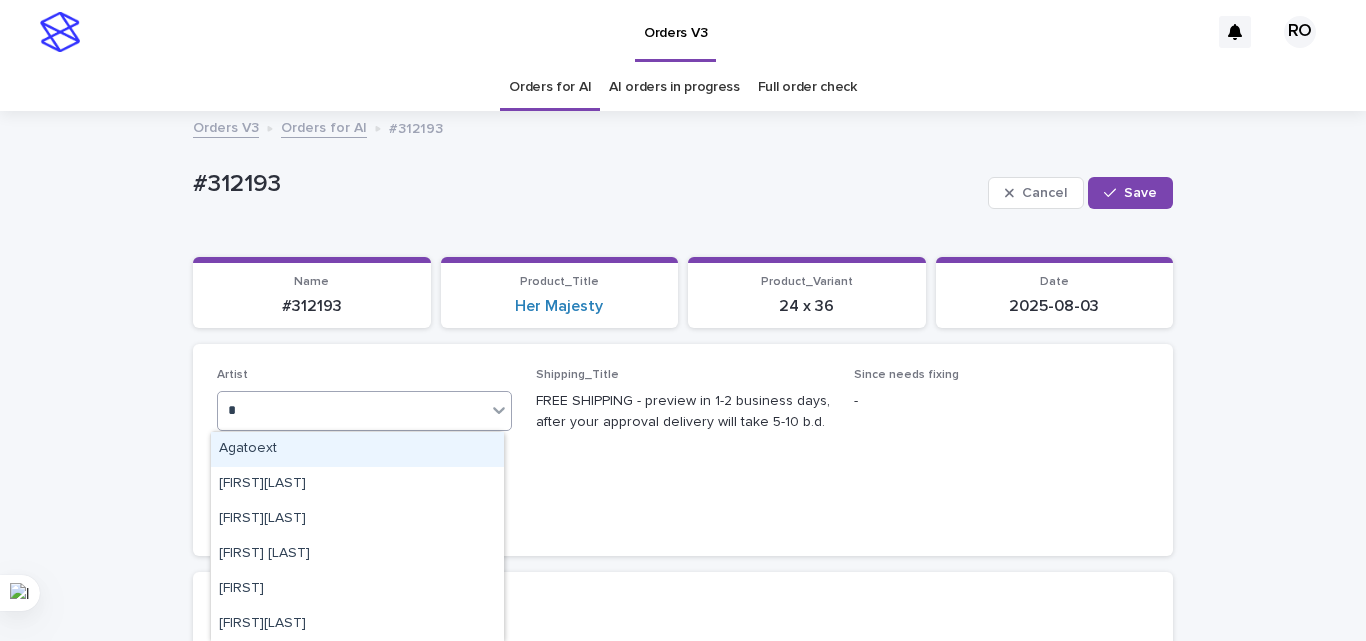 type on "**" 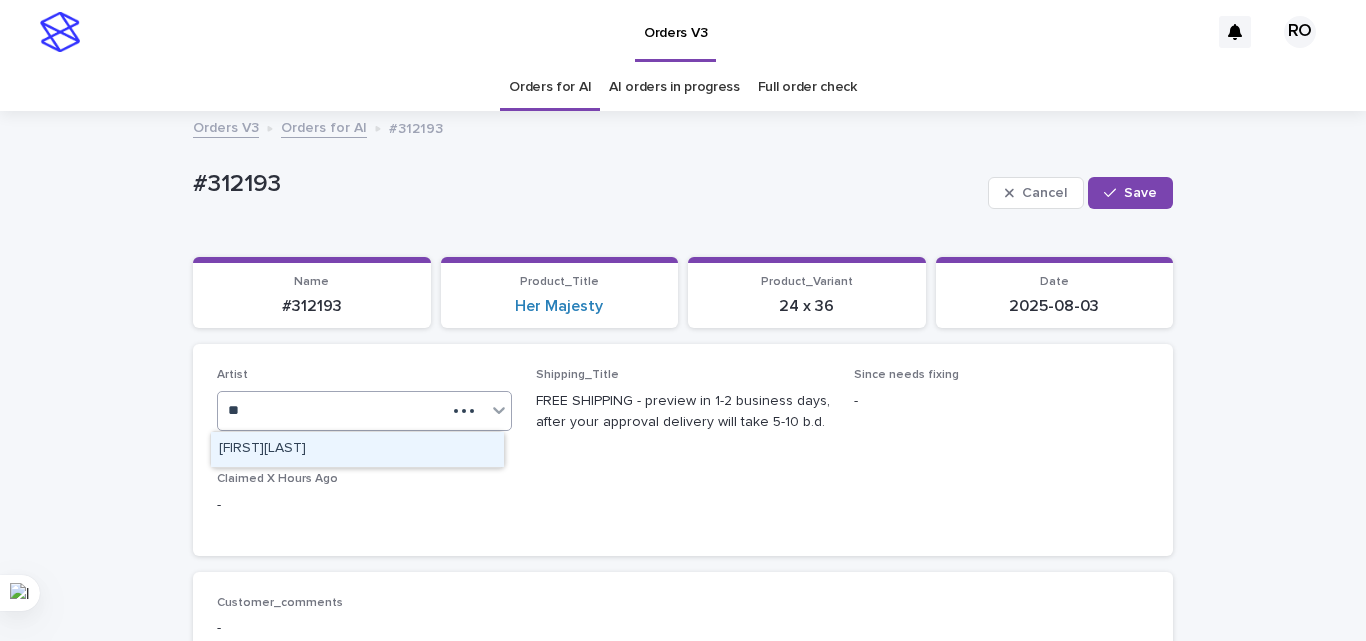 type 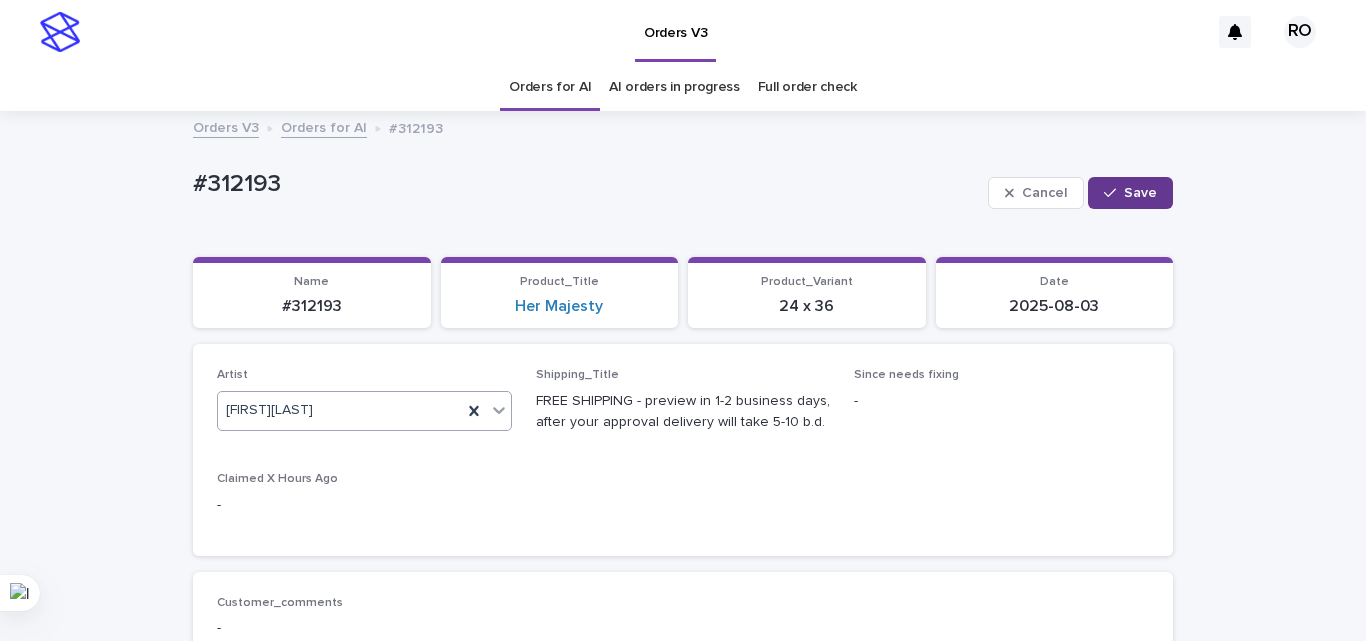 click at bounding box center [1114, 193] 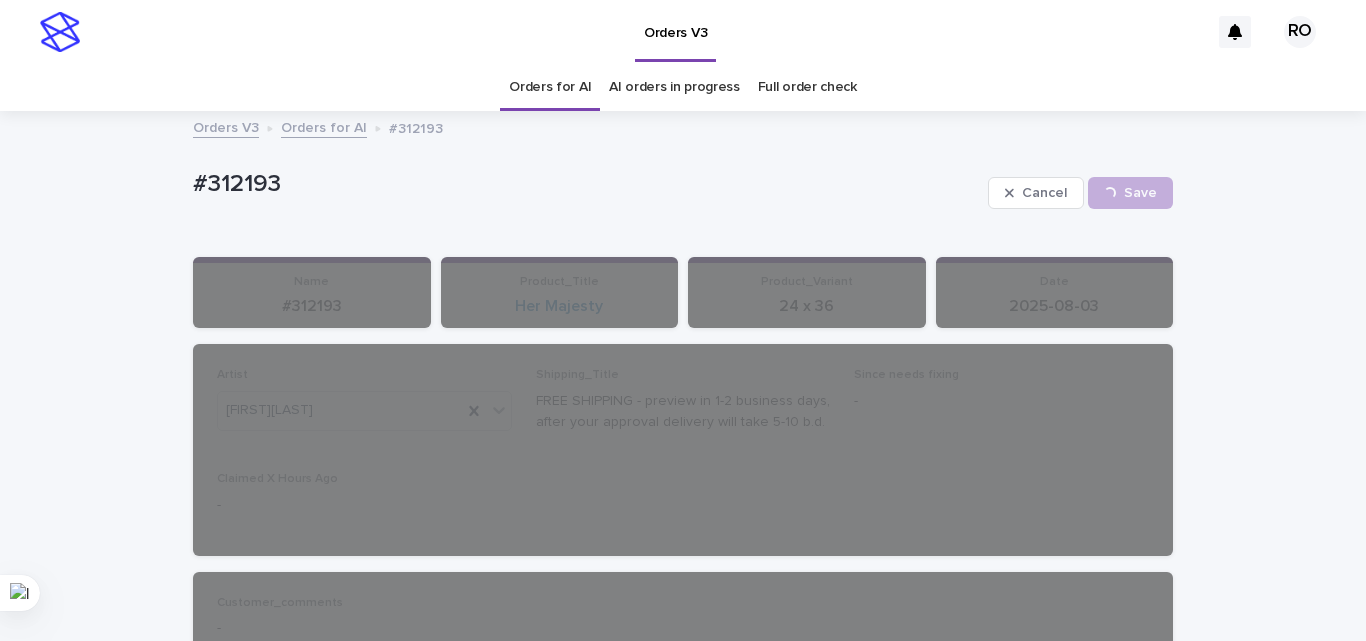 click on "Orders for AI" at bounding box center (550, 87) 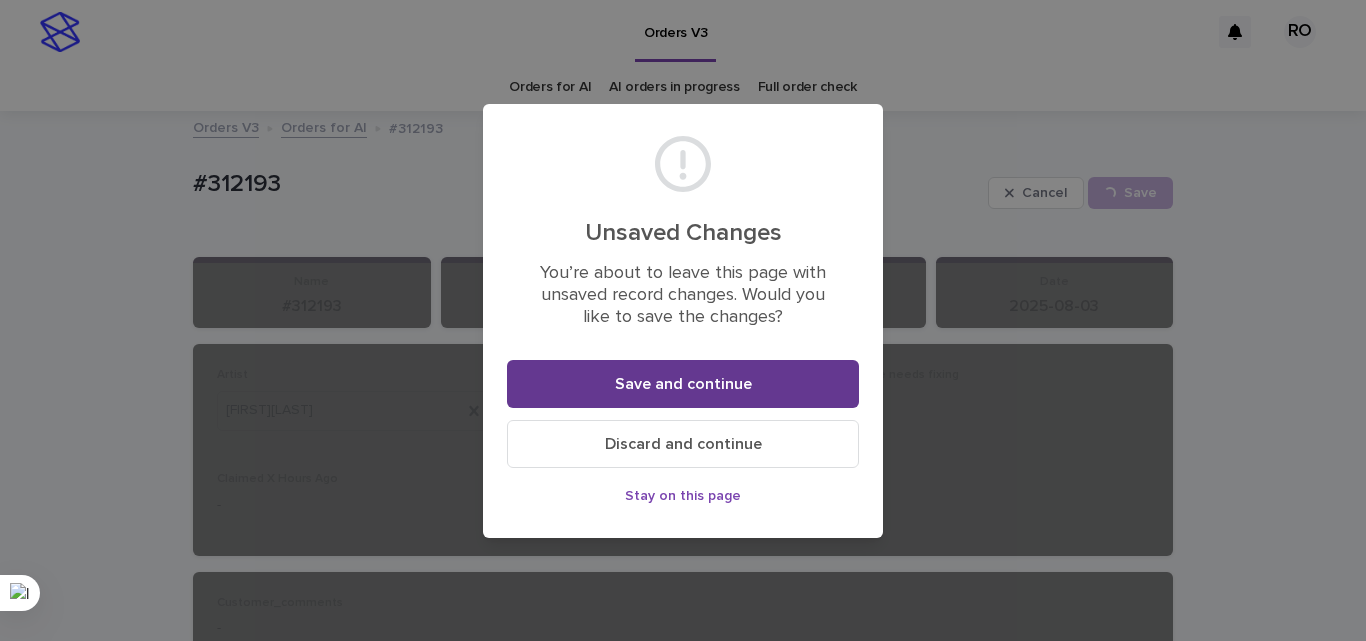 drag, startPoint x: 756, startPoint y: 379, endPoint x: 708, endPoint y: 333, distance: 66.48308 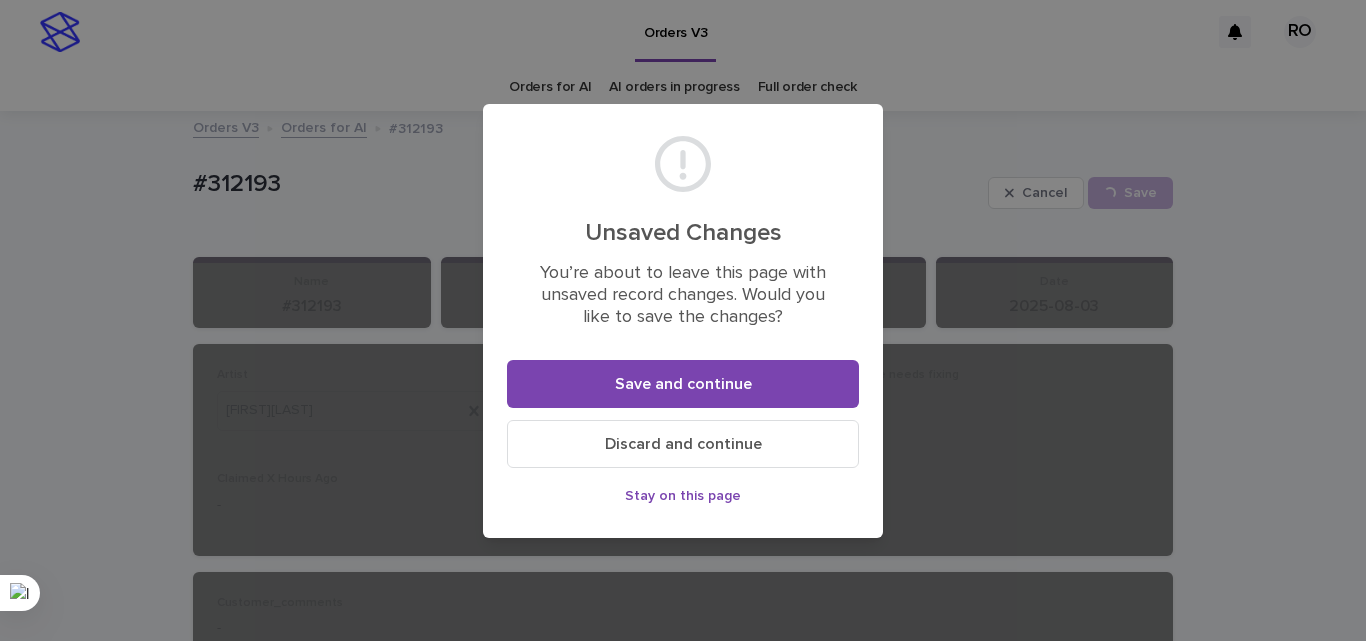 click on "Save and continue" at bounding box center (683, 384) 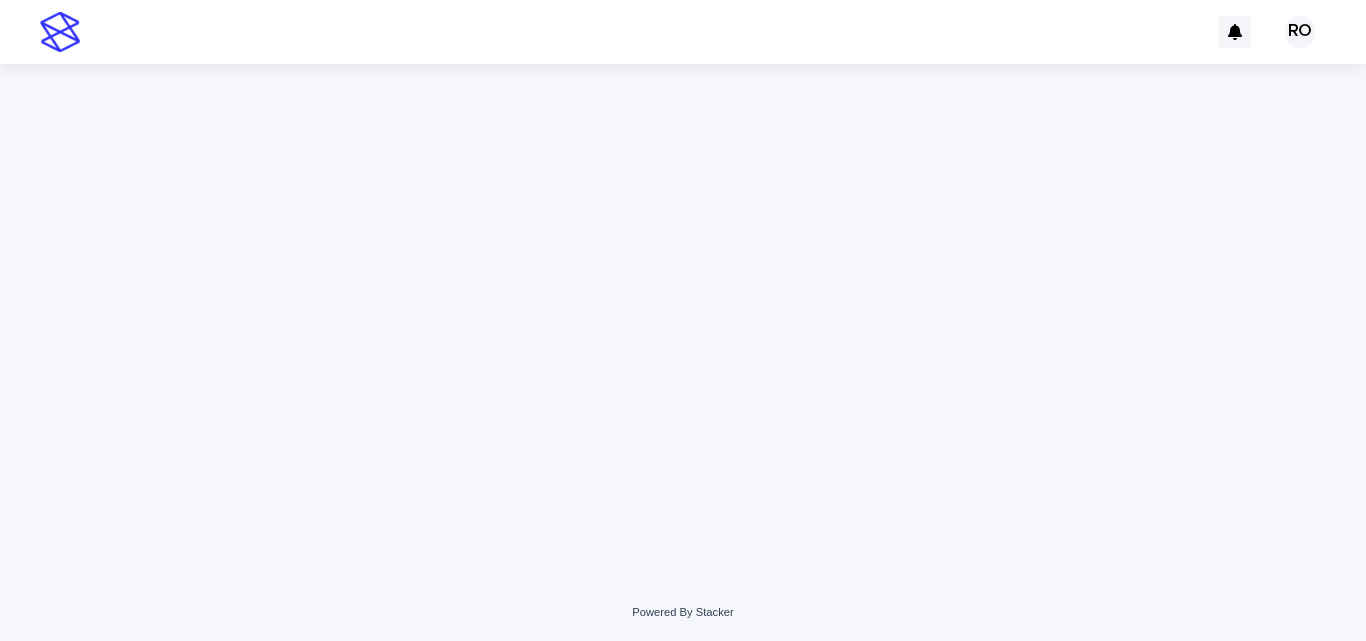 scroll, scrollTop: 0, scrollLeft: 0, axis: both 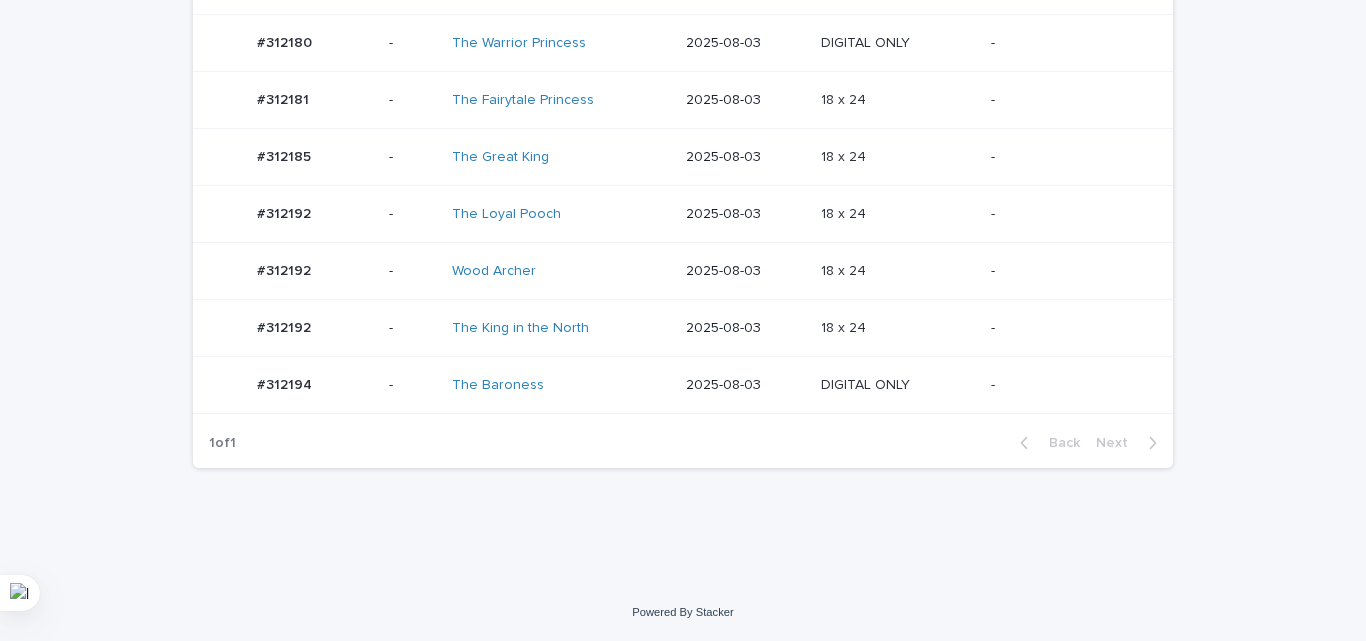 click on "18 x 24 18 x 24" at bounding box center [898, 271] 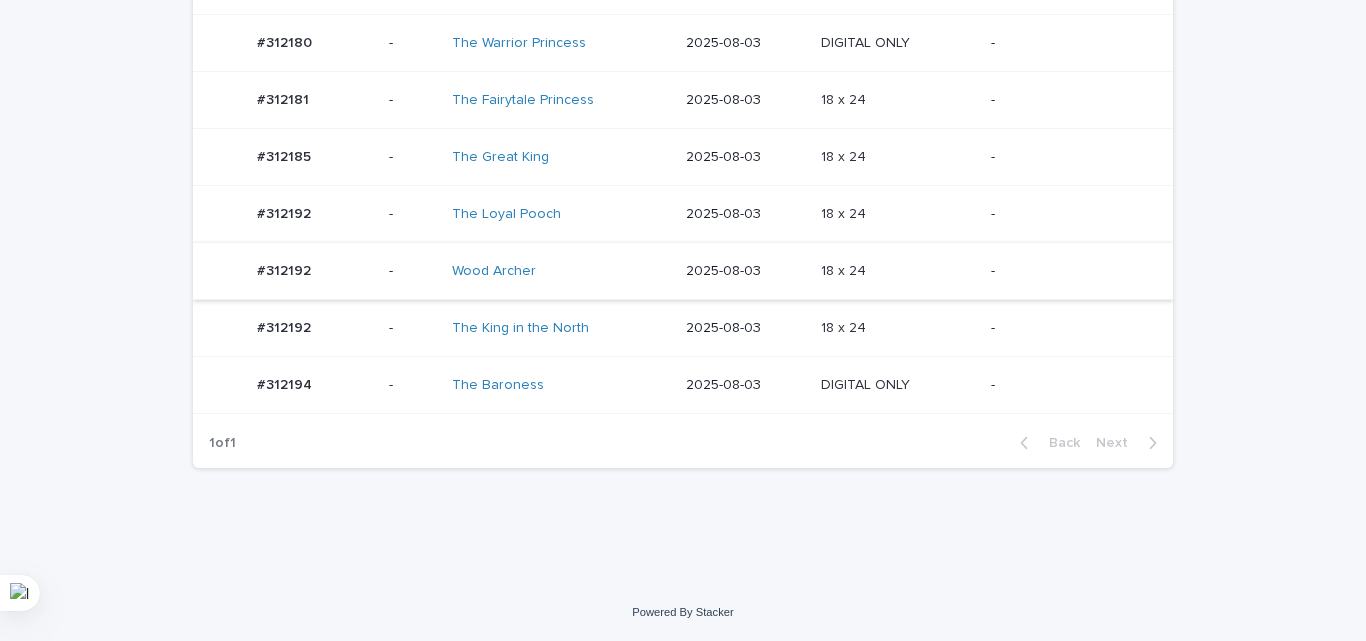 scroll, scrollTop: 0, scrollLeft: 0, axis: both 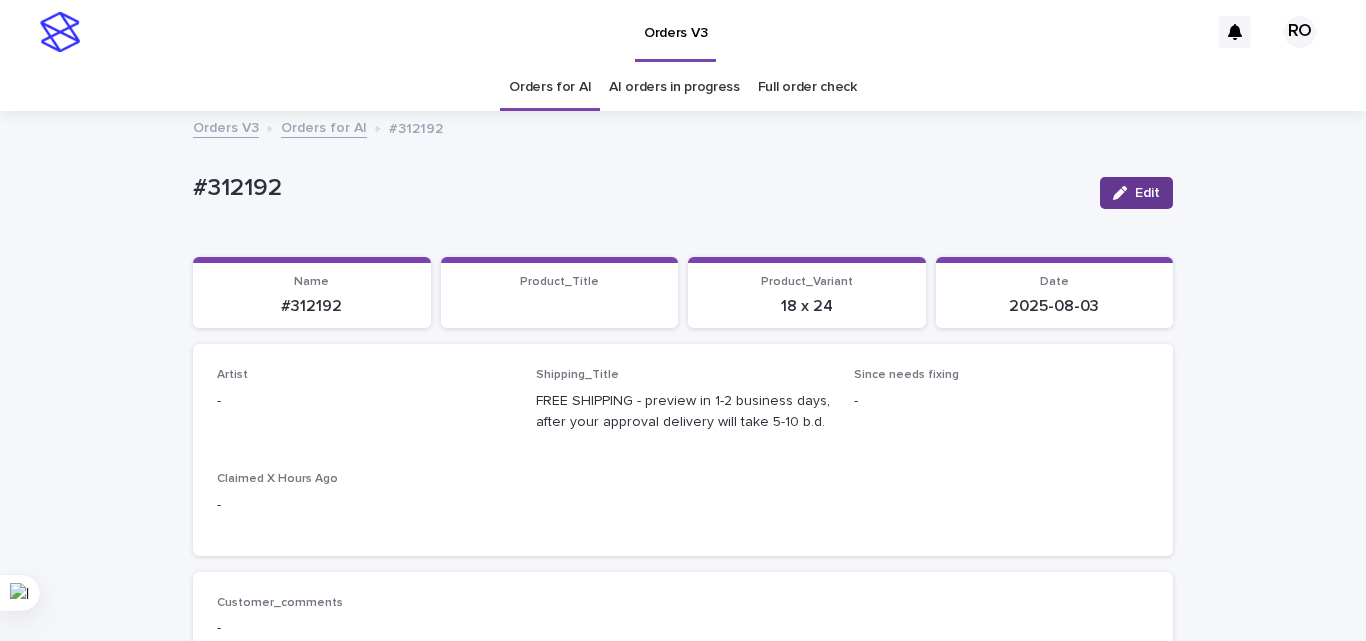 click 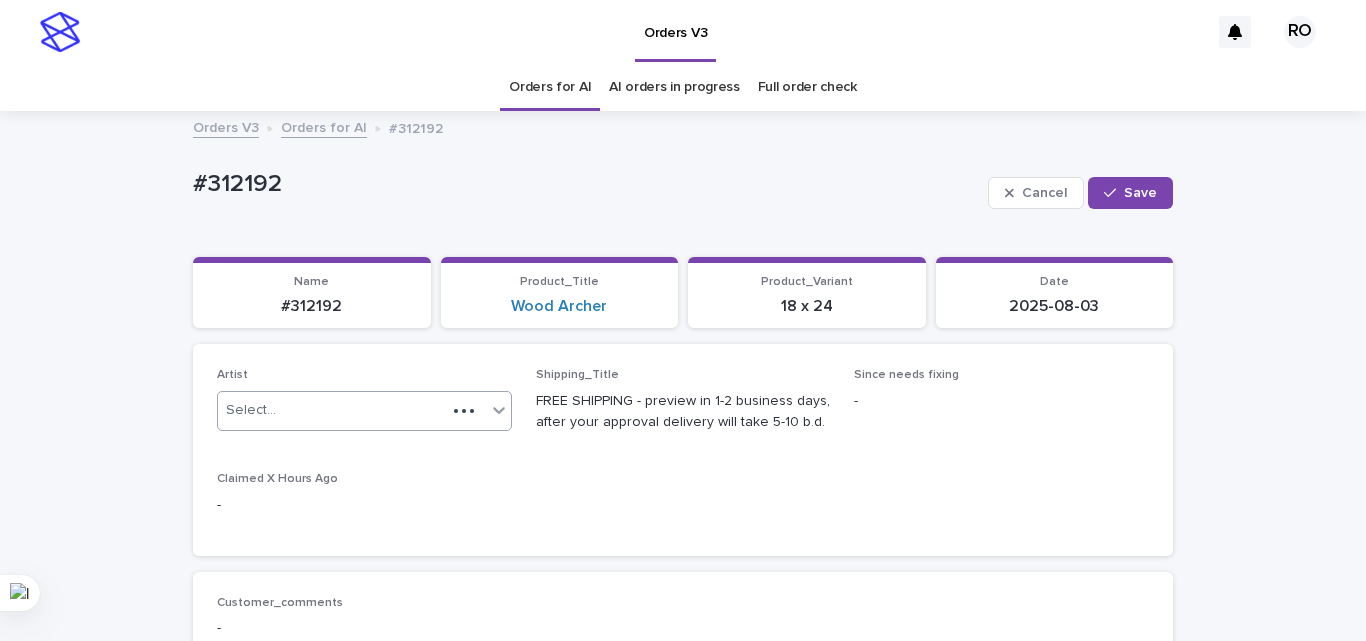 click on "Select..." at bounding box center (332, 410) 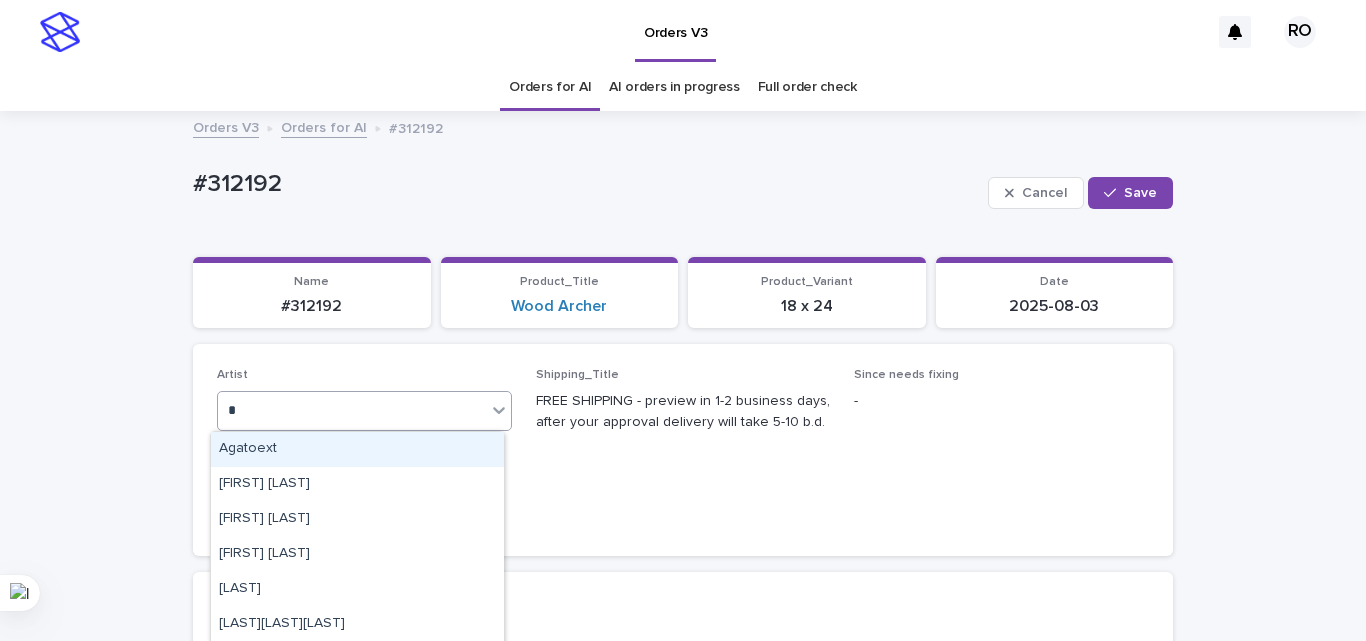 type on "**" 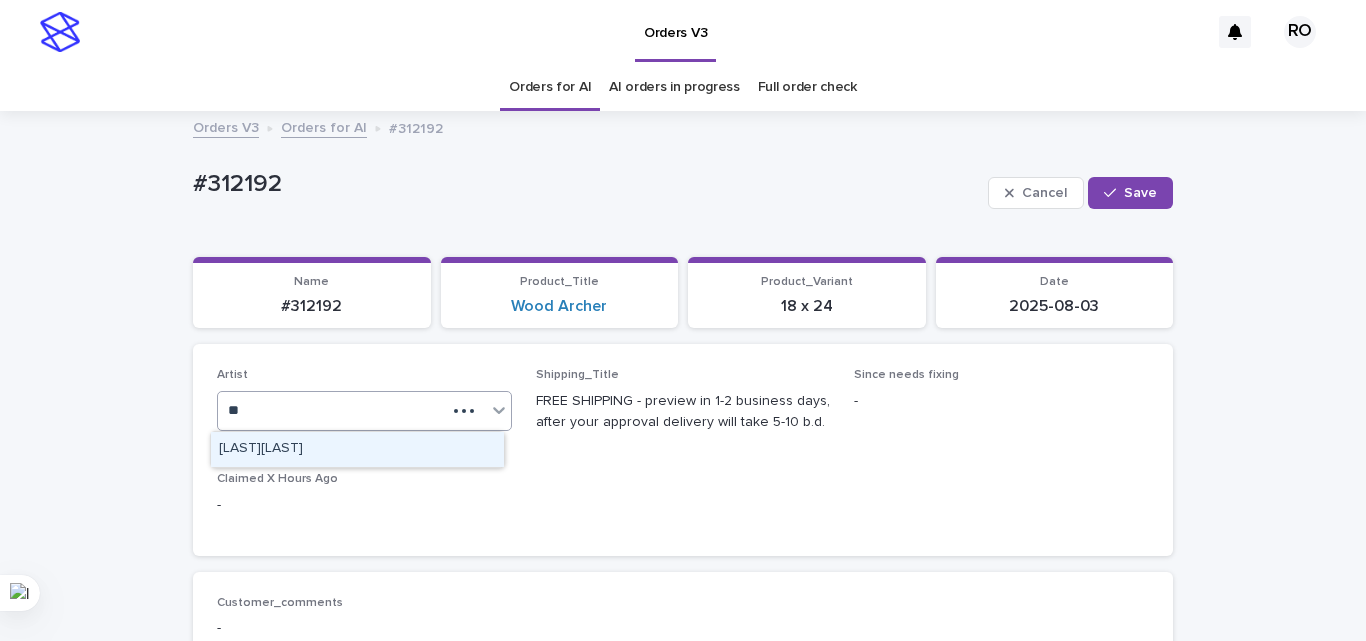 type 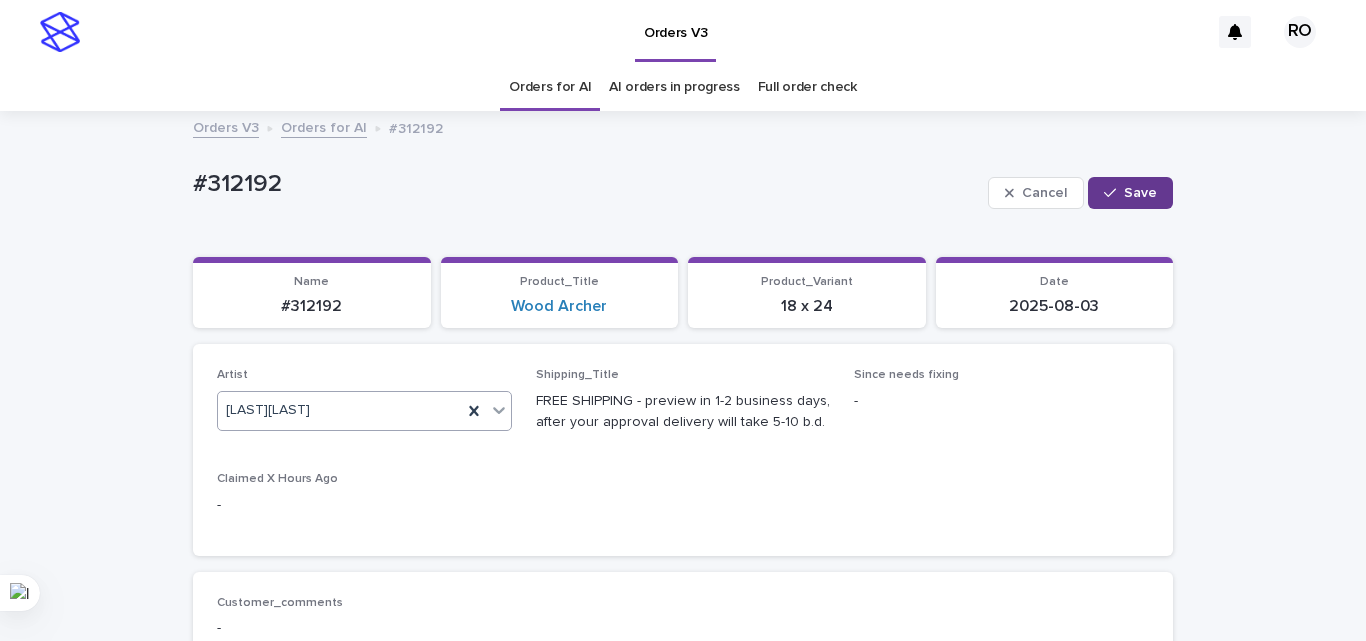 click 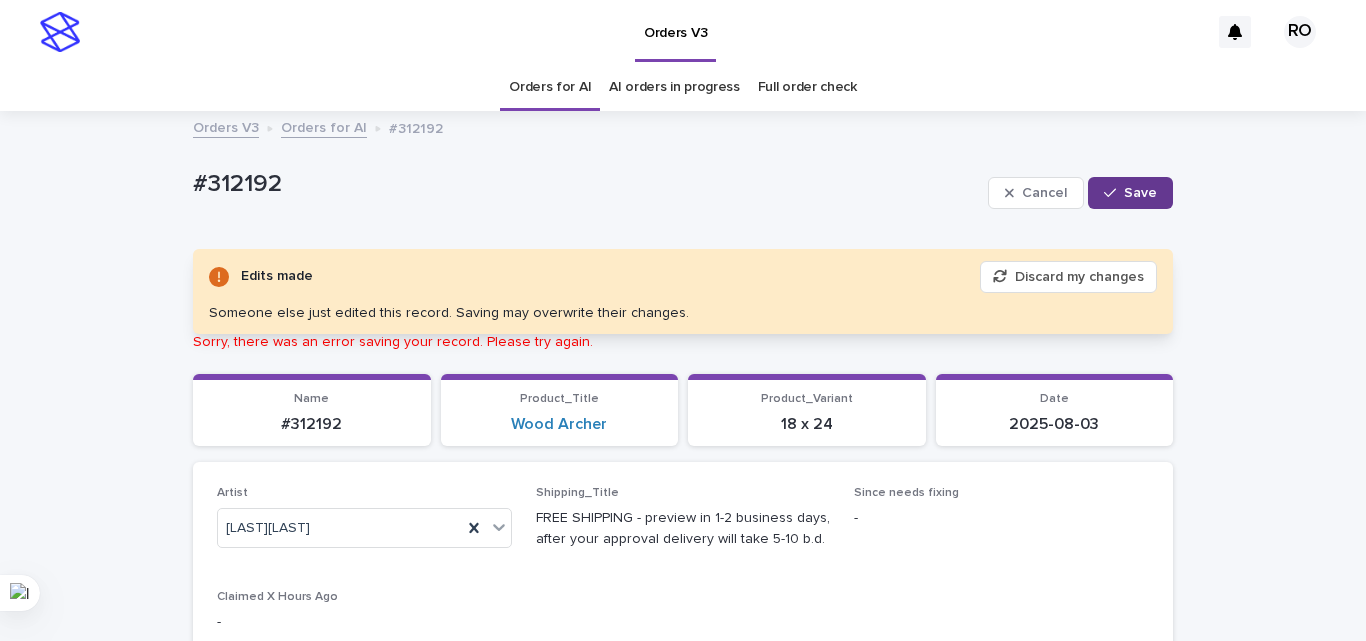 click on "Discard my changes" at bounding box center (1068, 277) 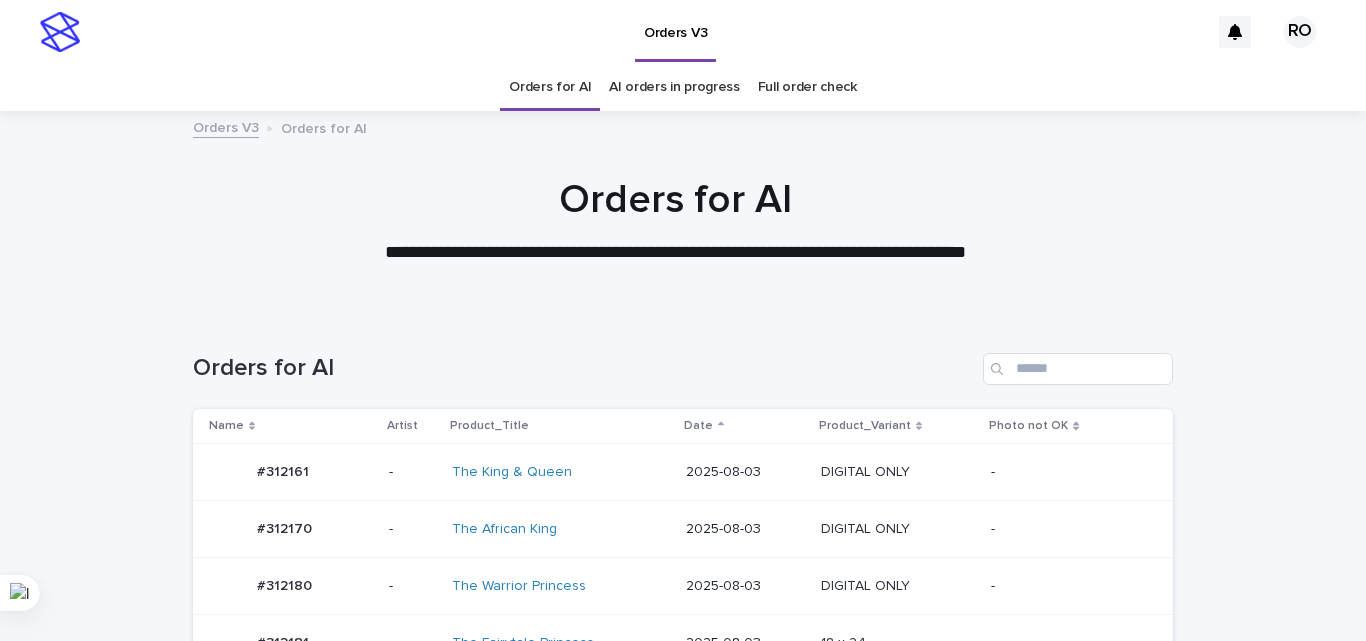 scroll, scrollTop: 64, scrollLeft: 0, axis: vertical 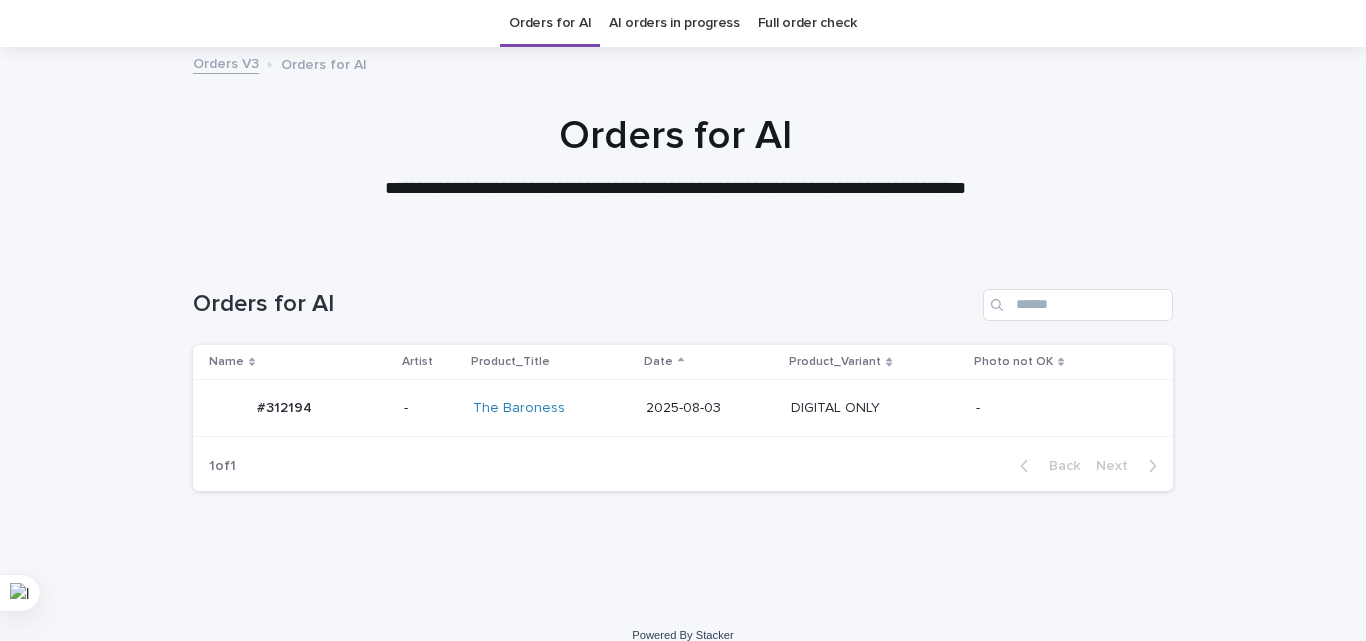 click on "2025-08-03" at bounding box center [711, 408] 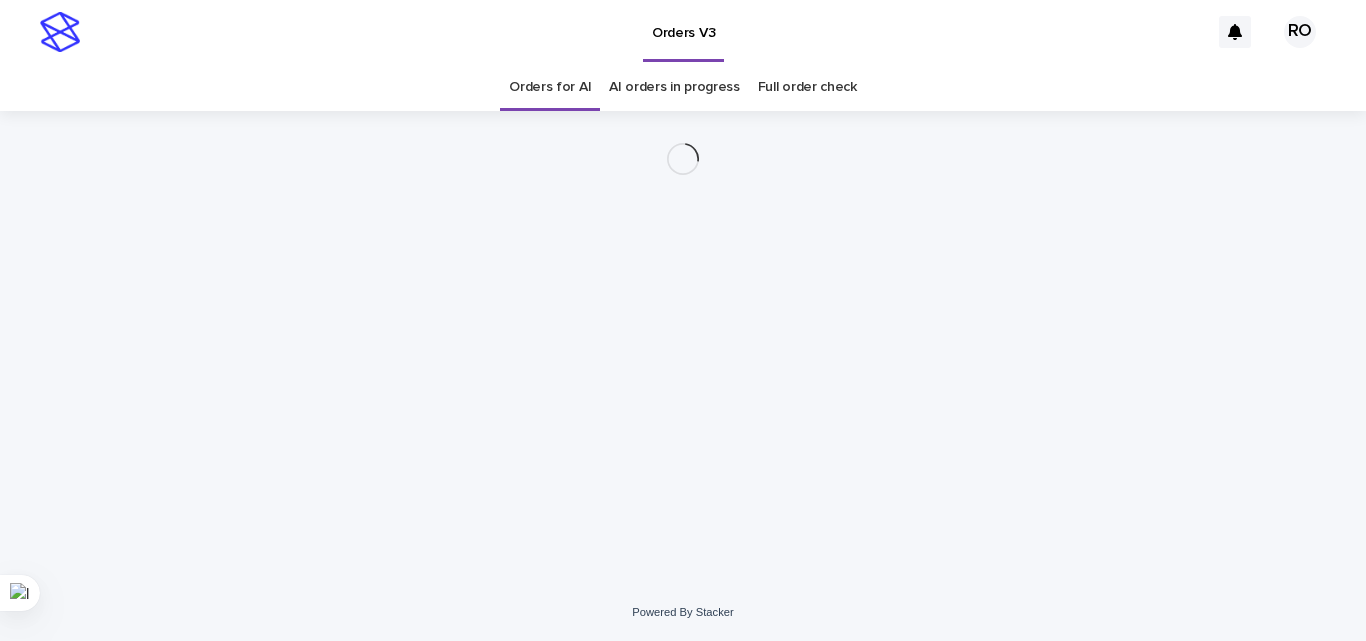 scroll, scrollTop: 0, scrollLeft: 0, axis: both 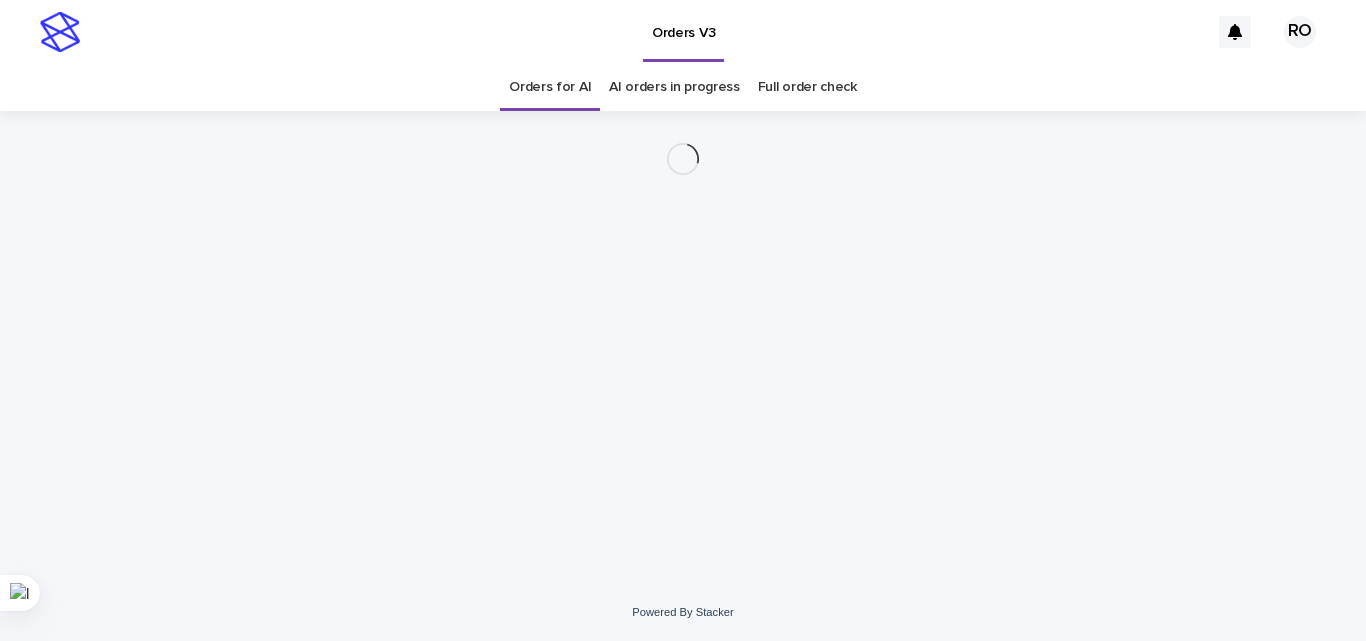 drag, startPoint x: 35, startPoint y: 343, endPoint x: 61, endPoint y: 336, distance: 26.925823 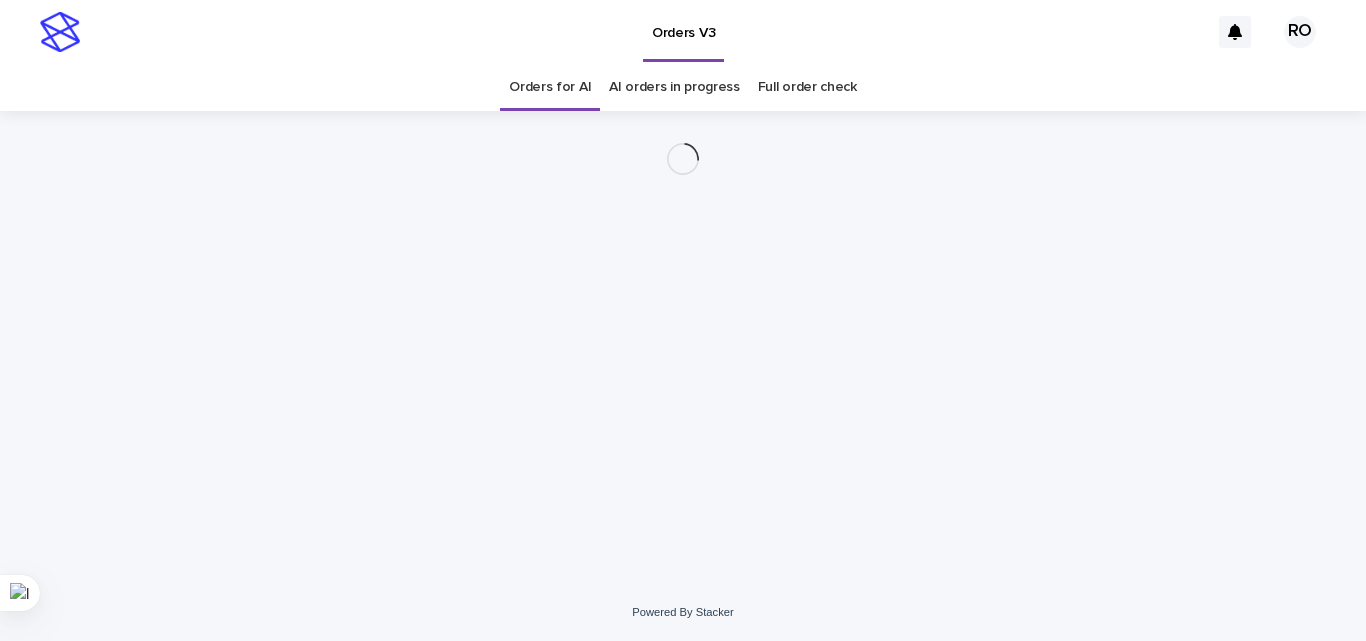 click on "Loading... Saving… Loading... Saving…" at bounding box center [683, 347] 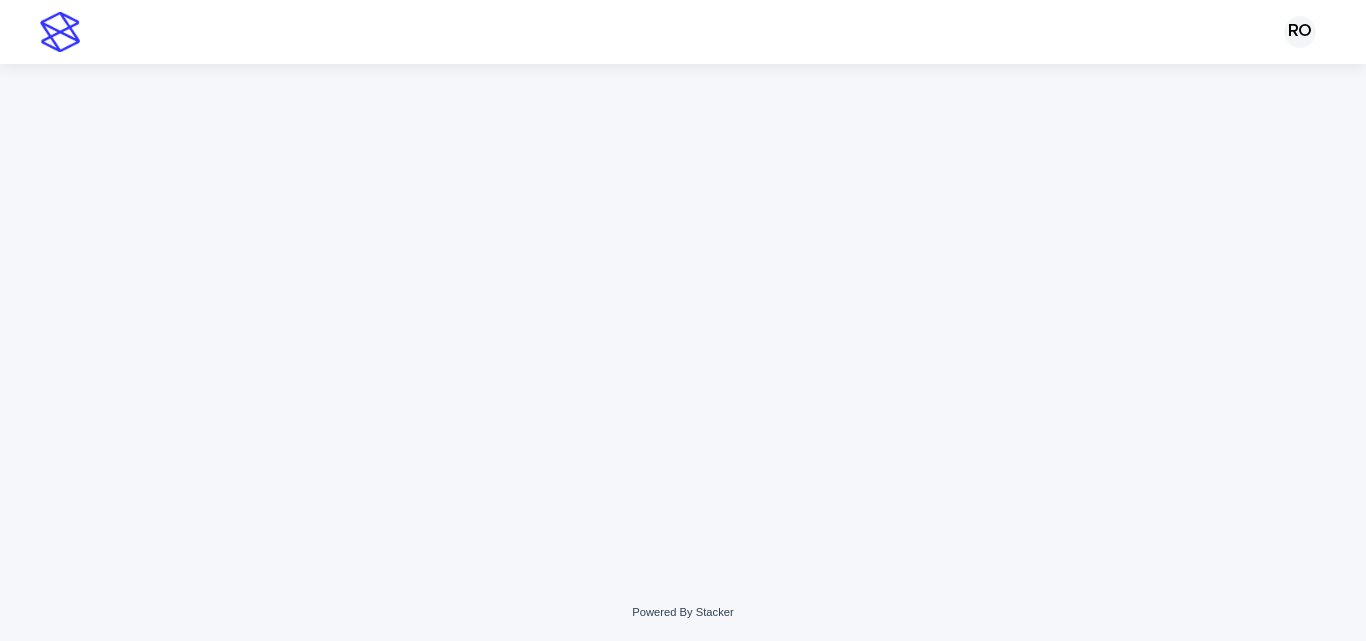 scroll, scrollTop: 0, scrollLeft: 0, axis: both 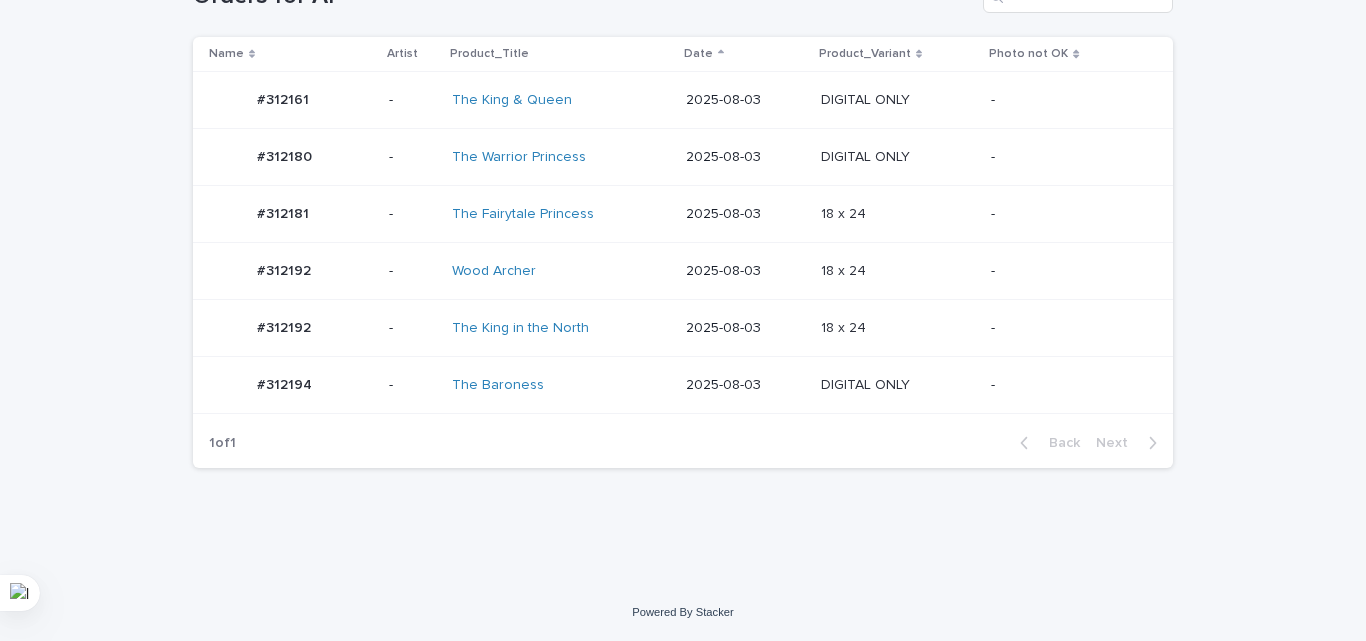 click on "18 x 24 18 x 24" at bounding box center (898, 214) 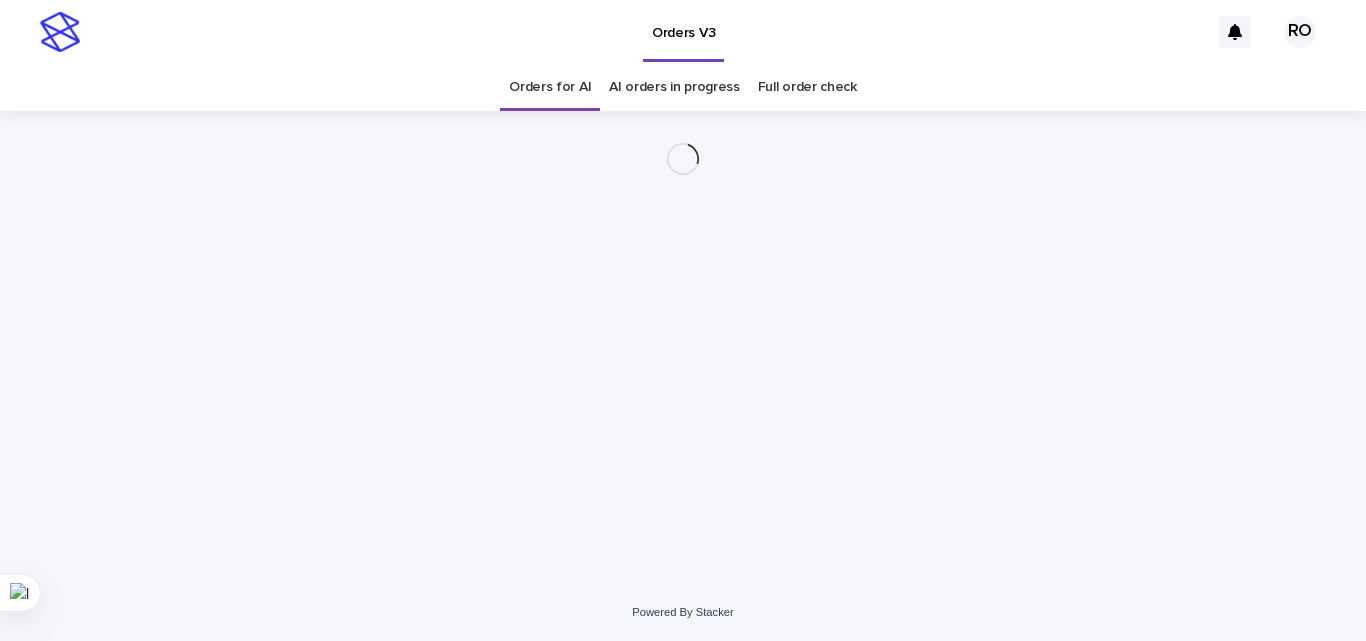 scroll, scrollTop: 0, scrollLeft: 0, axis: both 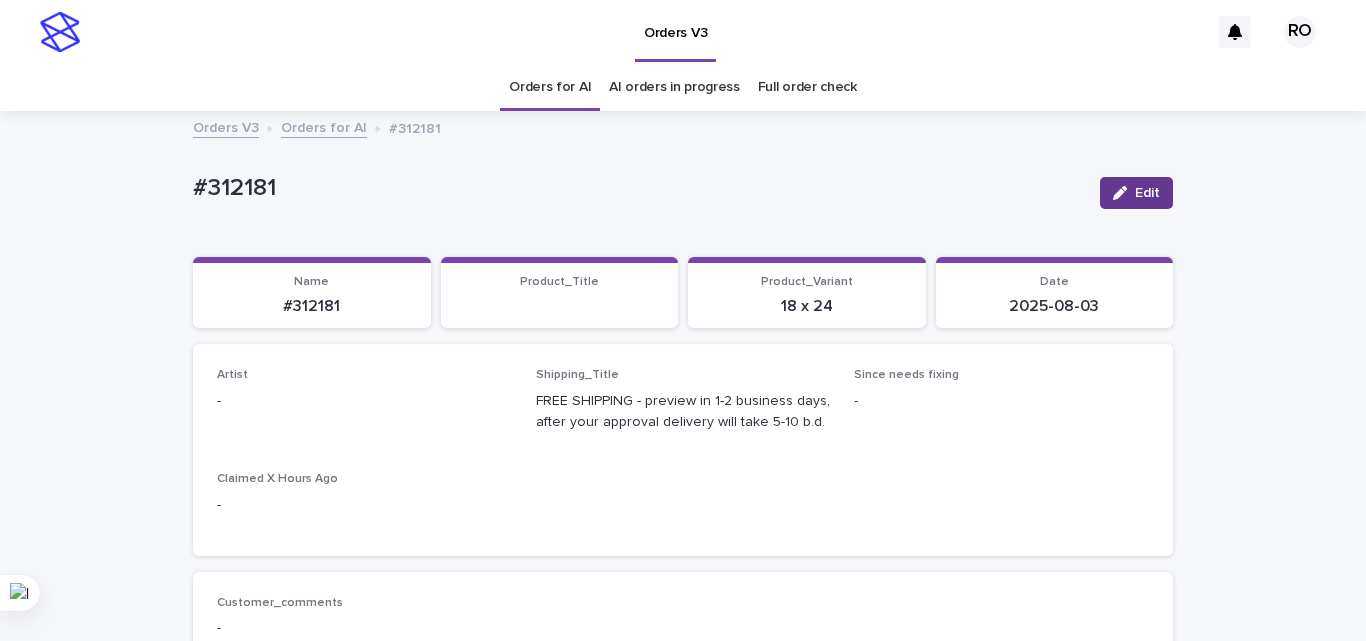click 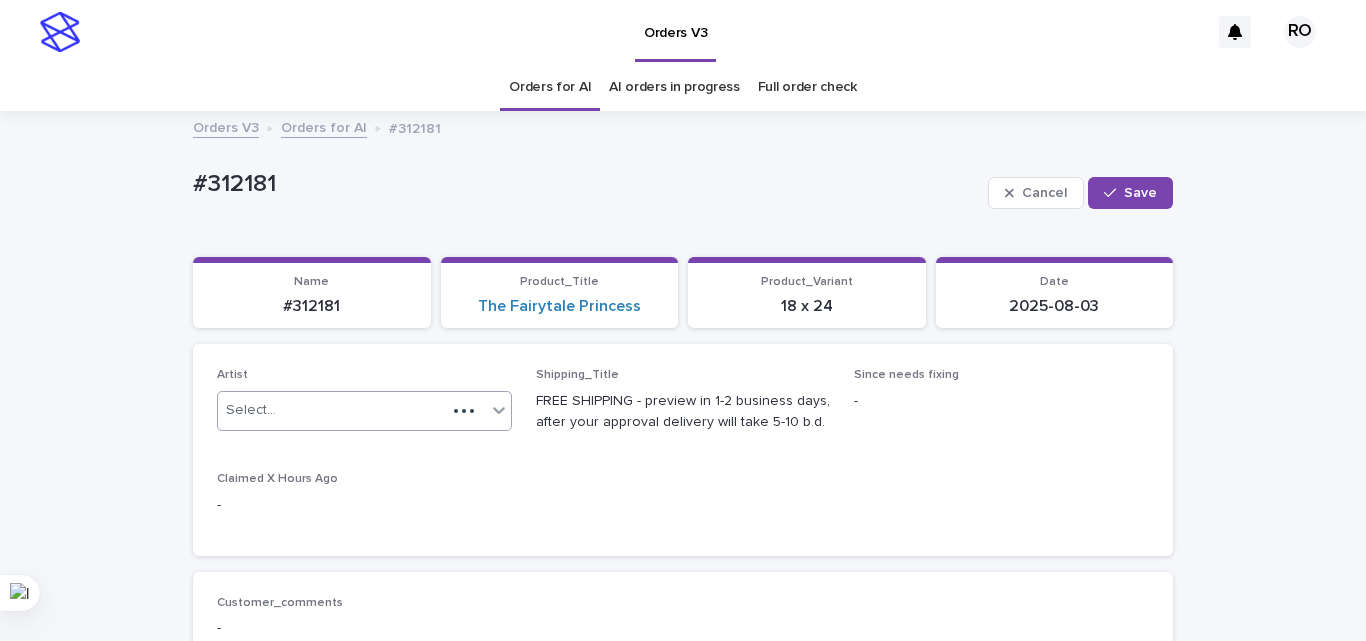click on "Select..." at bounding box center (332, 410) 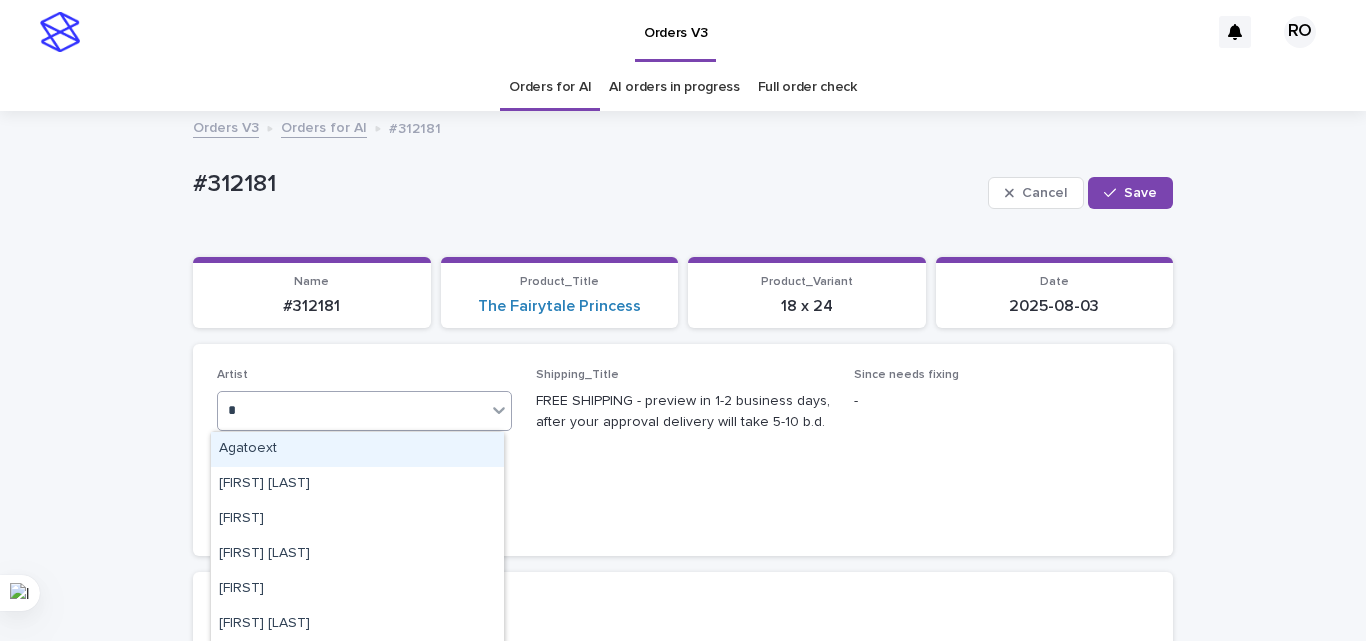 type on "**" 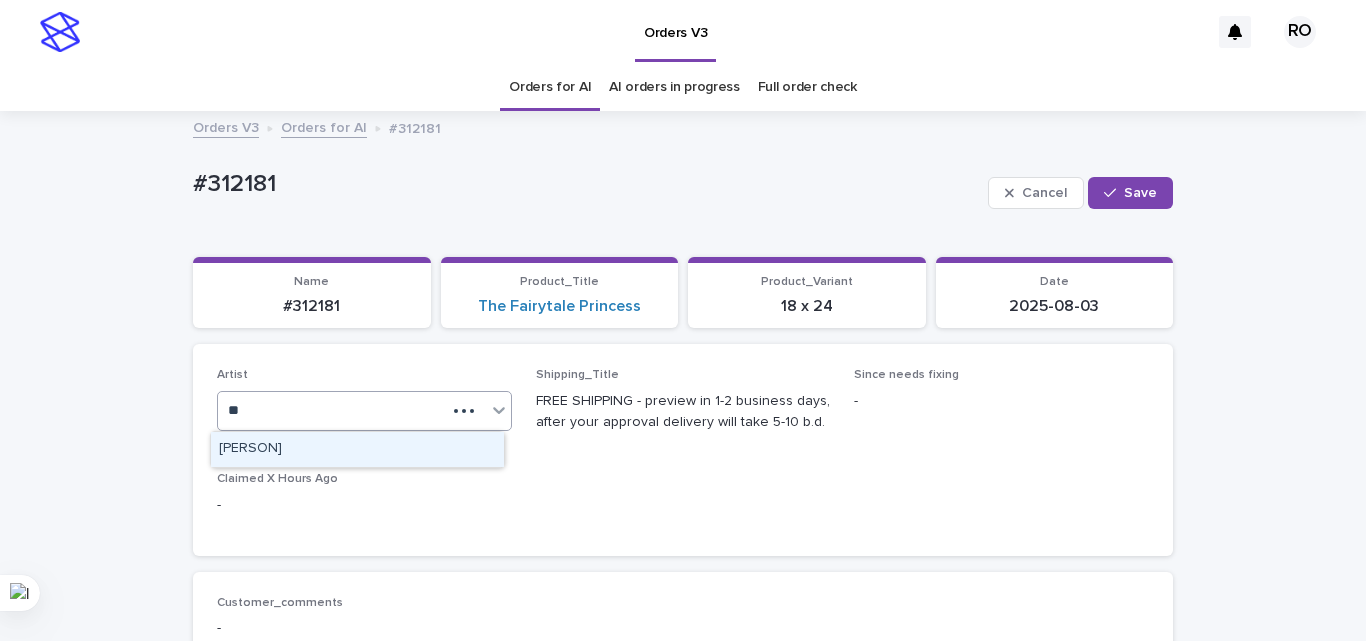 type 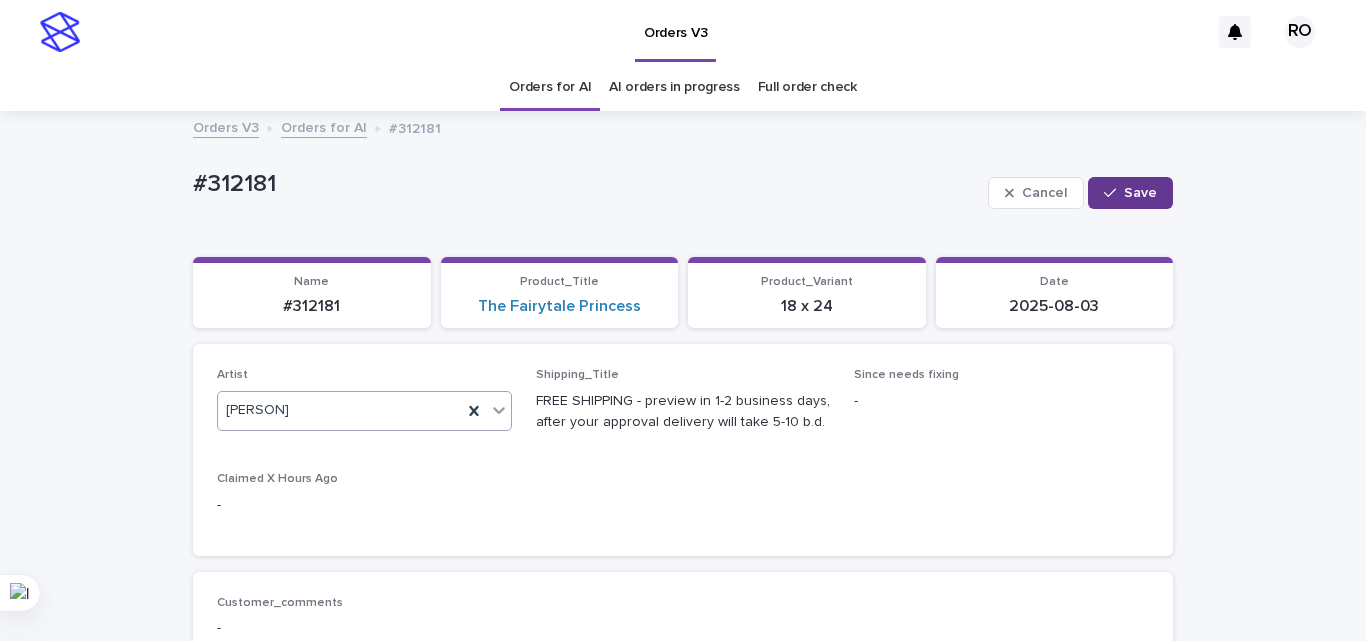 click on "Save" at bounding box center [1130, 193] 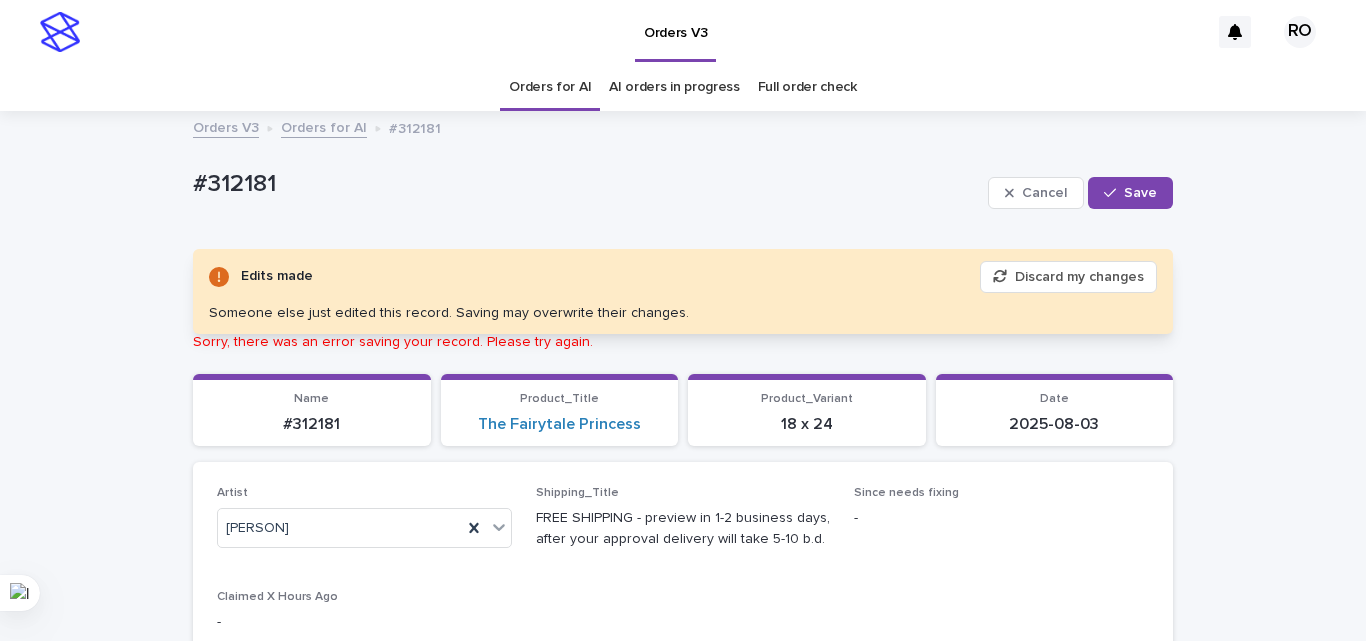 click on "Discard my changes" at bounding box center [1068, 277] 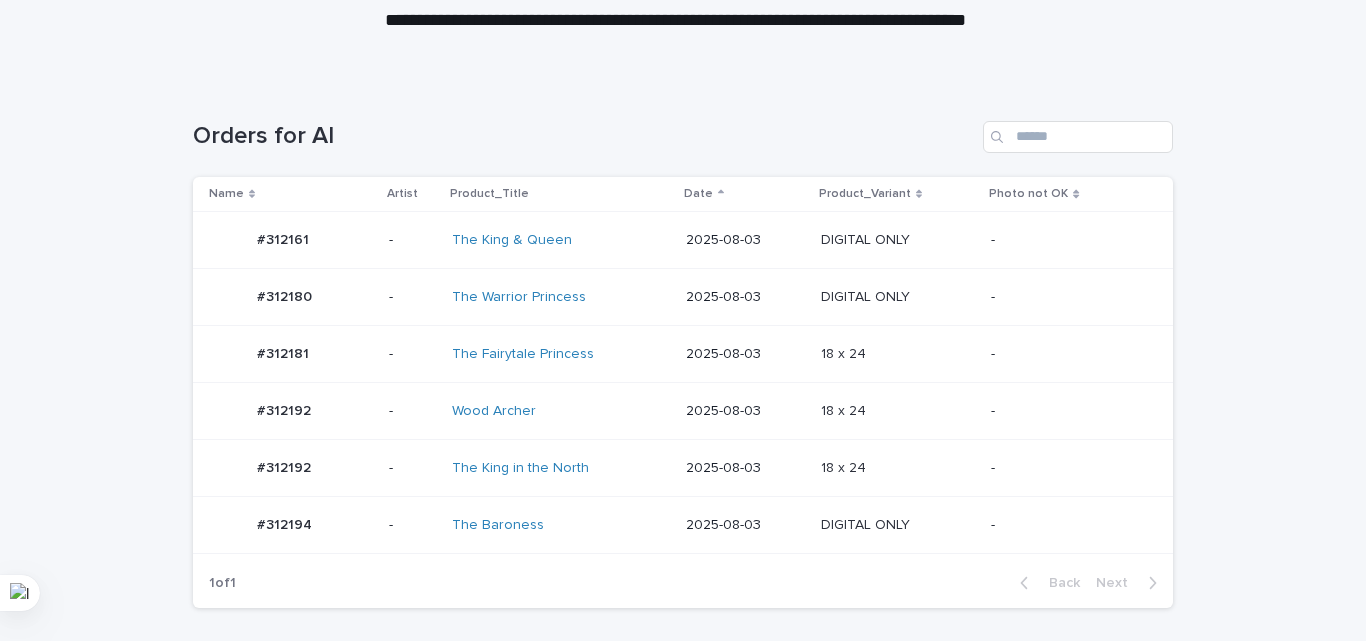 scroll, scrollTop: 87, scrollLeft: 0, axis: vertical 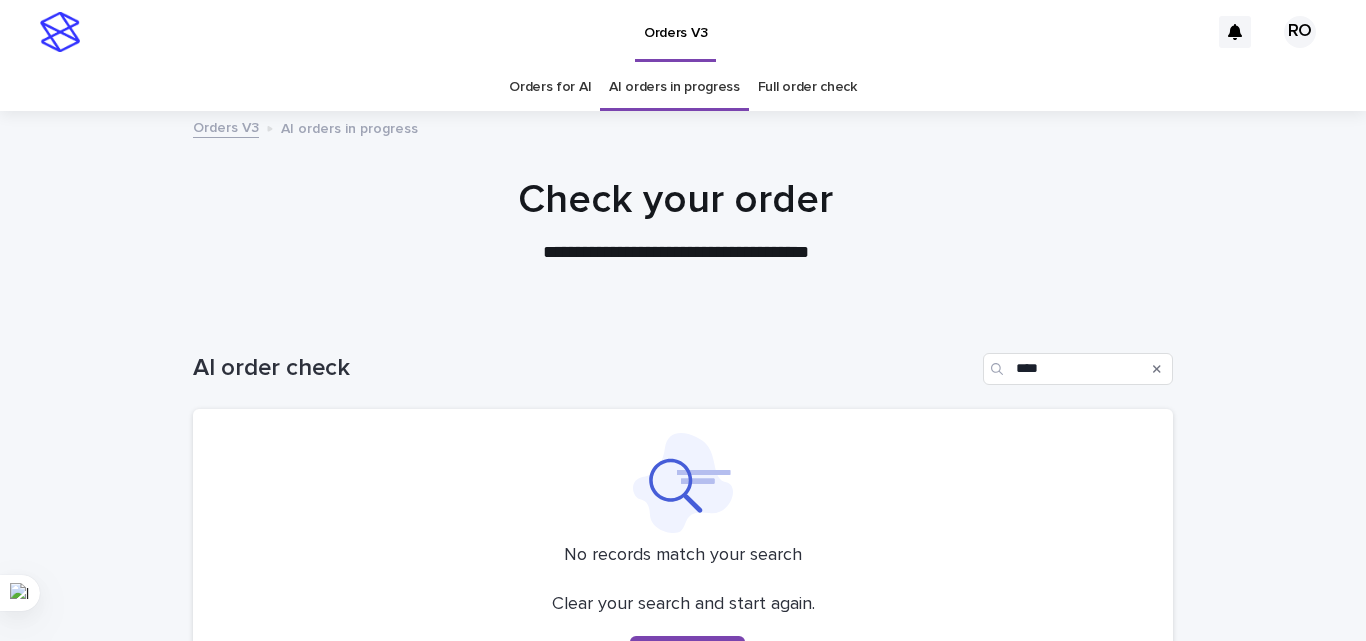 click on "AI order check ****" at bounding box center (683, 361) 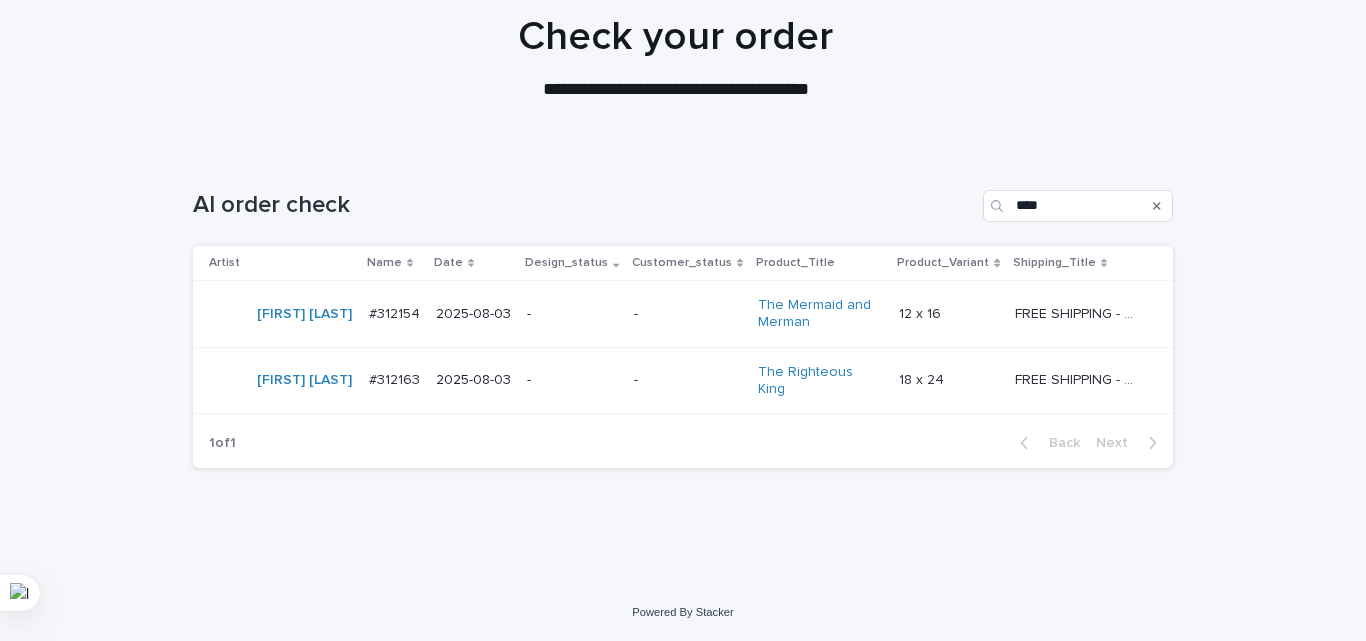 scroll, scrollTop: 154, scrollLeft: 0, axis: vertical 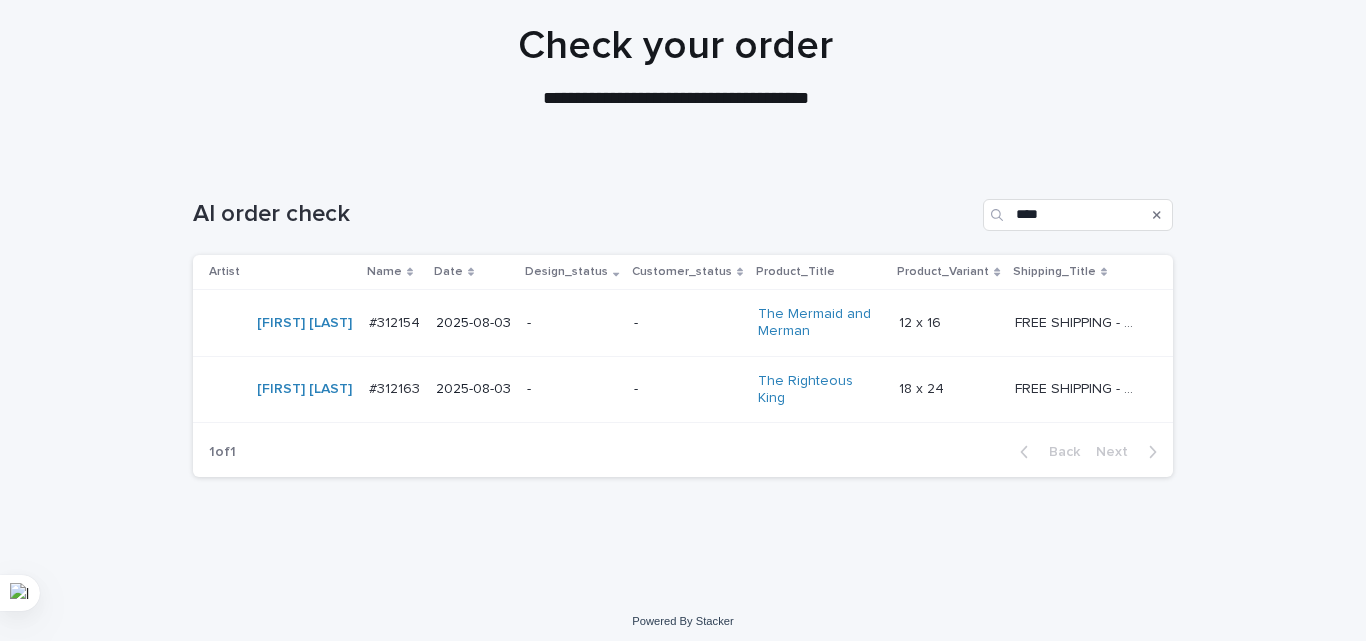 click on "Loading... Saving… Loading... Saving… AI order check **** Artist Name Date Design_status Customer_status Product_Title Product_Variant Shipping_Title [FIRST] [LAST]   #312154 #312154   2025-08-03 - - The Mermaid and Merman   12 x 16 12 x 16   FREE SHIPPING - preview in 1-2 business days, after your approval delivery will take 5-10 b.d. FREE SHIPPING - preview in 1-2 business days, after your approval delivery will take 5-10 b.d.   [FIRST] [LAST]   #312163 #312163   2025-08-03 - - The Righteous King   18 x 24 18 x 24   FREE SHIPPING - preview in 1-2 business days, after your approval delivery will take 5-10 b.d. FREE SHIPPING - preview in 1-2 business days, after your approval delivery will take 5-10 b.d.   1  of  1 Back Next" at bounding box center (683, 376) 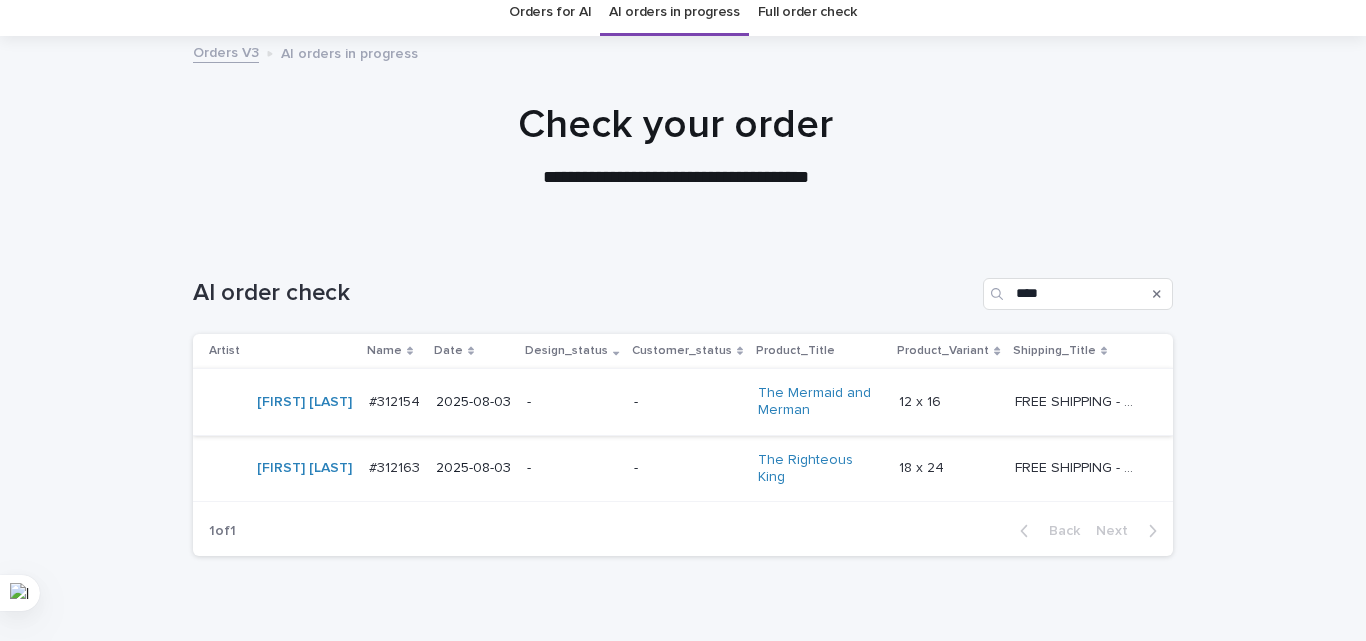 scroll, scrollTop: 0, scrollLeft: 0, axis: both 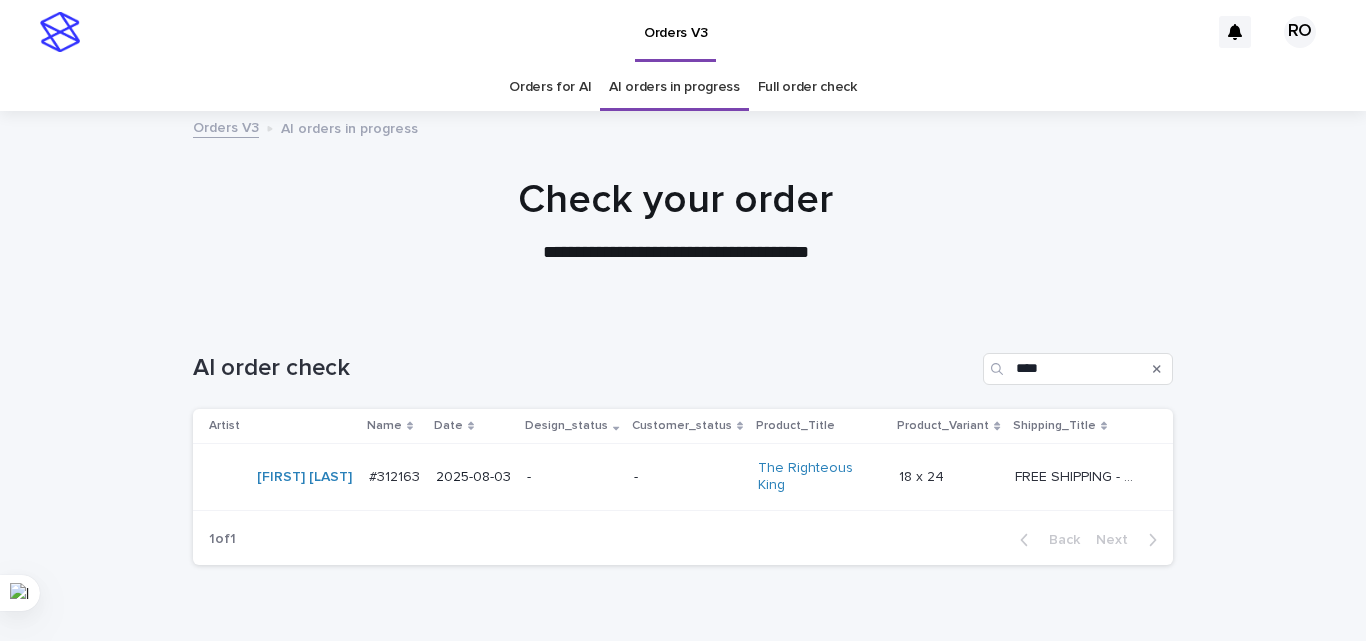 click on "Loading... Saving… Loading... Saving… AI order check **** Artist Name Date Design_status Customer_status Product_Title Product_Variant Shipping_Title [FIRST] [LAST]   #312163 #312163   2025-08-03 - - The Righteous King   18 x 24 18 x 24   FREE SHIPPING - preview in 1-2 business days, after your approval delivery will take 5-10 b.d. FREE SHIPPING - preview in 1-2 business days, after your approval delivery will take 5-10 b.d.   1  of  1 Back Next" at bounding box center (683, 497) 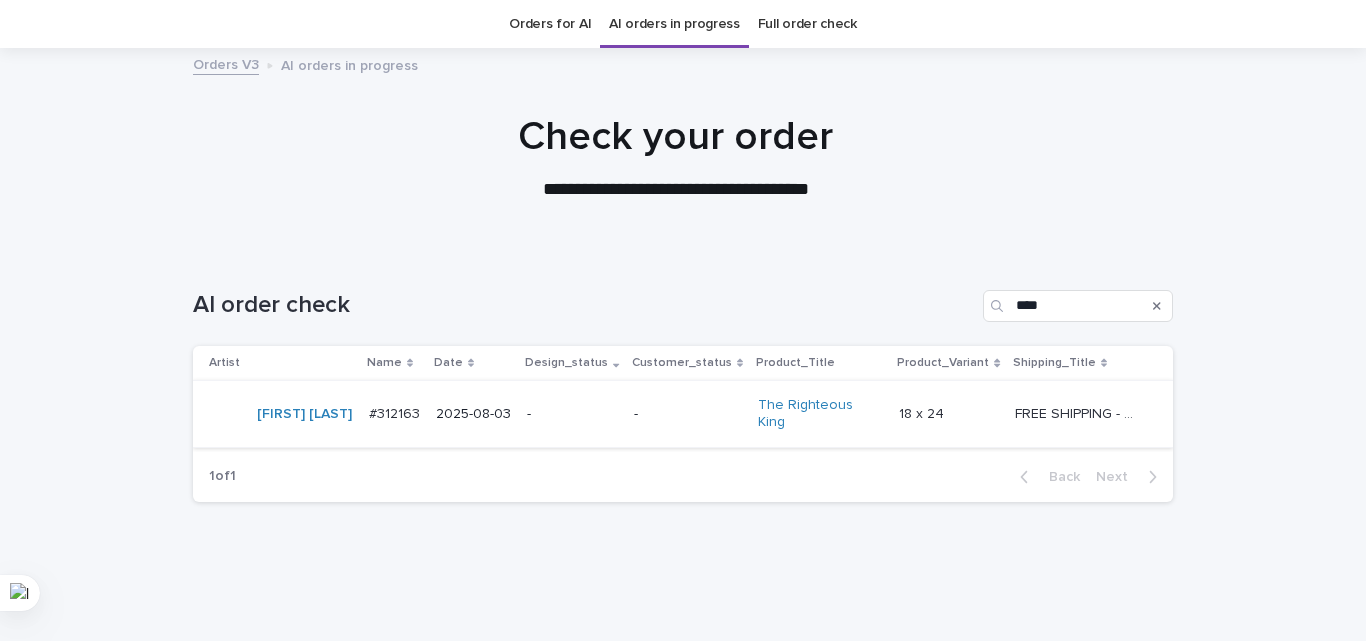 scroll, scrollTop: 87, scrollLeft: 0, axis: vertical 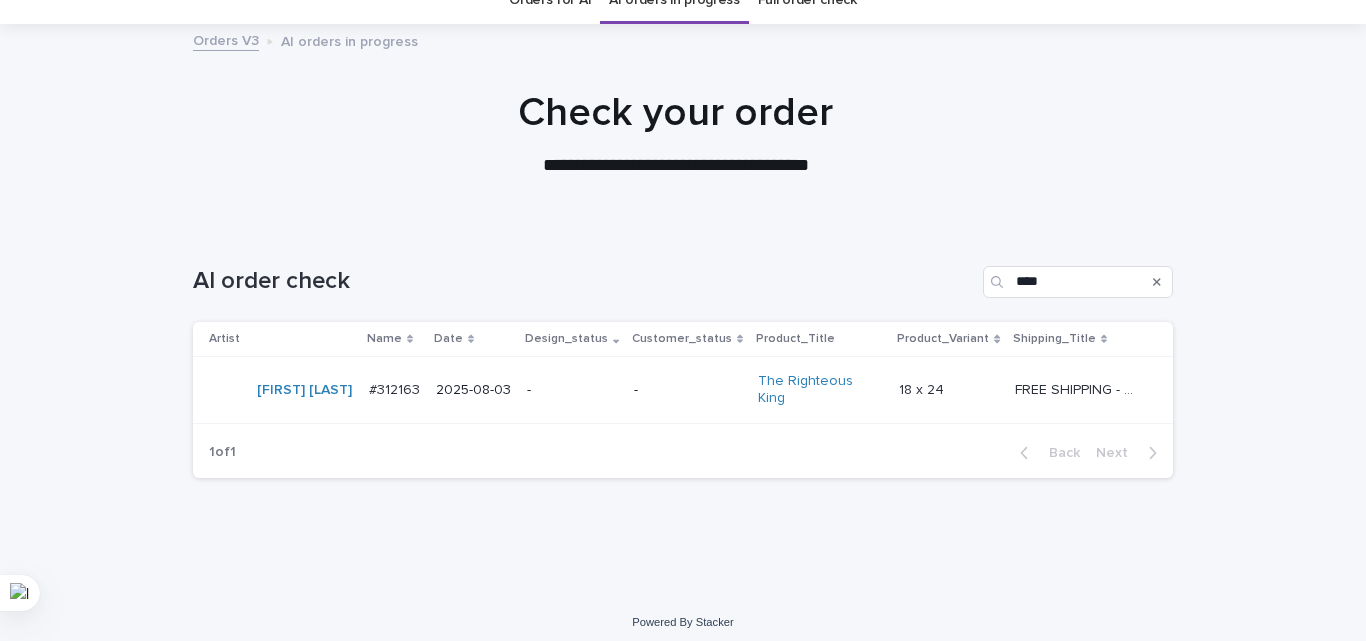 click on "Loading... Saving… Loading... Saving… AI order check **** Artist Name Date Design_status Customer_status Product_Title Product_Variant Shipping_Title [FIRST] [LAST]   #312163 #312163   2025-08-03 - - The Righteous King   18 x 24 18 x 24   FREE SHIPPING - preview in 1-2 business days, after your approval delivery will take 5-10 b.d. FREE SHIPPING - preview in 1-2 business days, after your approval delivery will take 5-10 b.d.   1  of  1 Back Next" at bounding box center [683, 410] 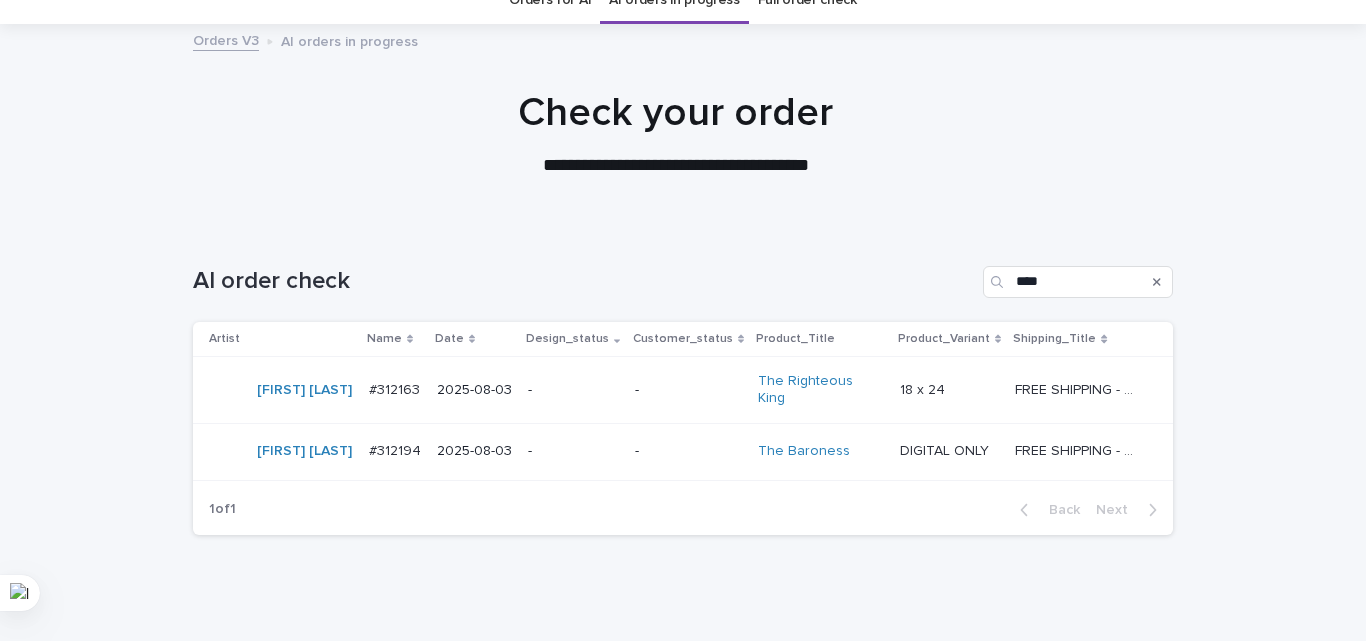 click on "AI order check ****" at bounding box center (683, 282) 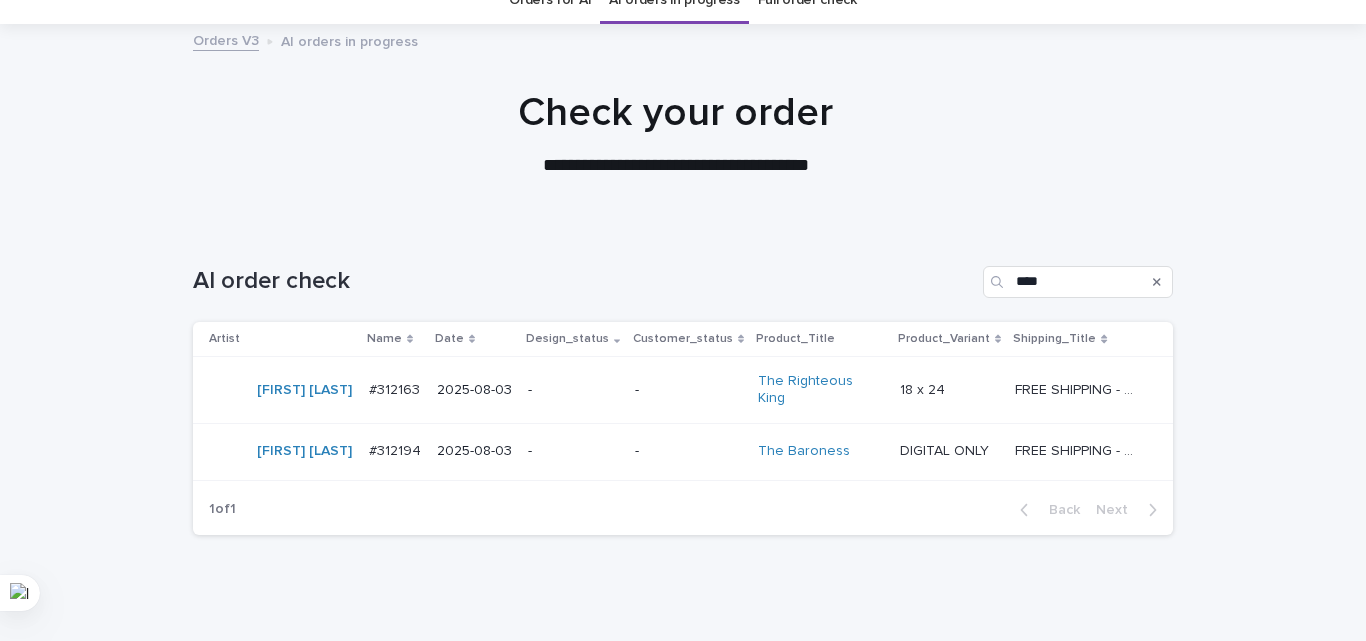 click on "-" at bounding box center [573, 451] 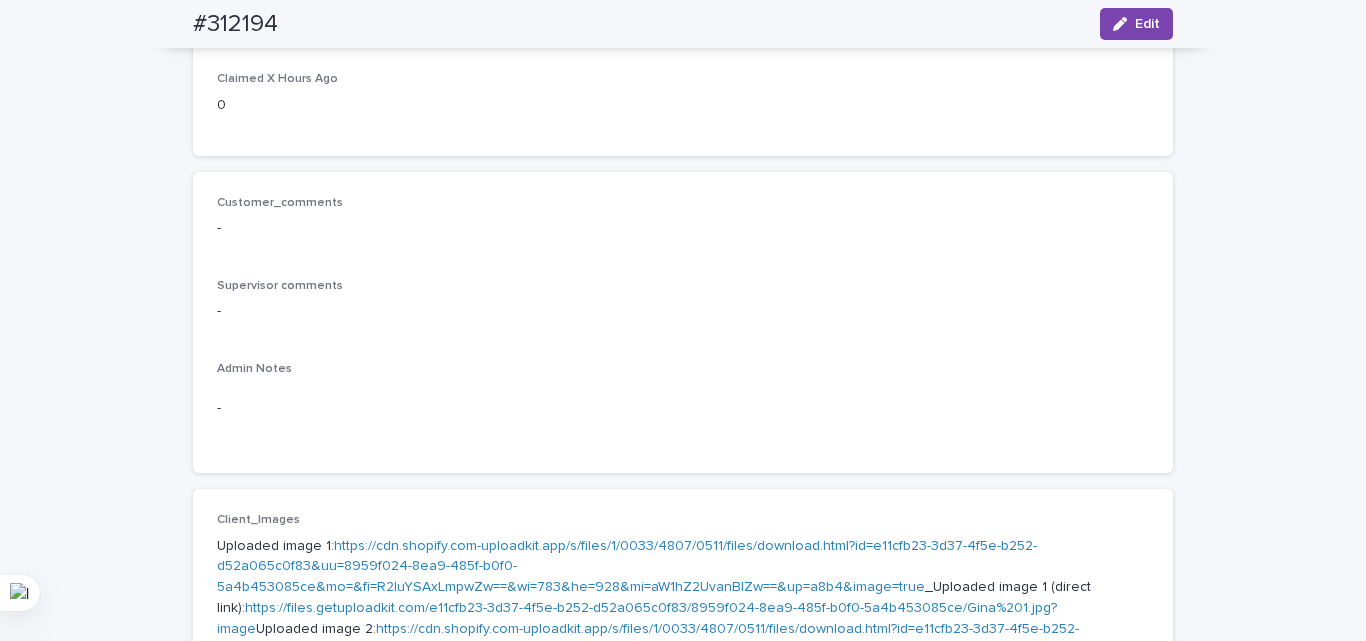 scroll, scrollTop: 600, scrollLeft: 0, axis: vertical 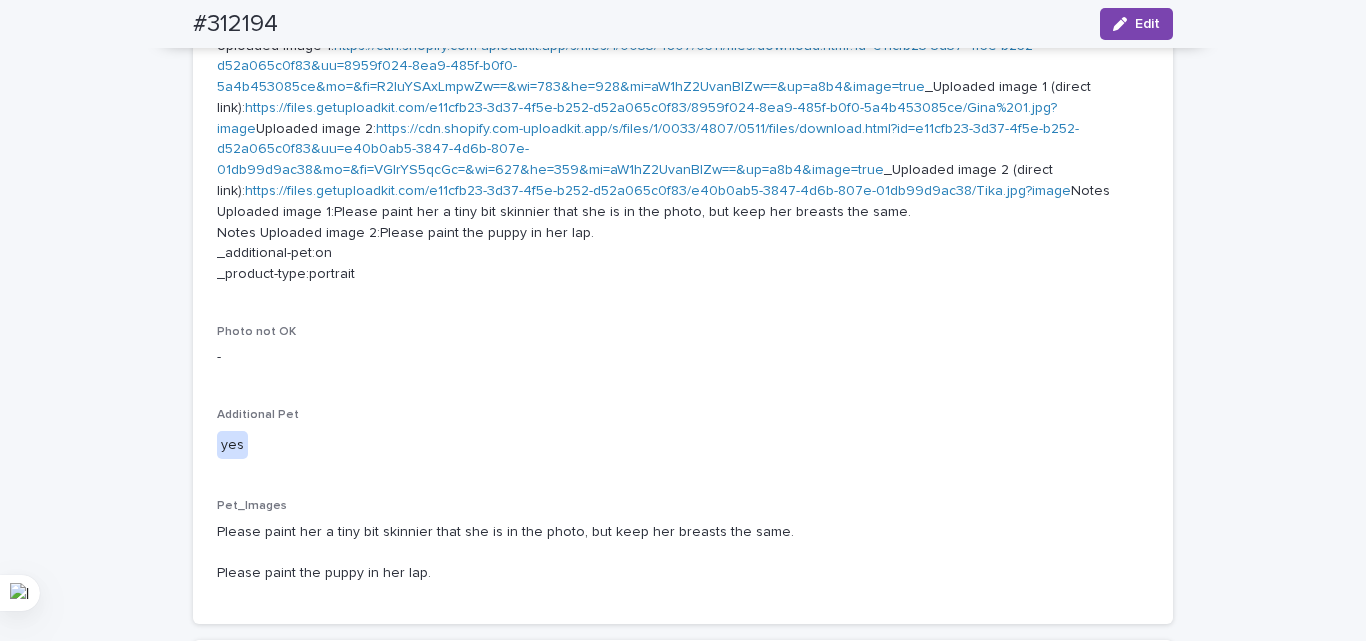 click on "Loading... Saving… Loading... Saving… #312194 Edit #312194 Edit Sorry, there was an error saving your record. Please try again. Please fill out the required fields below. Loading... Saving… Loading... Saving… Loading... Saving… Name #312194 Product_Title The Baroness   Product_Variant DIGITAL ONLY Date 2025-08-03 Loading... Saving… Artist [FIRST] [LAST]   Shipping_Title FREE SHIPPING - preview in 1-2 business days, after your approval delivery will take 5-10 b.d. Since needs fixing - Claimed X Hours Ago 0 Loading... Saving… Customer_comments - Supervisor comments - Admin Notes - Loading... Saving… Client_Images Uploaded image 1: https://cdn.shopify.com-uploadkit.app/s/files/1/0033/4807/0511/files/download.html?id=e11cfb23-3d37-4f5e-b252-d52a065c0f83&uu=8959f024-8ea9-485f-b0f0-5a4b453085ce&mo=&fi=R2luYSAxLmpwZw==&wi=783&he=928&mi=aW1hZ2UvanBlZw==&up=a8b4&image=true
_Uploaded image 1 (direct link):
Uploaded image 2:
_Uploaded image 2 (direct link): Photo not OK - Additional Pet yes Pet_Images - -" at bounding box center [683, 248] 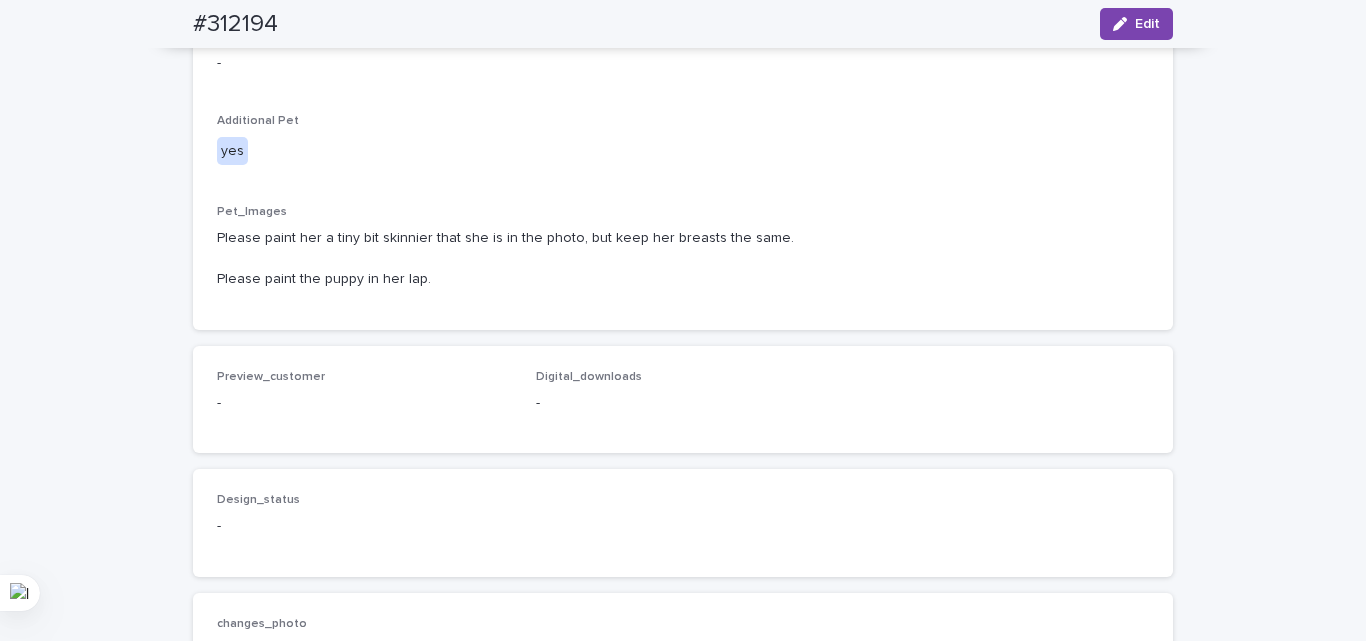 scroll, scrollTop: 1200, scrollLeft: 0, axis: vertical 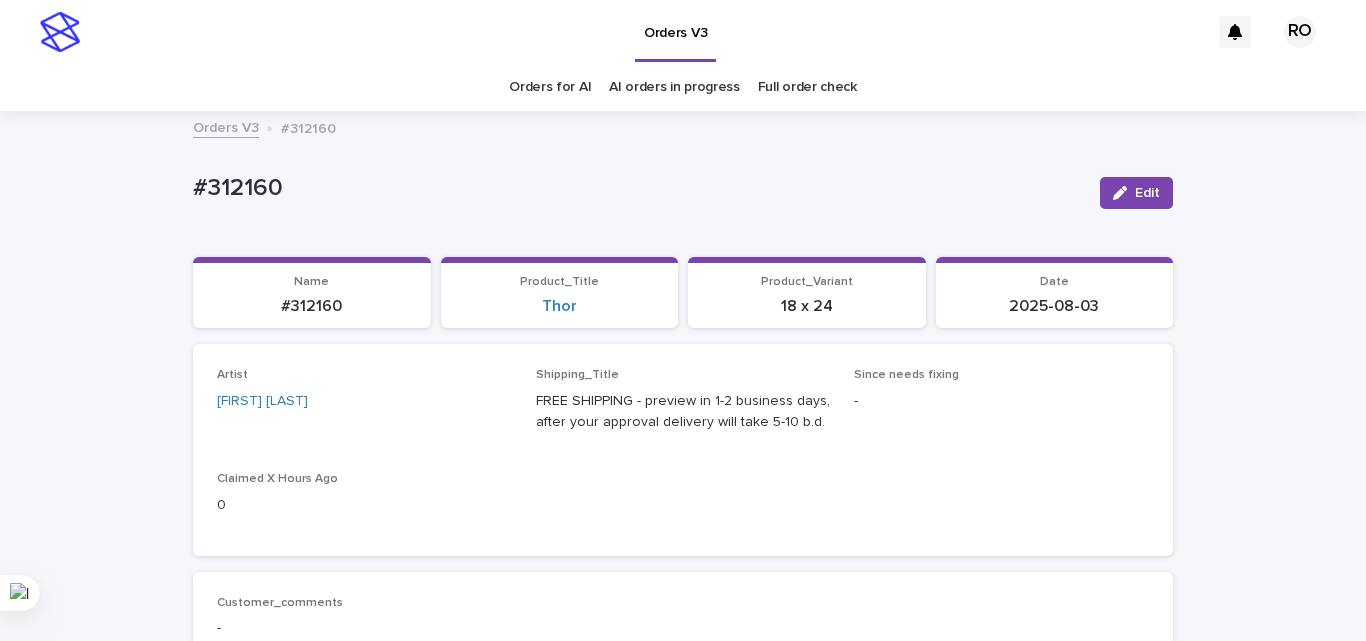 click on "#312160" at bounding box center (638, 188) 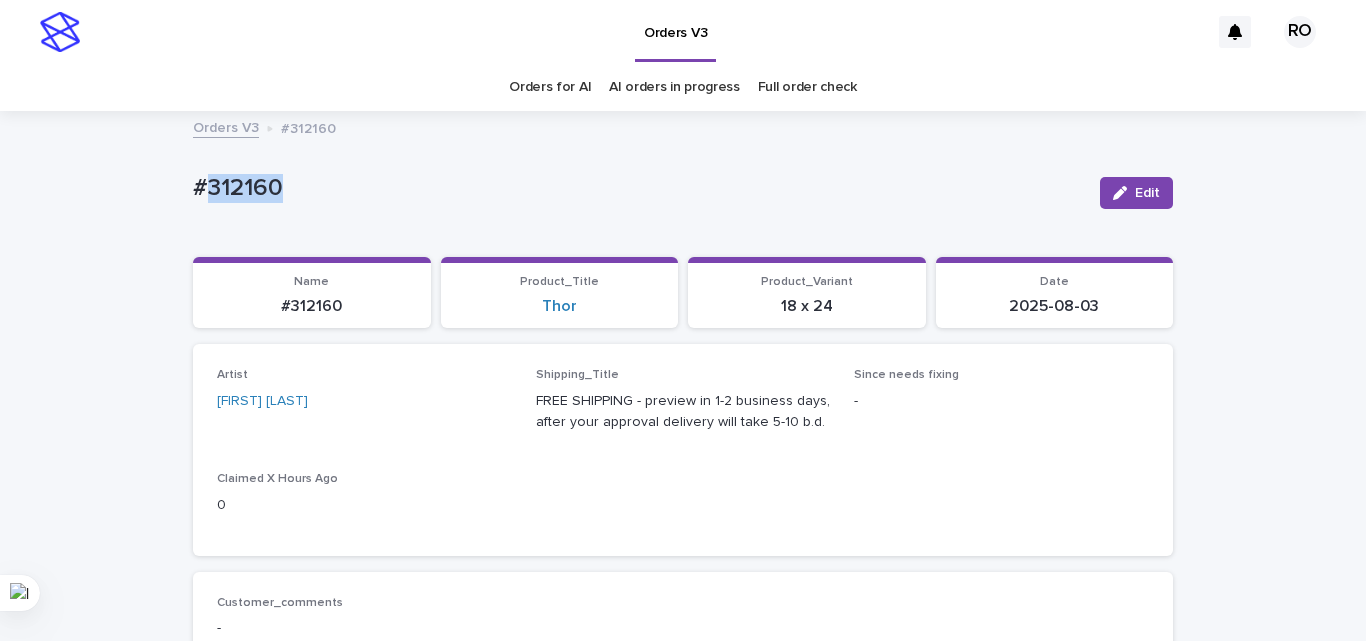 click on "#312160" at bounding box center [638, 188] 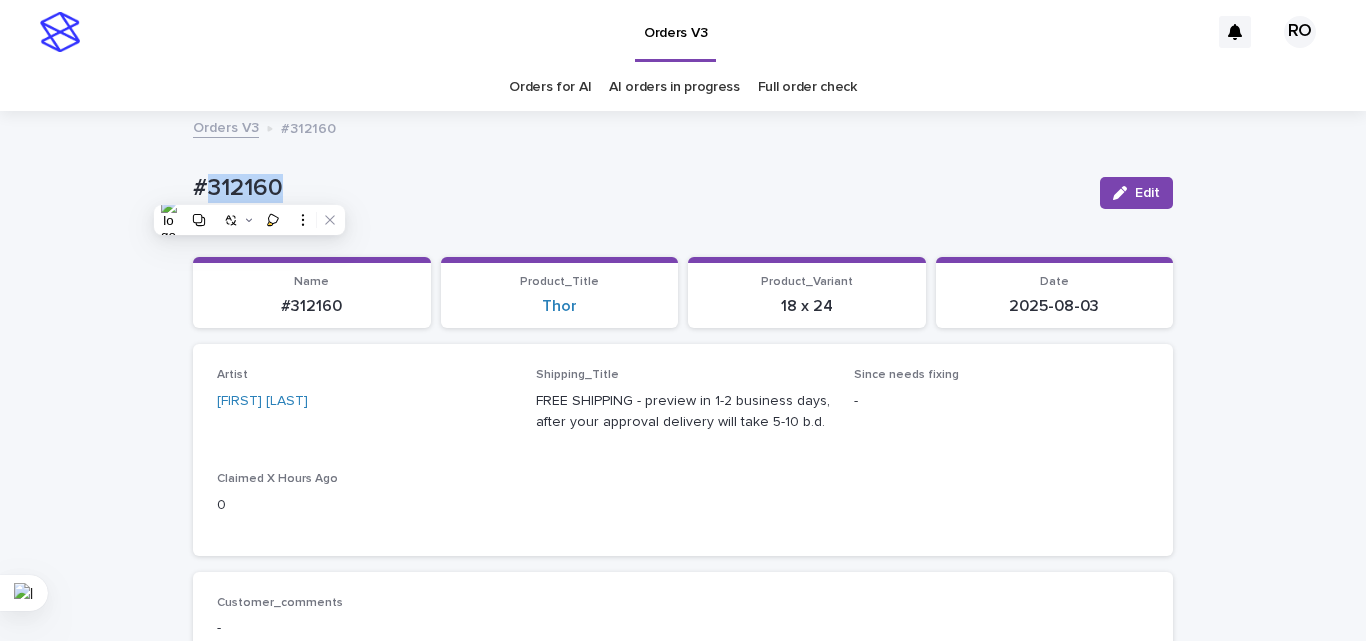 copy on "312160" 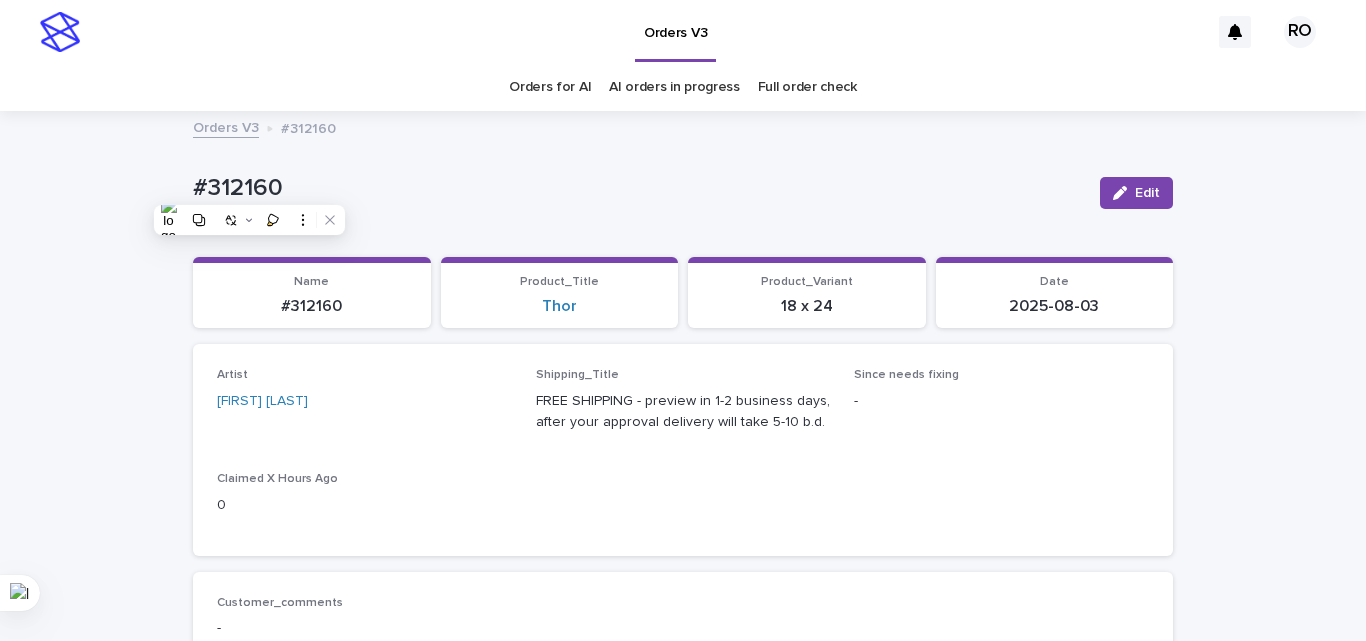 click on "Loading... Saving… Loading... Saving… #312160 Edit #312160 Edit Sorry, there was an error saving your record. Please try again. Please fill out the required fields below. Loading... Saving… Loading... Saving… Loading... Saving… Name #312160 Product_Title Thor   Product_Variant 18 x 24 Date 2025-08-03 Loading... Saving… Artist MarkAnthony   Shipping_Title FREE SHIPPING - preview in 1-2 business days, after your approval delivery will take 5-10 b.d. Since needs fixing - Claimed X Hours Ago 0 Loading... Saving… Customer_comments - Supervisor comments - Admin Notes - Loading... Saving… Client_Images Uploaded image: https://cdn.shopify.com-uploadkit.app/s/files/1/0033/4807/0511/files/download.html?id=e11cfb23-3d37-4f5e-b252-d52a065c0f83&uu=792222f5-9b80-4c0f-974e-249c19f4c19e&mo=&fi=MjAyNTA0MjBfMTQwODAxLmpwZw==&wi=2992&he=2992&mi=aW1hZ2UvanBlZzsgY2hhcnNldD11dGYtOA==&up=a8b4&image=true
_Uploaded image (direct link):
Notes Uploaded image:
_product-type:portrait Photo not OK - Additional Pet no - -" at bounding box center (683, 1055) 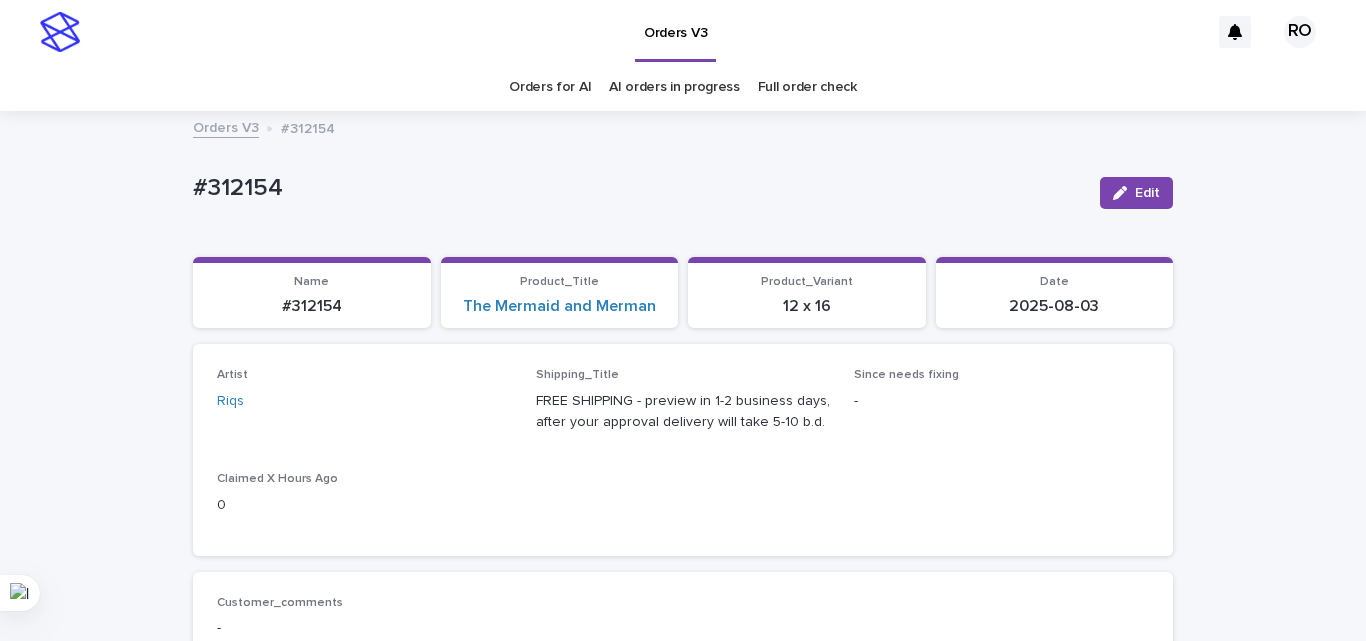 scroll, scrollTop: 0, scrollLeft: 0, axis: both 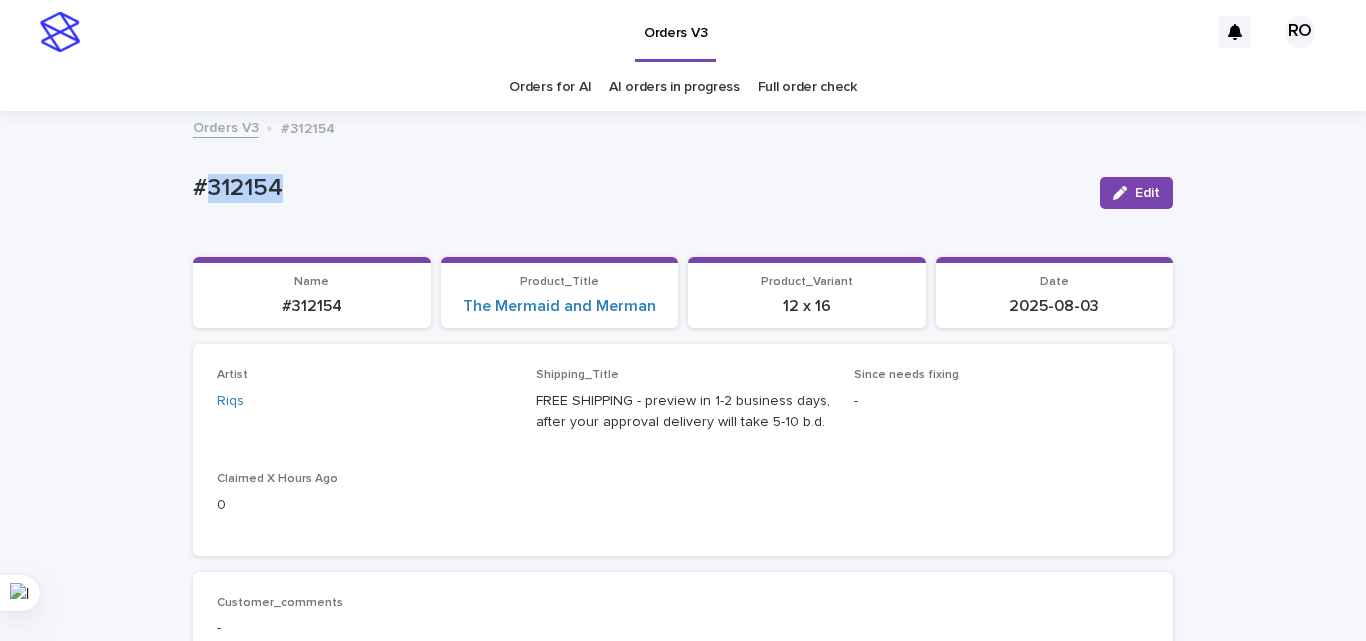click on "#312154" at bounding box center [638, 188] 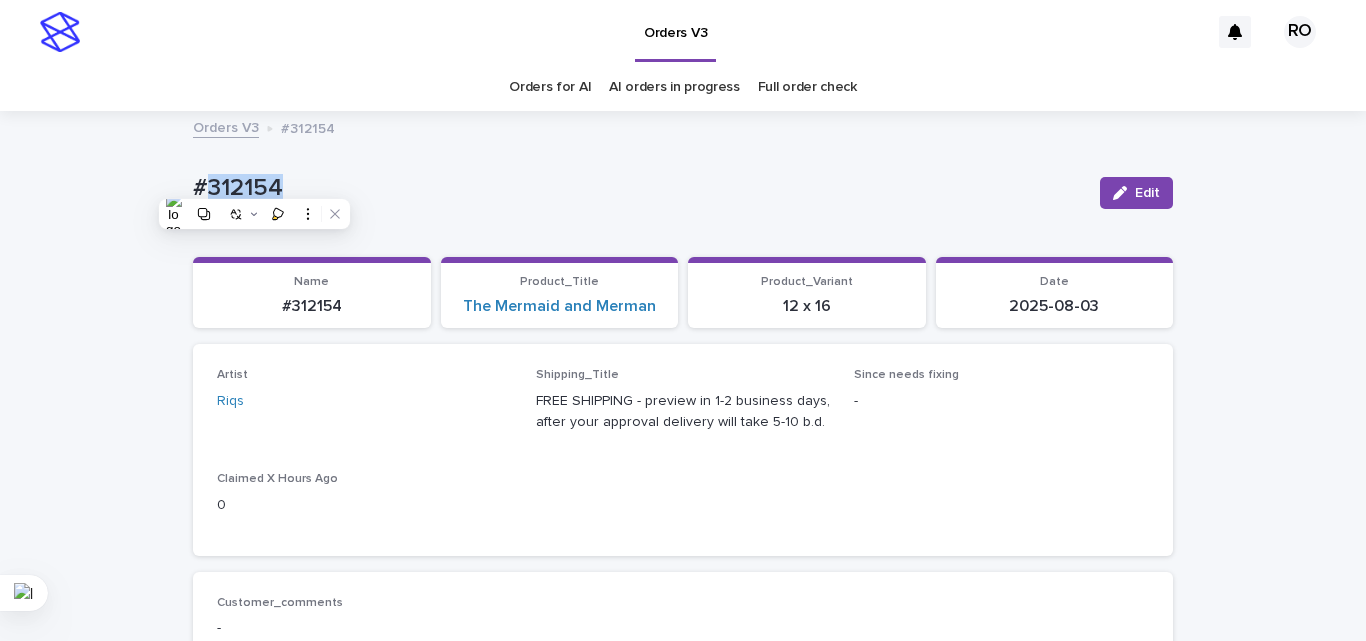 copy on "[NUMBER]" 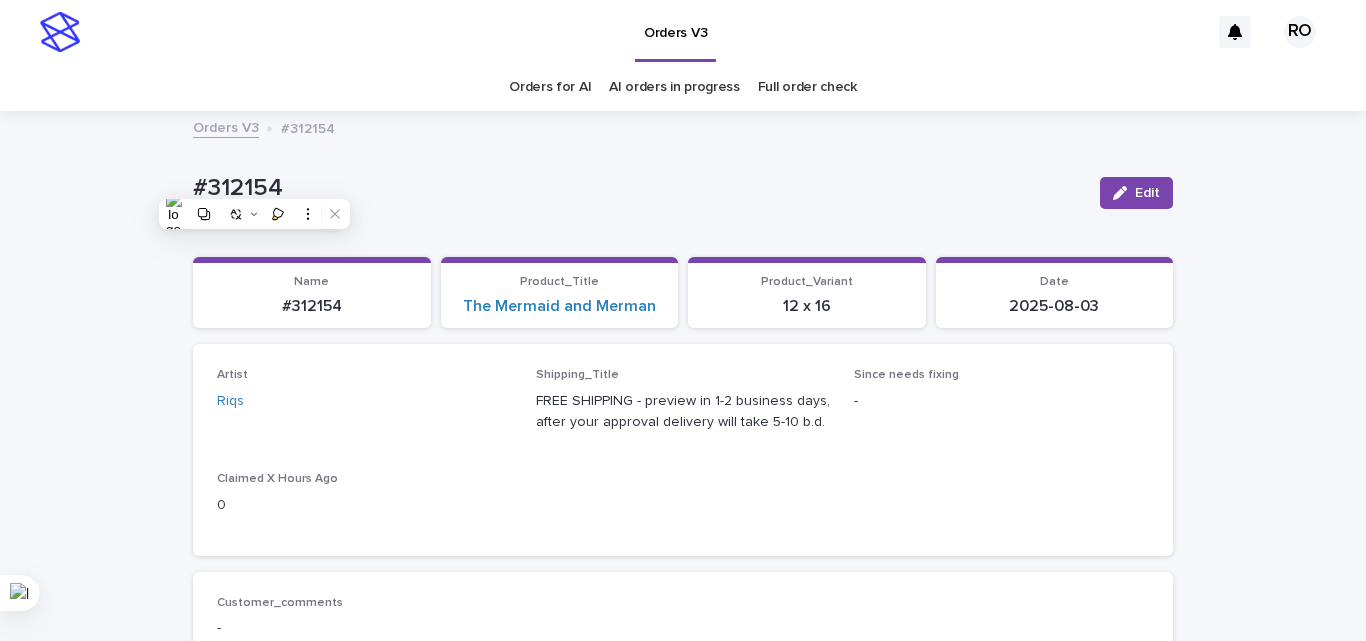 drag, startPoint x: 58, startPoint y: 165, endPoint x: 101, endPoint y: 166, distance: 43.011627 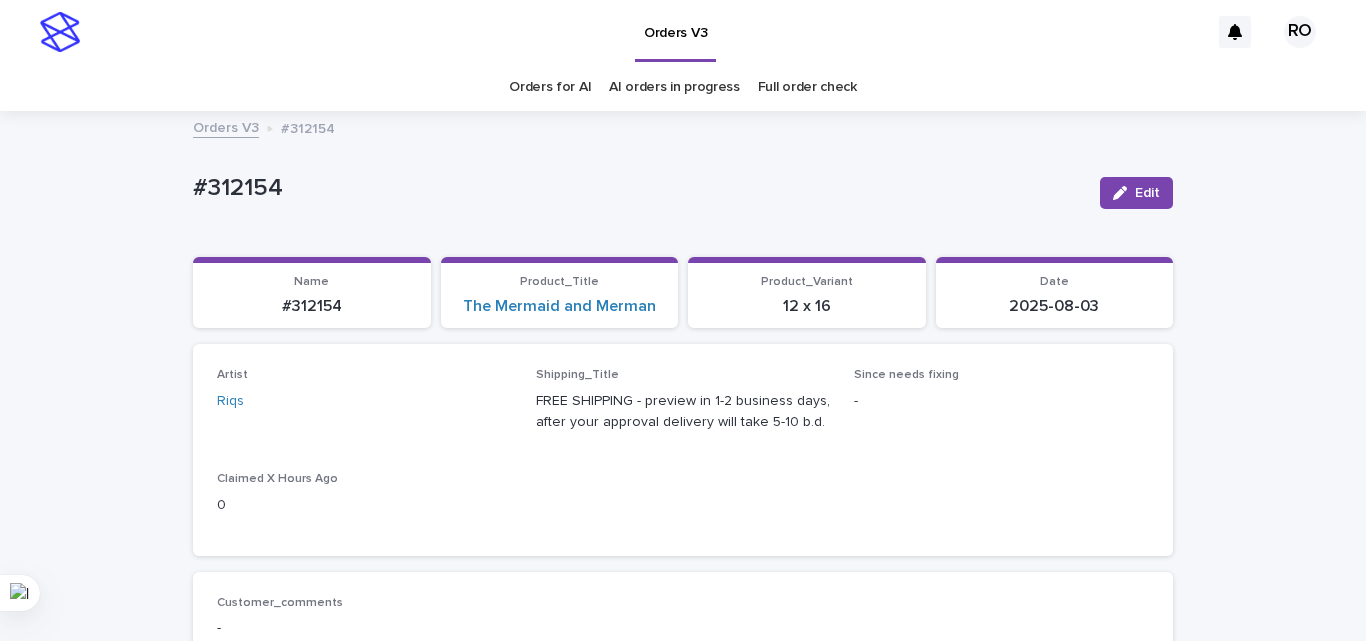 click on "Loading... Saving… Loading... Saving… #312154 Edit #312154 Edit Sorry, there was an error saving your record. Please try again. Please fill out the required fields below. Loading... Saving… Loading... Saving… Loading... Saving… Name #312154 Product_Title The Mermaid and Merman   Product_Variant 12 x 16 Date 2025-08-03 Loading... Saving… Artist Riqs   Shipping_Title FREE SHIPPING - preview in 1-2 business days, after your approval delivery will take 5-10 b.d. Since needs fixing - Claimed X Hours Ago 0 Loading... Saving… Customer_comments - Supervisor comments - Admin Notes - Loading... Saving… Client_Images Uploaded left photo: https://cdn.shopify.com-uploadkit.app/s/files/1/0033/4807/0511/files/download.html?id=e11cfb23-3d37-4f5e-b252-d52a065c0f83&uu=cd680bac-ddf8-47b1-8566-1fbe5c0930b1&mo=-/crop/761x793/228,21/-/preview/-/rotate/180/&fi=U2NhbjAwMDEuanBn&wi=1212&he=814&mi=aW1hZ2UvanBlZw==&up=d434&image=true
_Uploaded left photo (direct link):
_Uploaded right photo (direct link): Photo not OK" at bounding box center (683, 1117) 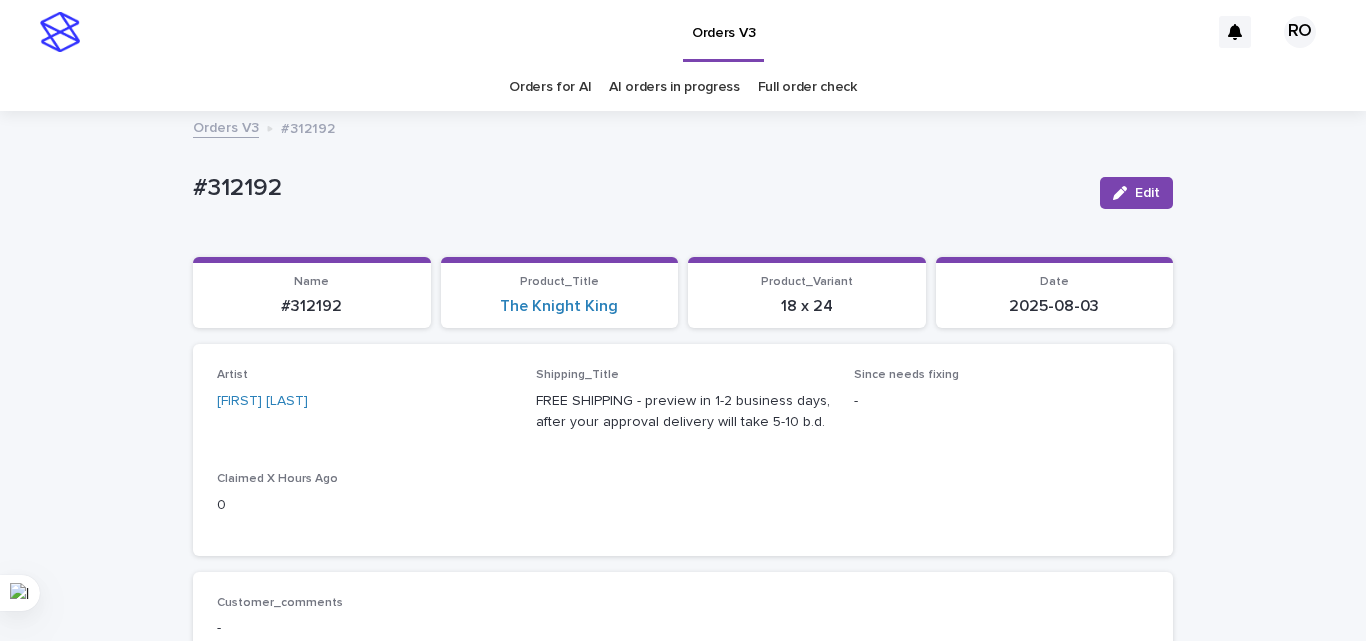 scroll, scrollTop: 0, scrollLeft: 0, axis: both 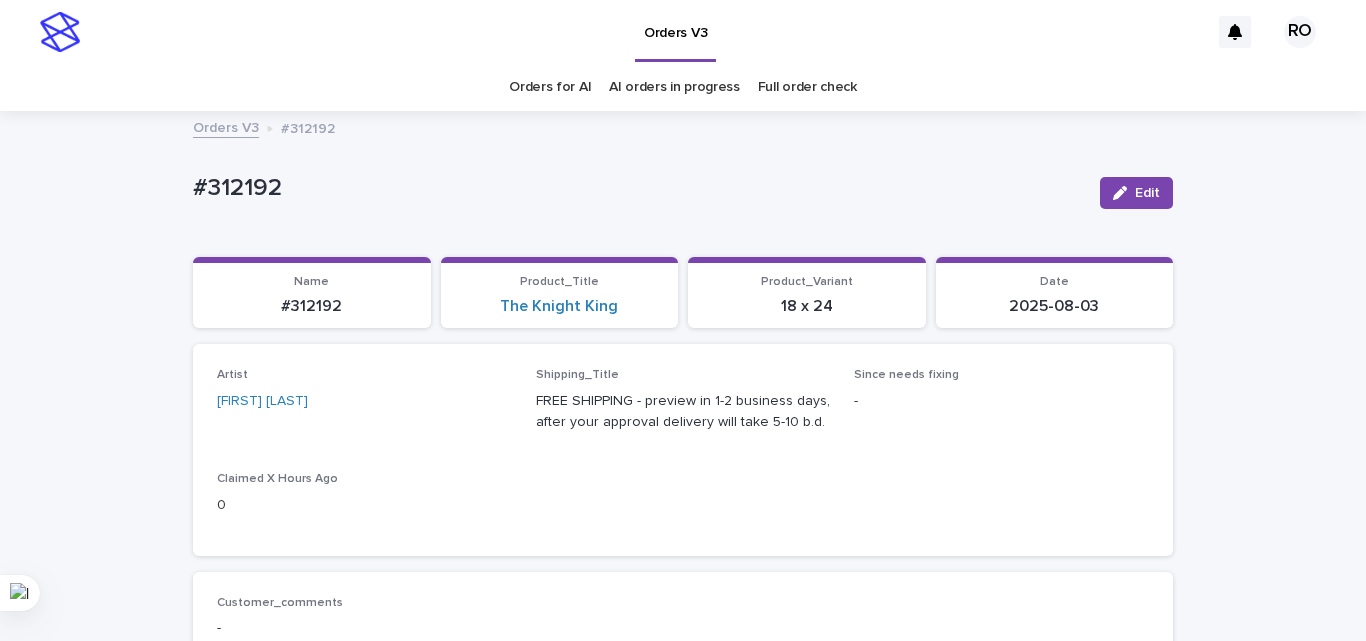 click on "#312192" at bounding box center [638, 188] 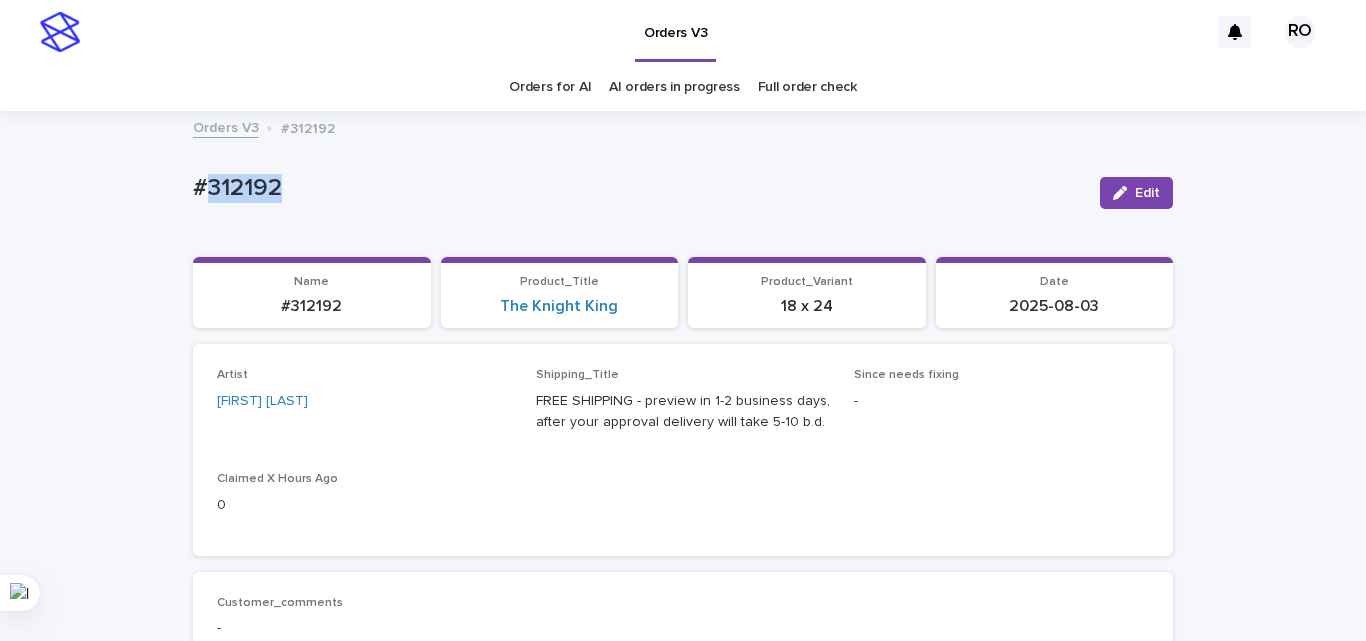 click on "#312192" at bounding box center (638, 188) 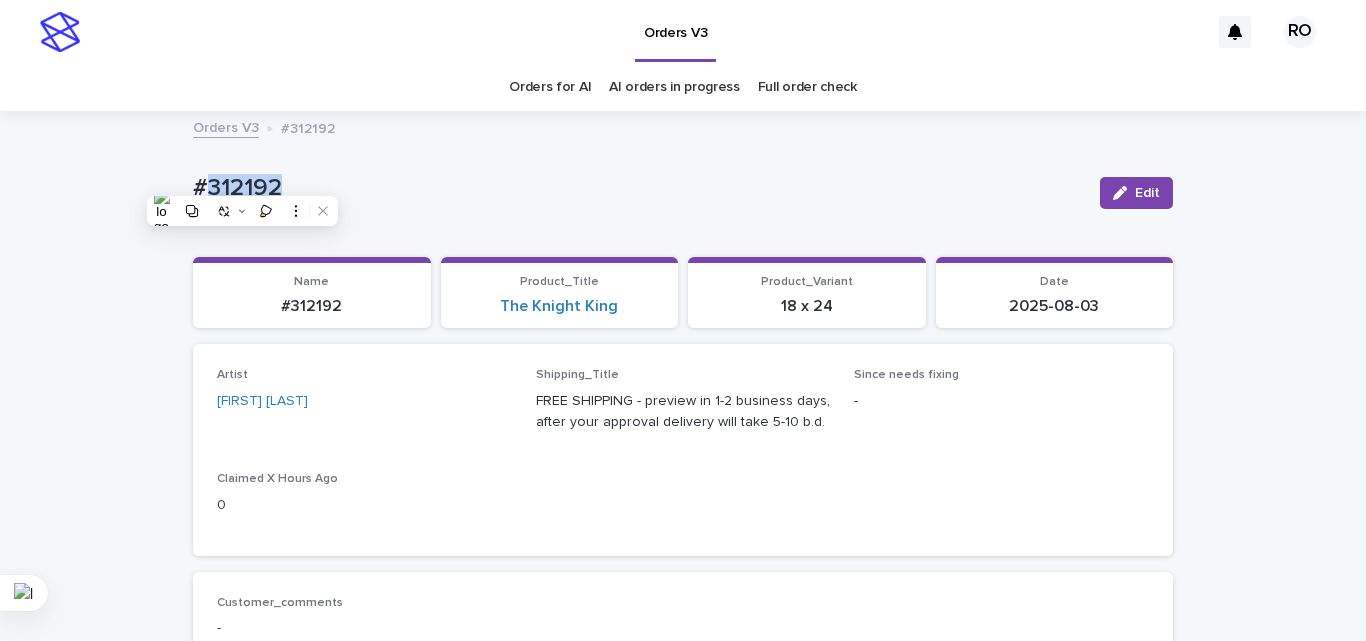 copy on "[NUMBER]" 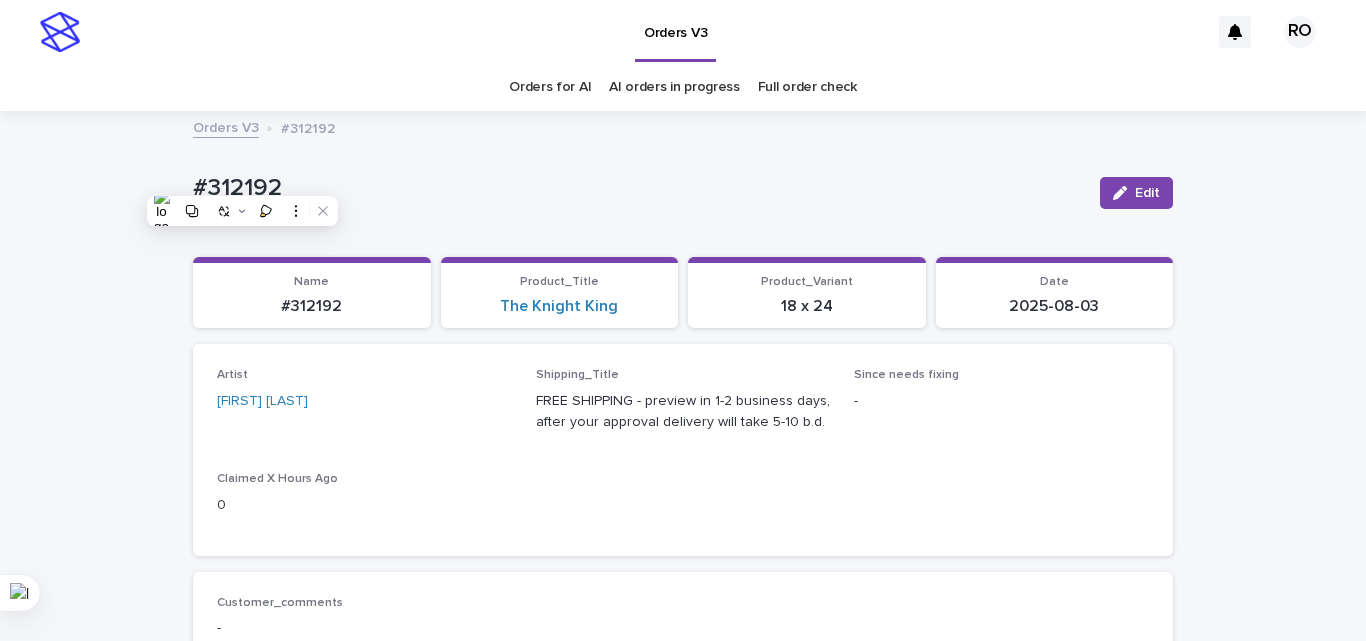 click on "Loading... Saving… Loading... Saving… #312192 Edit #312192 Edit Sorry, there was an error saving your record. Please try again. Please fill out the required fields below. Loading... Saving… Loading... Saving… Loading... Saving… Name #312192 Product_Title The Knight King   Product_Variant 18 x 24 Date 2025-08-03 Loading... Saving… Artist JohnMichael   Shipping_Title FREE SHIPPING - preview in 1-2 business days, after your approval delivery will take 5-10 b.d. Since needs fixing - Claimed X Hours Ago 0 Loading... Saving… Customer_comments - Supervisor comments - Admin Notes - Loading... Saving… Client_Images Uploaded image 1: https://cdn.shopify.com-uploadkit.app/s/files/1/0033/4807/0511/files/download.html?id=e11cfb23-3d37-4f5e-b252-d52a065c0f83&uu=7ef21a95-9852-4113-a9ab-04e37fd58b68&mo=-/crop/1078x1153/1194,409/-/preview/&fi=My5qcGc=&wi=3744&he=5616&mi=aW1hZ2UvanBlZw==&up=a8b4&image=true
_Uploaded image 1 (direct link):
Uploaded image 2:
_Uploaded image 2 (direct link):
Uploaded image 3:" at bounding box center [683, 1180] 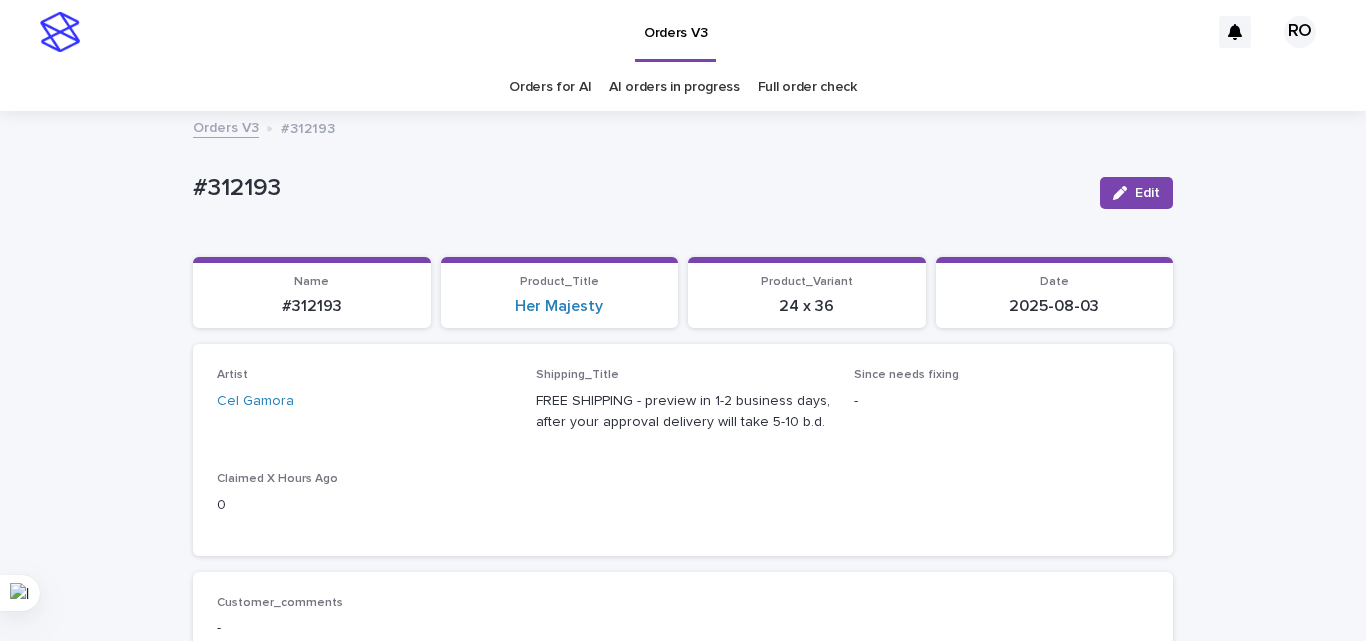 scroll, scrollTop: 0, scrollLeft: 0, axis: both 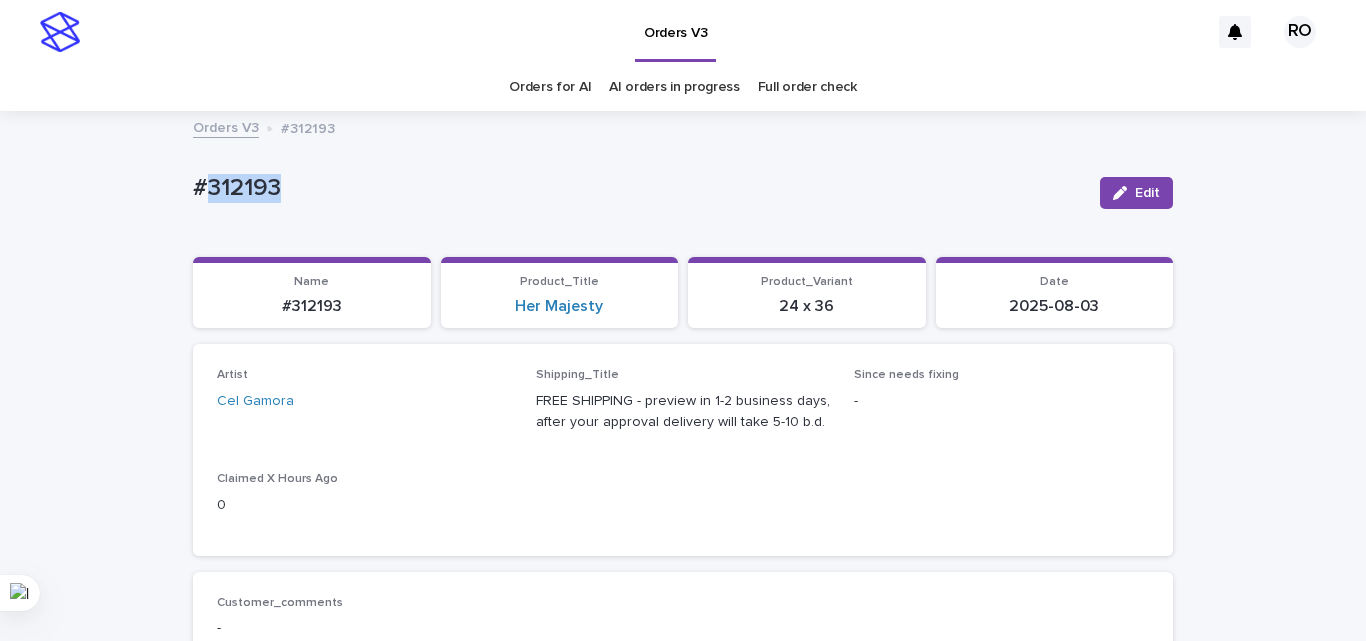 click on "#312193" at bounding box center [638, 188] 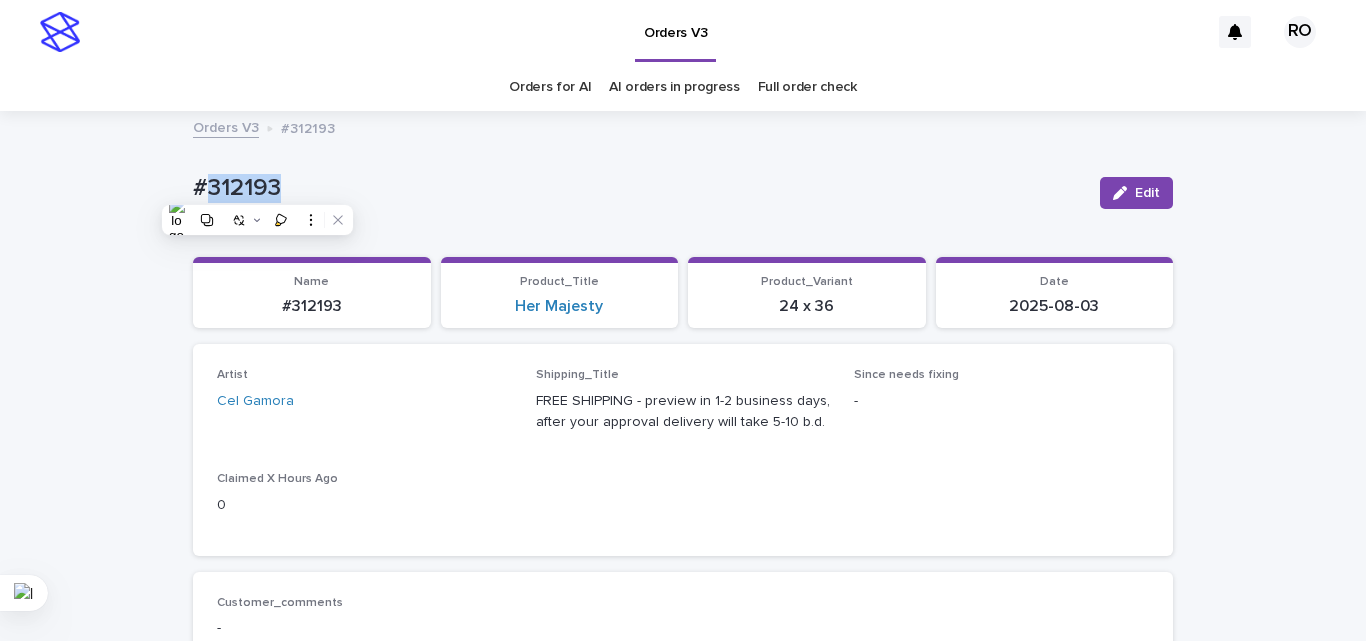 copy on "312193" 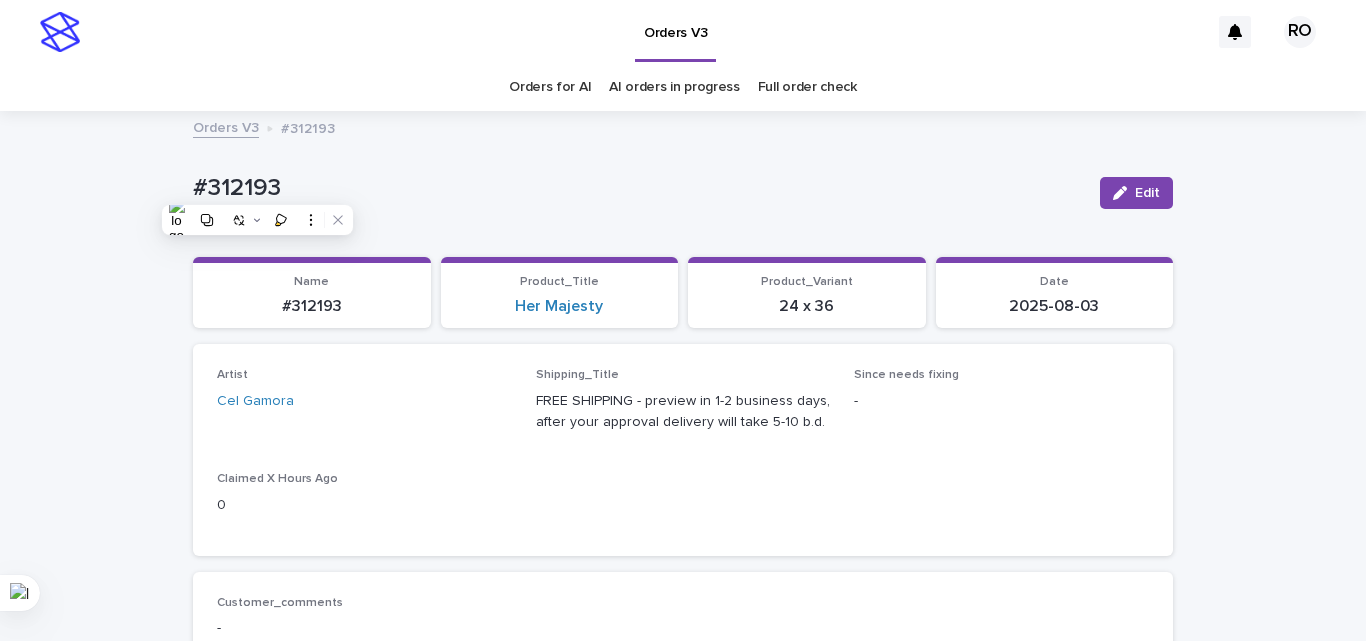 click on "Loading... Saving… Loading... Saving… #312193 Edit #312193 Edit Sorry, there was an error saving your record. Please try again. Please fill out the required fields below. Loading... Saving… Loading... Saving… Loading... Saving… Name #312193 Product_Title Her Majesty   Product_Variant 24 x 36 Date 2025-08-03 Loading... Saving… Artist Cel Gamora   Shipping_Title FREE SHIPPING - preview in 1-2 business days, after your approval delivery will take 5-10 b.d. Since needs fixing - Claimed X Hours Ago 0 Loading... Saving… Customer_comments - Supervisor comments - Admin Notes - Loading... Saving… Client_Images Uploaded image: https://cdn.shopify.com-uploadkit.app/s/files/1/0033/4807/0511/files/download.html?id=e11cfb23-3d37-4f5e-b252-d52a065c0f83&uu=659bb0fb-d2db-4f0f-b2de-7bc93b9c97d0&mo=&fi=MjAyNTA3MTNfMDQzODQ1LmpwZw==&wi=410&he=626&mi=aW1hZ2UvanBlZw==&up=a8b4&image=true
_Uploaded image (direct link): Photo not OK - Additional Pet no Pet_Images - Loading... Saving… Preview_customer - - Loading..." at bounding box center (683, 1065) 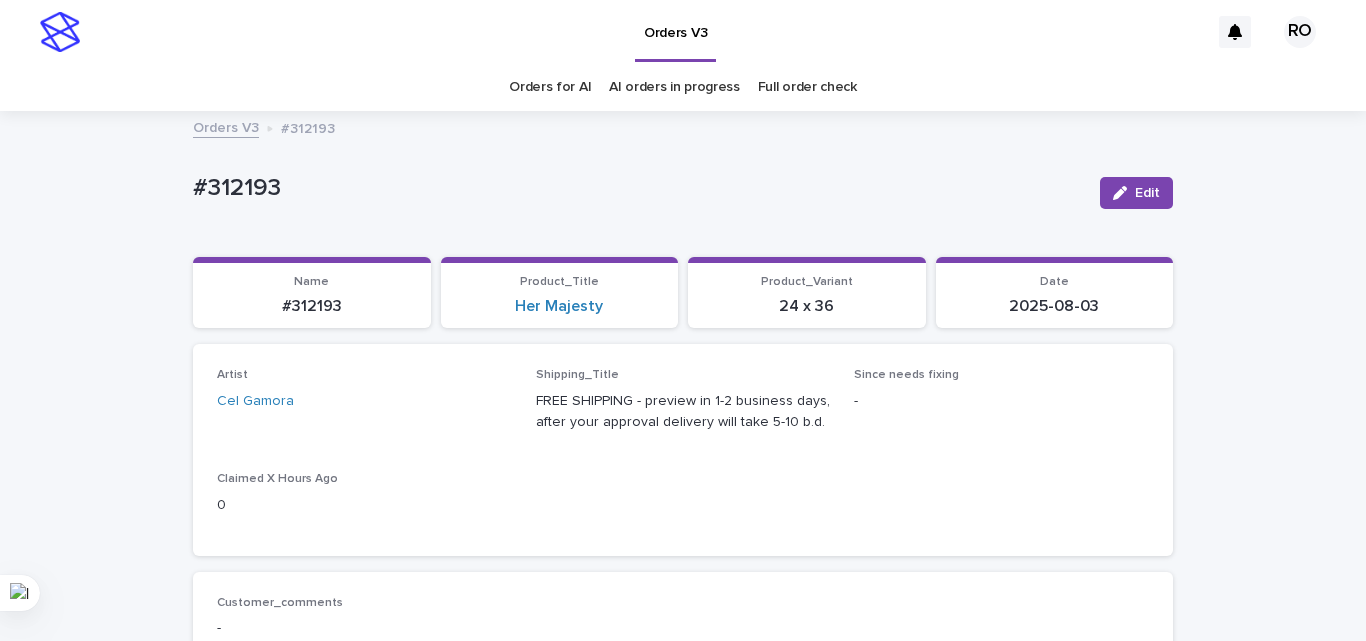 click on "#312193" at bounding box center [638, 188] 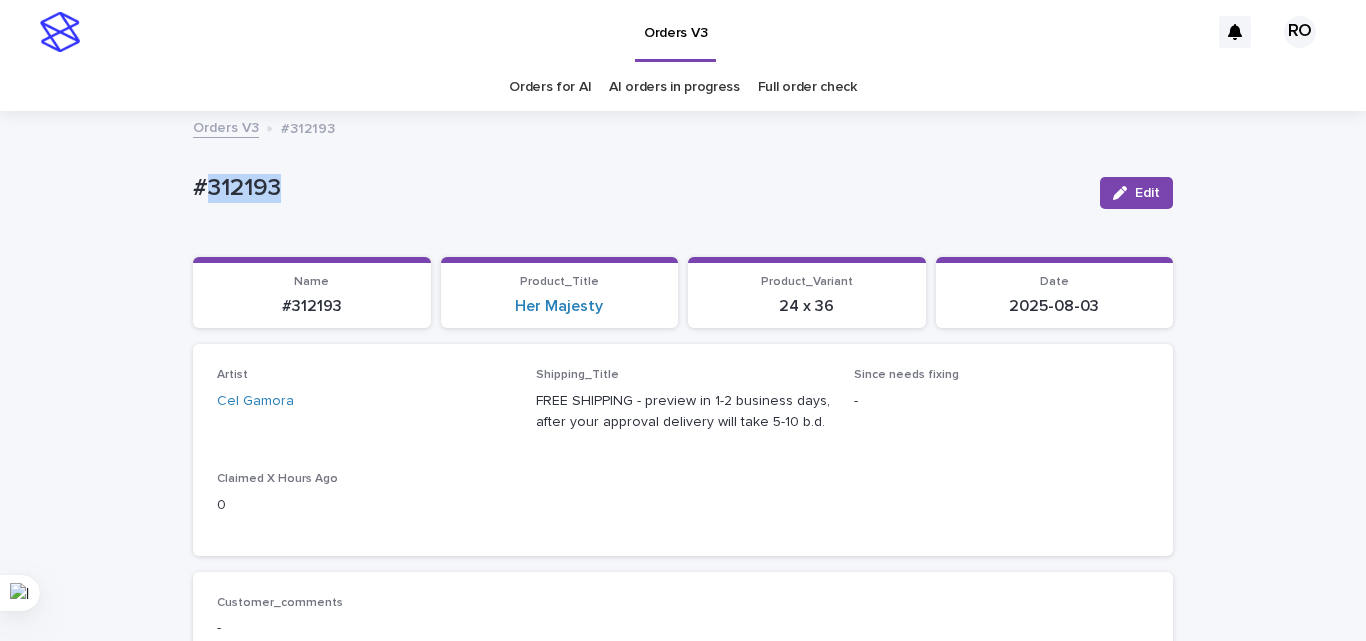 click on "#312193" at bounding box center (638, 188) 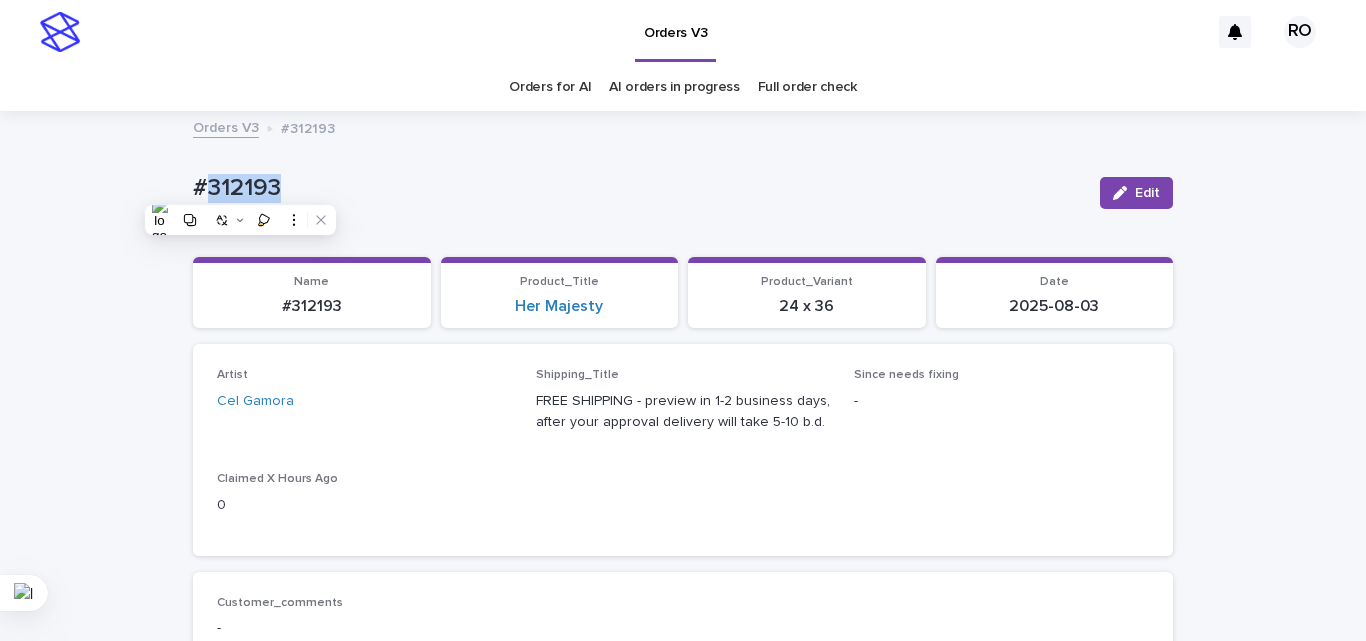 copy on "312193" 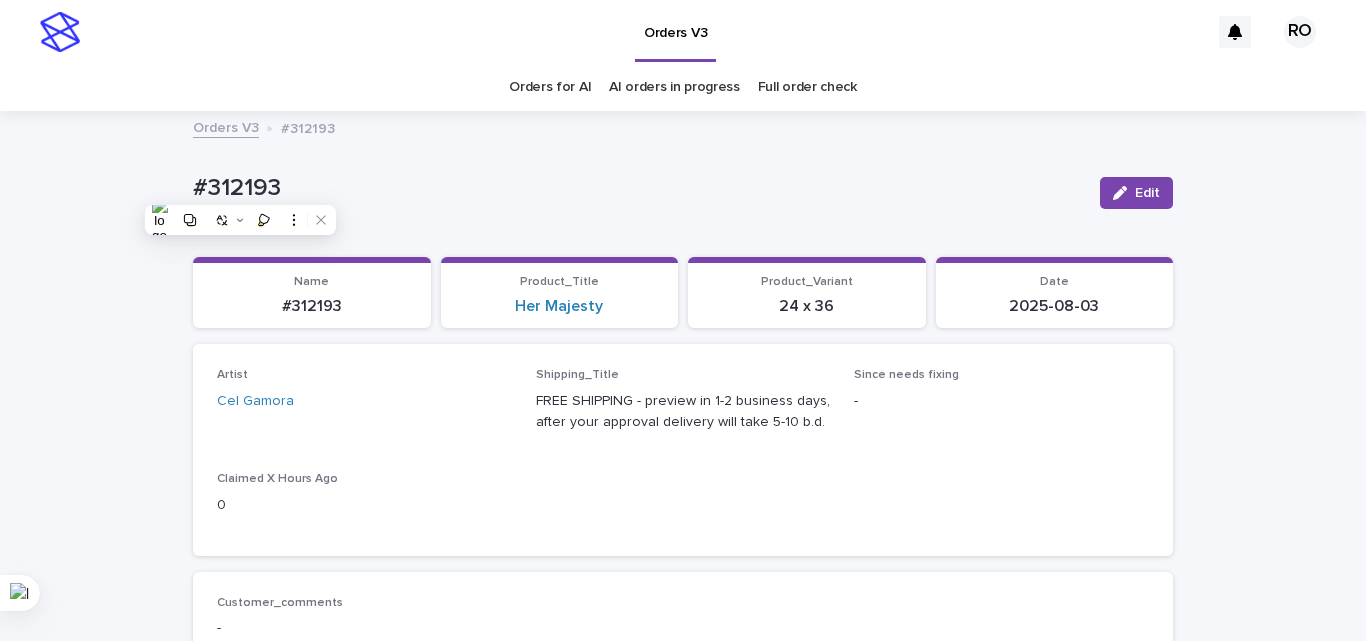click on "Loading... Saving… Loading... Saving… #312193 Edit #312193 Edit Sorry, there was an error saving your record. Please try again. Please fill out the required fields below. Loading... Saving… Loading... Saving… Loading... Saving… Name #312193 Product_Title Her Majesty   Product_Variant 24 x 36 Date 2025-08-03 Loading... Saving… Artist Cel Gamora   Shipping_Title FREE SHIPPING - preview in 1-2 business days, after your approval delivery will take 5-10 b.d. Since needs fixing - Claimed X Hours Ago 0 Loading... Saving… Customer_comments - Supervisor comments - Admin Notes - Loading... Saving… Client_Images Uploaded image: https://cdn.shopify.com-uploadkit.app/s/files/1/0033/4807/0511/files/download.html?id=e11cfb23-3d37-4f5e-b252-d52a065c0f83&uu=659bb0fb-d2db-4f0f-b2de-7bc93b9c97d0&mo=&fi=MjAyNTA3MTNfMDQzODQ1LmpwZw==&wi=410&he=626&mi=aW1hZ2UvanBlZw==&up=a8b4&image=true
_Uploaded image (direct link): Photo not OK - Additional Pet no Pet_Images - Loading... Saving… Preview_customer - - Loading..." at bounding box center (683, 1065) 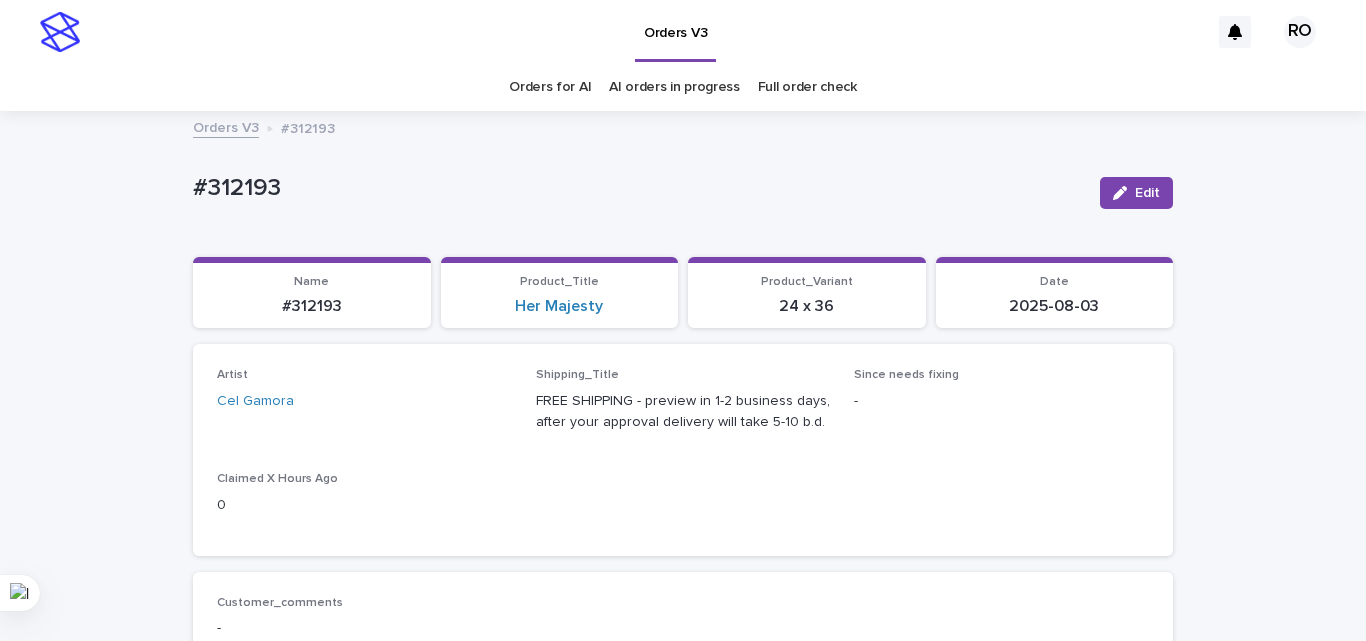 click on "Loading... Saving… Loading... Saving… #312193 Edit #312193 Edit Sorry, there was an error saving your record. Please try again. Please fill out the required fields below. Loading... Saving… Loading... Saving… Loading... Saving… Name #312193 Product_Title Her Majesty   Product_Variant 24 x 36 Date 2025-08-03 Loading... Saving… Artist Cel Gamora   Shipping_Title FREE SHIPPING - preview in 1-2 business days, after your approval delivery will take 5-10 b.d. Since needs fixing - Claimed X Hours Ago 0 Loading... Saving… Customer_comments - Supervisor comments - Admin Notes - Loading... Saving… Client_Images Uploaded image: https://cdn.shopify.com-uploadkit.app/s/files/1/0033/4807/0511/files/download.html?id=e11cfb23-3d37-4f5e-b252-d52a065c0f83&uu=659bb0fb-d2db-4f0f-b2de-7bc93b9c97d0&mo=&fi=MjAyNTA3MTNfMDQzODQ1LmpwZw==&wi=410&he=626&mi=aW1hZ2UvanBlZw==&up=a8b4&image=true
_Uploaded image (direct link): Photo not OK - Additional Pet no Pet_Images - Loading... Saving… Preview_customer - - Loading..." at bounding box center (683, 1065) 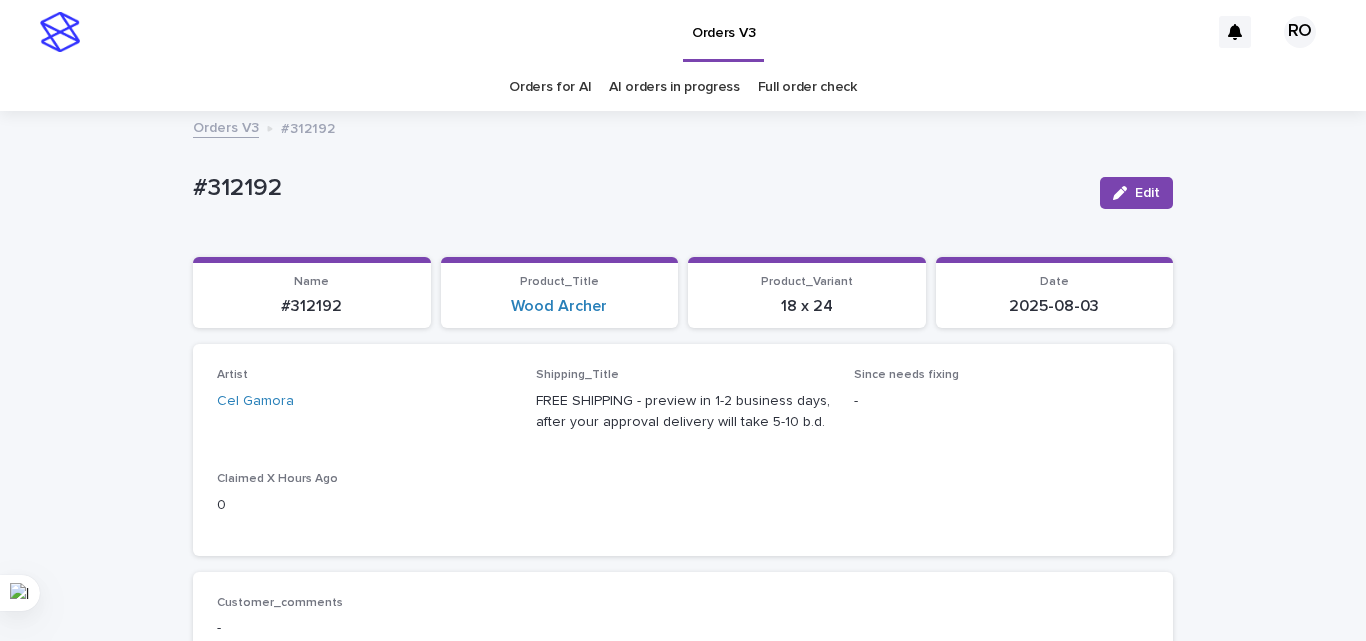 scroll, scrollTop: 0, scrollLeft: 0, axis: both 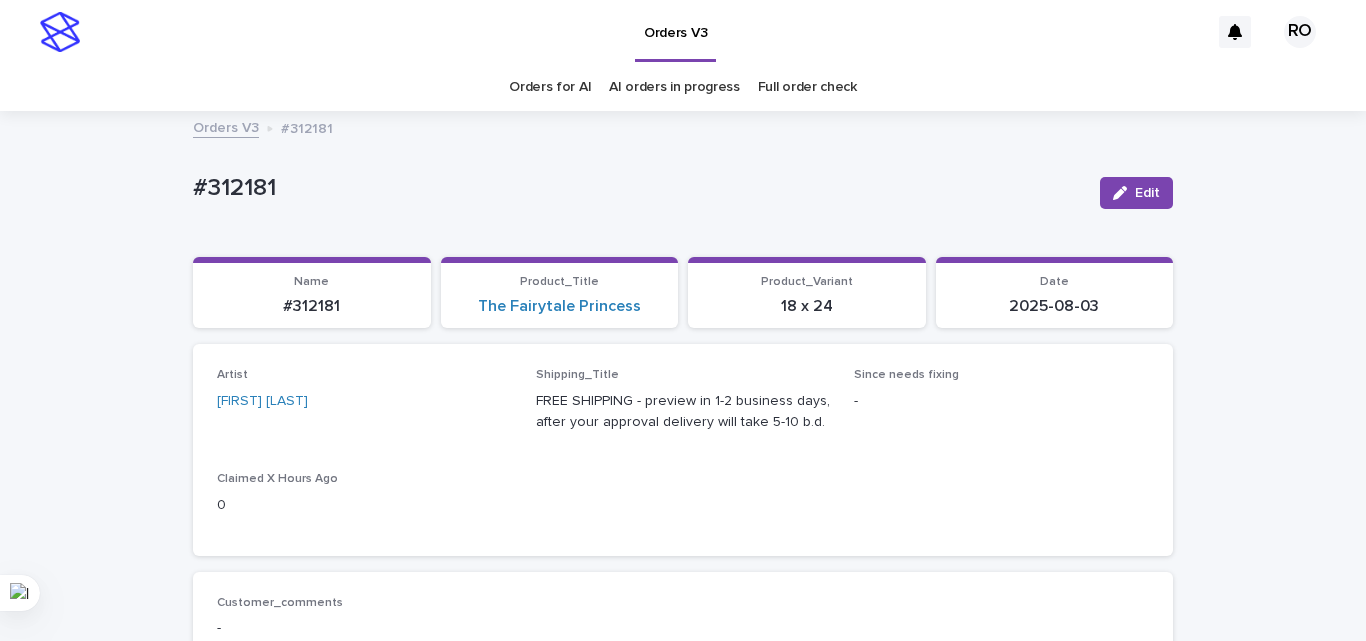 click on "#312181" at bounding box center [638, 188] 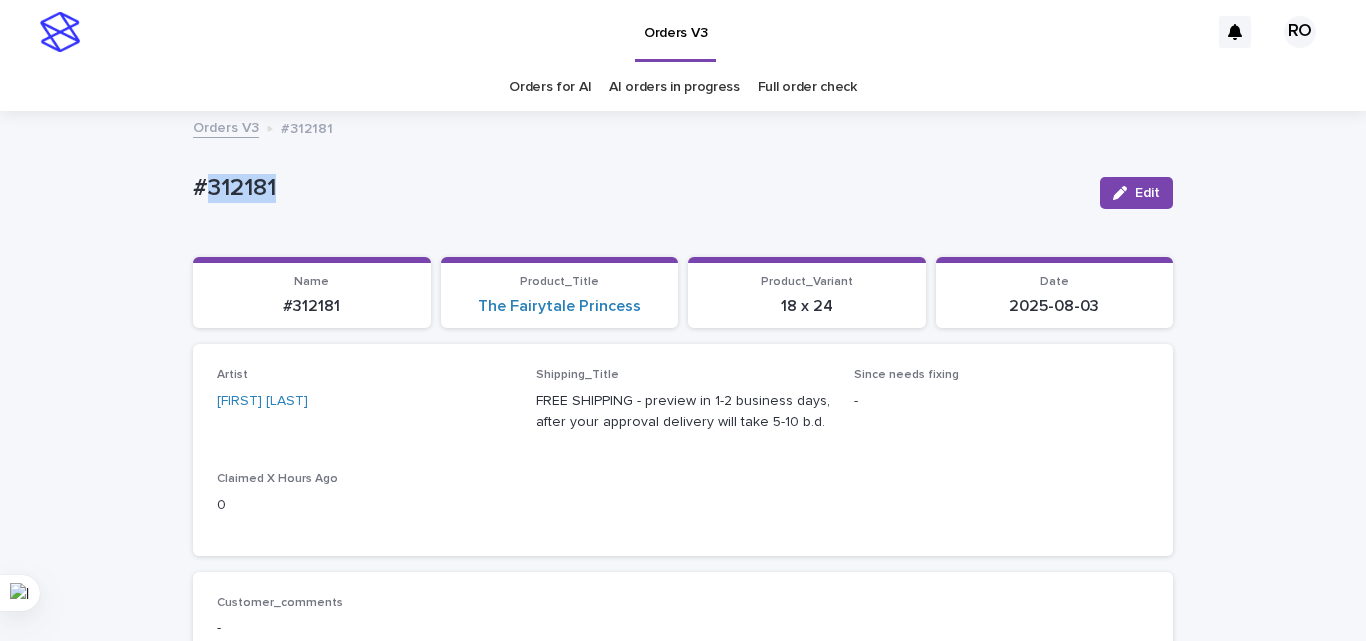 click on "#312181" at bounding box center (638, 188) 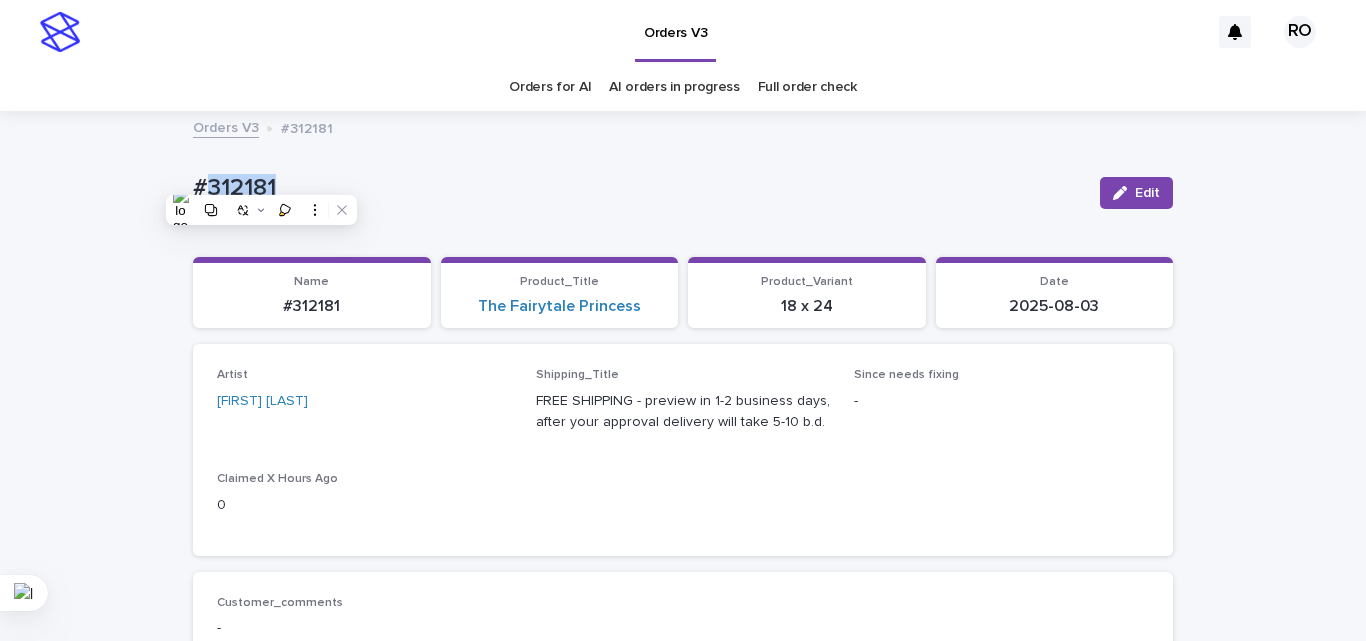 copy on "[NUMBER]" 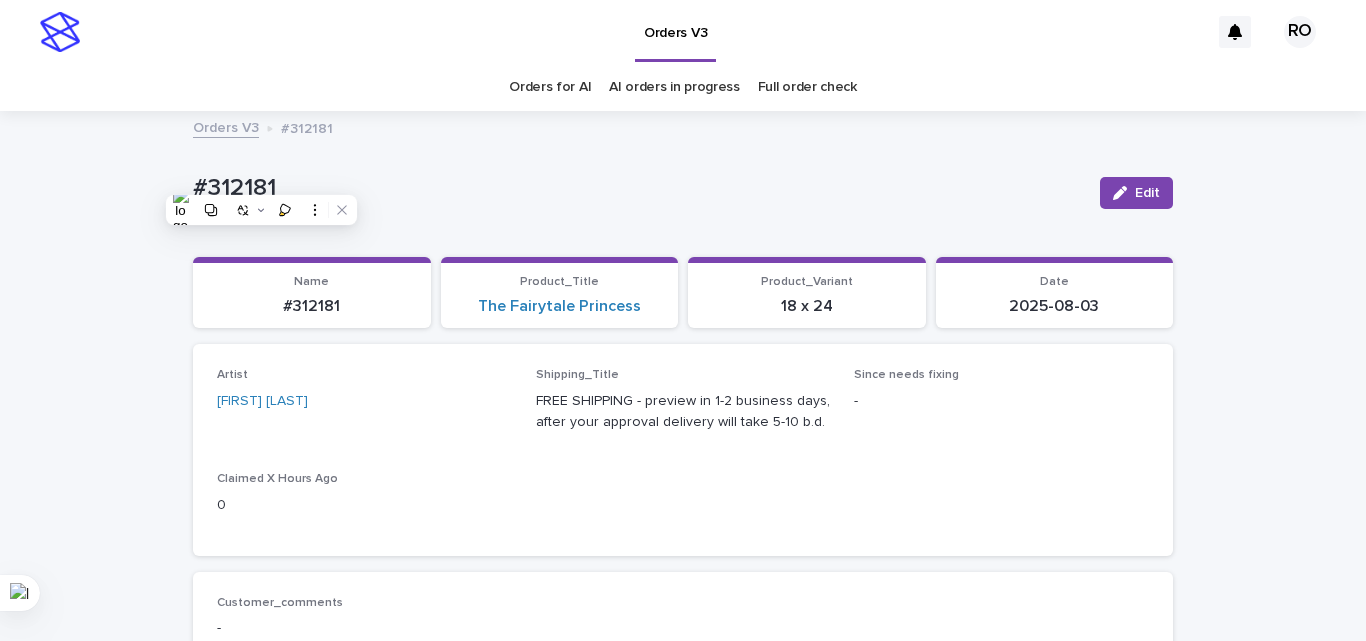 drag, startPoint x: 52, startPoint y: 286, endPoint x: 93, endPoint y: 259, distance: 49.09175 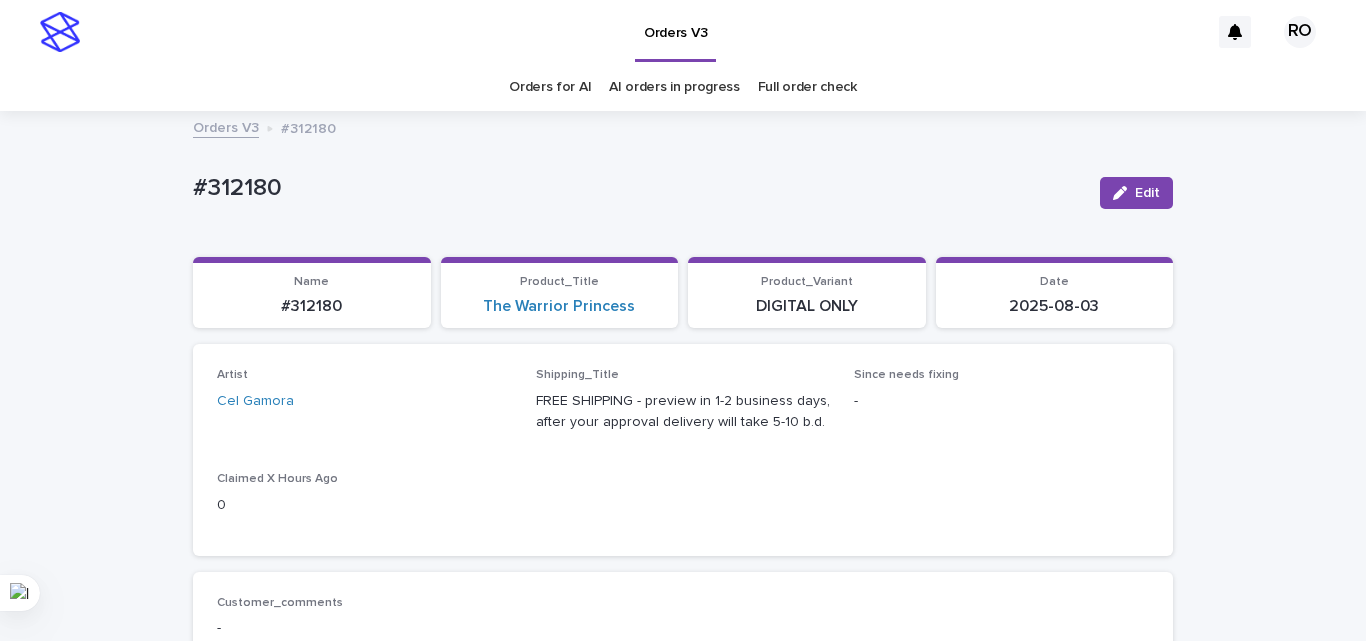 scroll, scrollTop: 0, scrollLeft: 0, axis: both 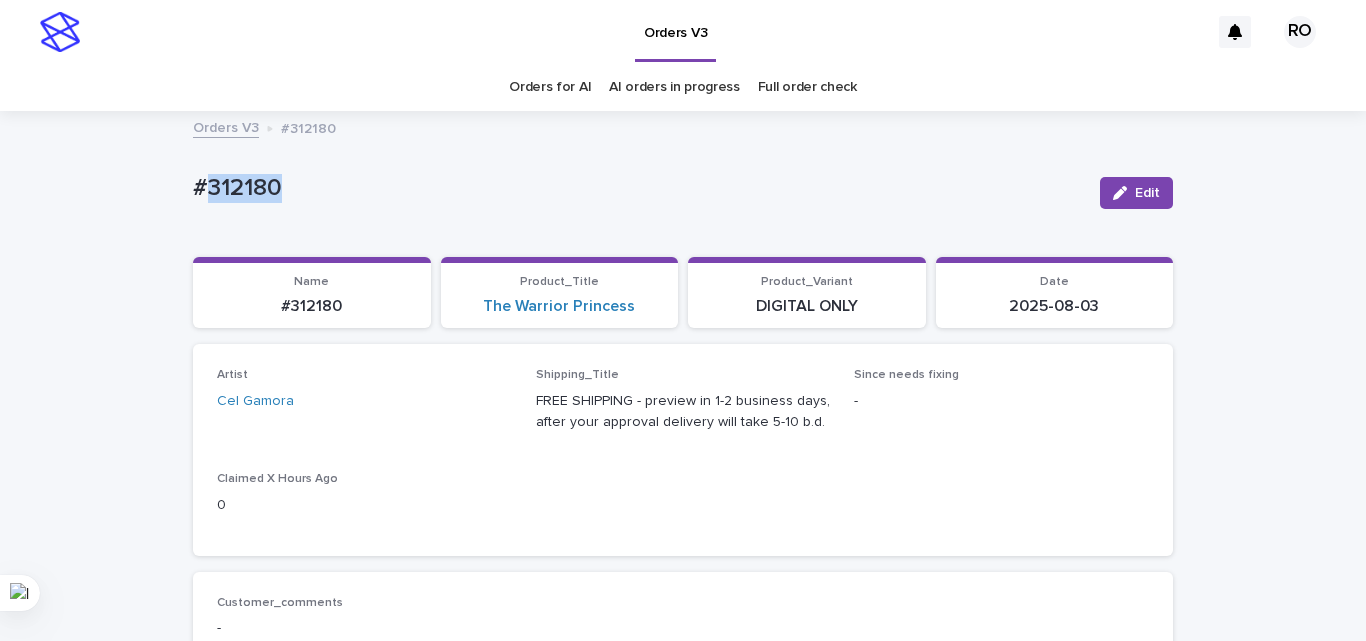 click on "#312180" at bounding box center [638, 188] 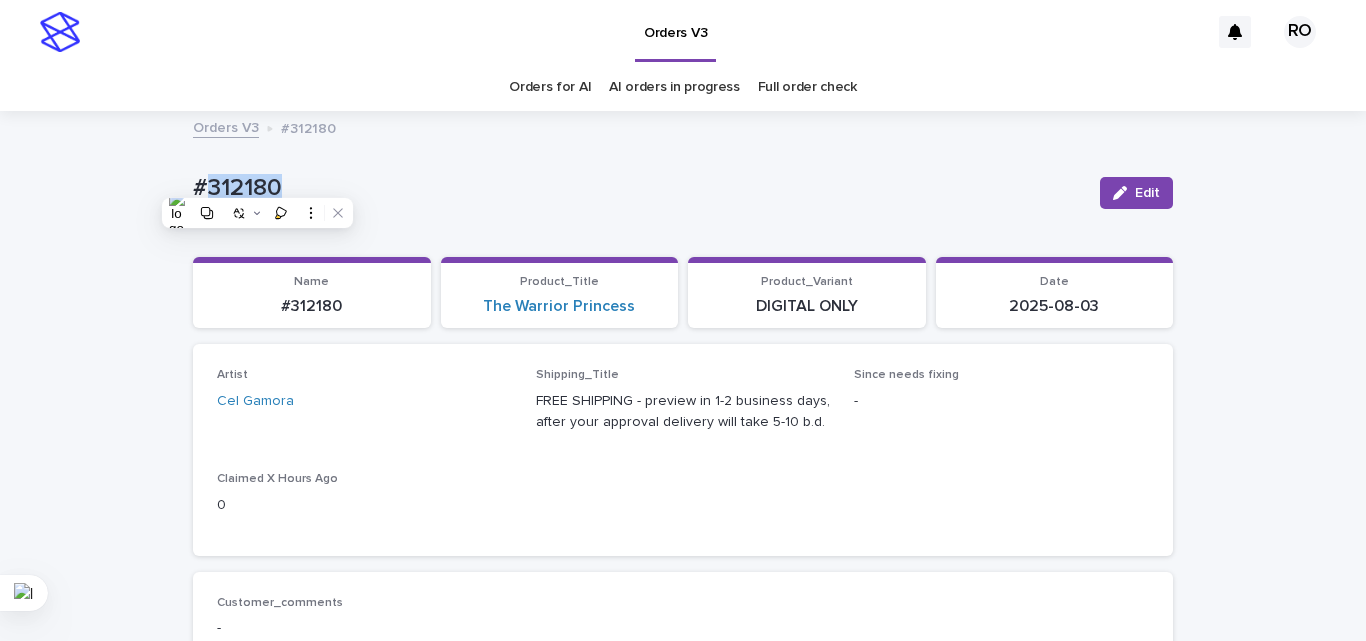 copy on "312180" 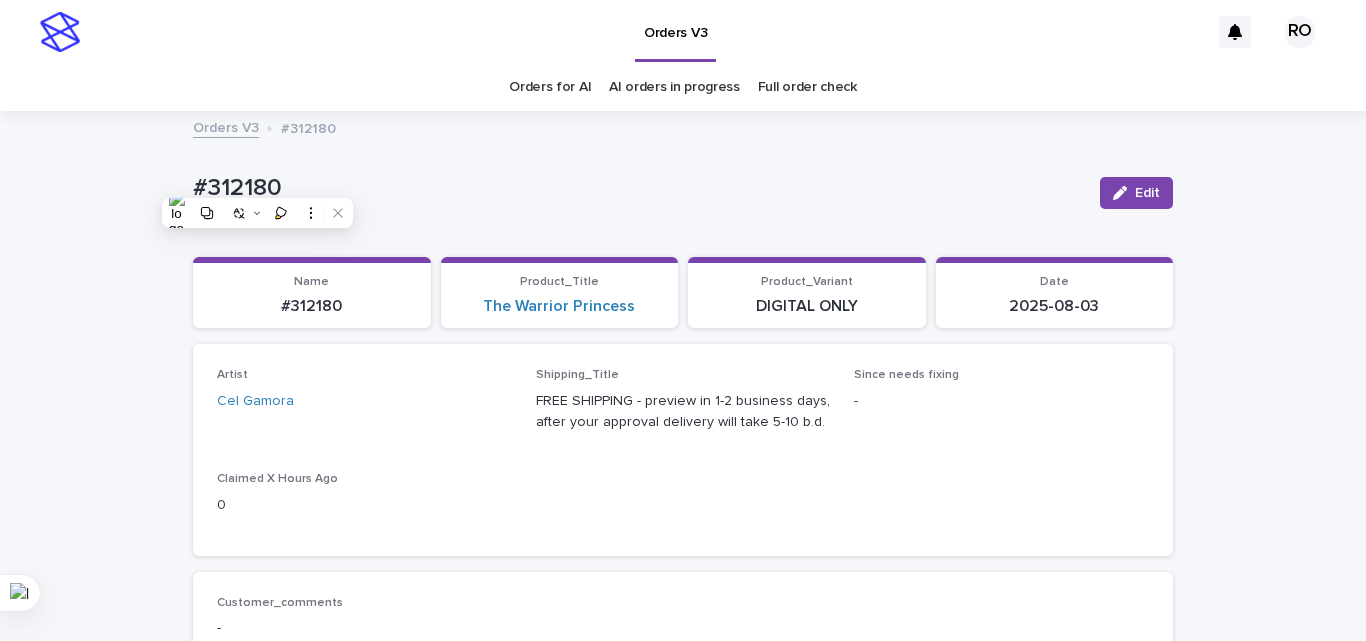 click on "Loading... Saving… Loading... Saving… #312180 Edit #312180 Edit Sorry, there was an error saving your record. Please try again. Please fill out the required fields below. Loading... Saving… Loading... Saving… Loading... Saving… Name #312180 Product_Title The Warrior Princess   Product_Variant DIGITAL ONLY Date 2025-08-03 Loading... Saving… Artist Cel Gamora   Shipping_Title FREE SHIPPING - preview in 1-2 business days, after your approval delivery will take 5-10 b.d. Since needs fixing - Claimed X Hours Ago 0 Loading... Saving… Customer_comments - Supervisor comments - Admin Notes - Loading... Saving… Client_Images Uploaded image: https://cdn.shopify.com-uploadkit.app/s/files/1/0033/4807/0511/files/download.html?id=e11cfb23-3d37-4f5e-b252-d52a065c0f83&uu=746e27e2-b372-4977-b197-86a55963e314&mo=&fi=MTE0NjEzNjU2NDM3MDQ4NzkzOTAwMS5qcGVn&wi=1536&he=2048&mi=aW1hZ2UvanBlZw==&up=a8b4&image=true
_Uploaded image (direct link):
Notes Uploaded image:
_product-type:portrait Photo not OK - Additional Pet" at bounding box center (683, 1065) 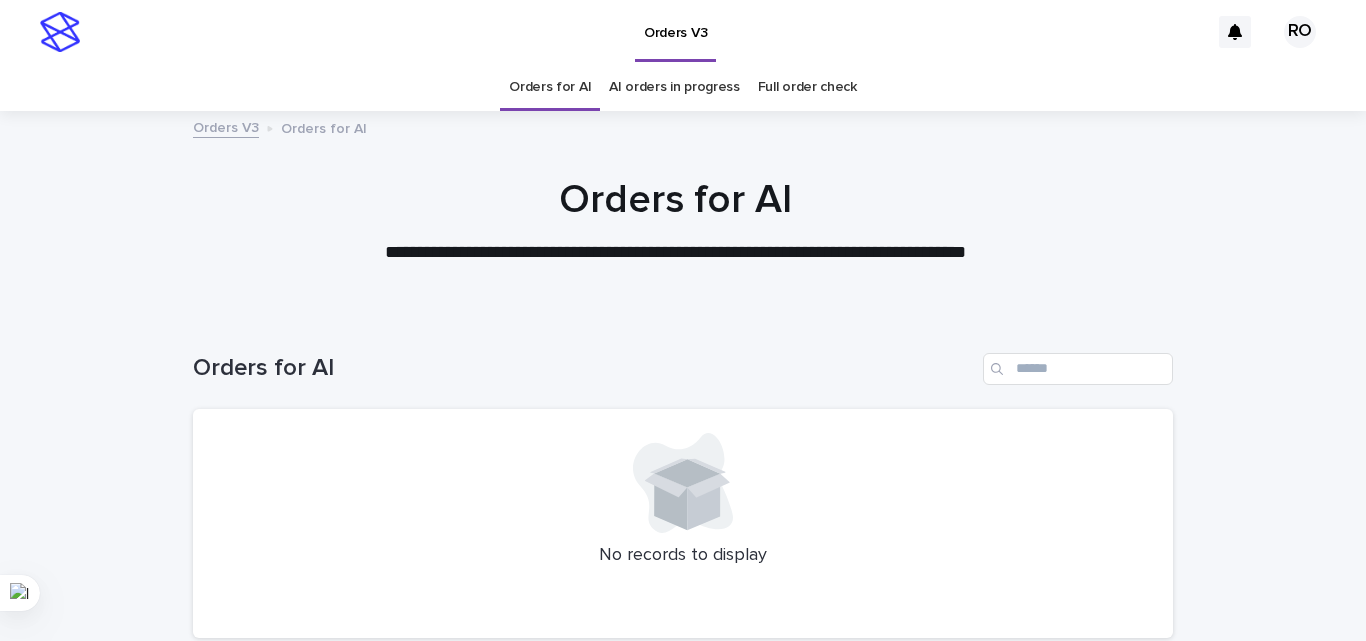 scroll, scrollTop: 0, scrollLeft: 0, axis: both 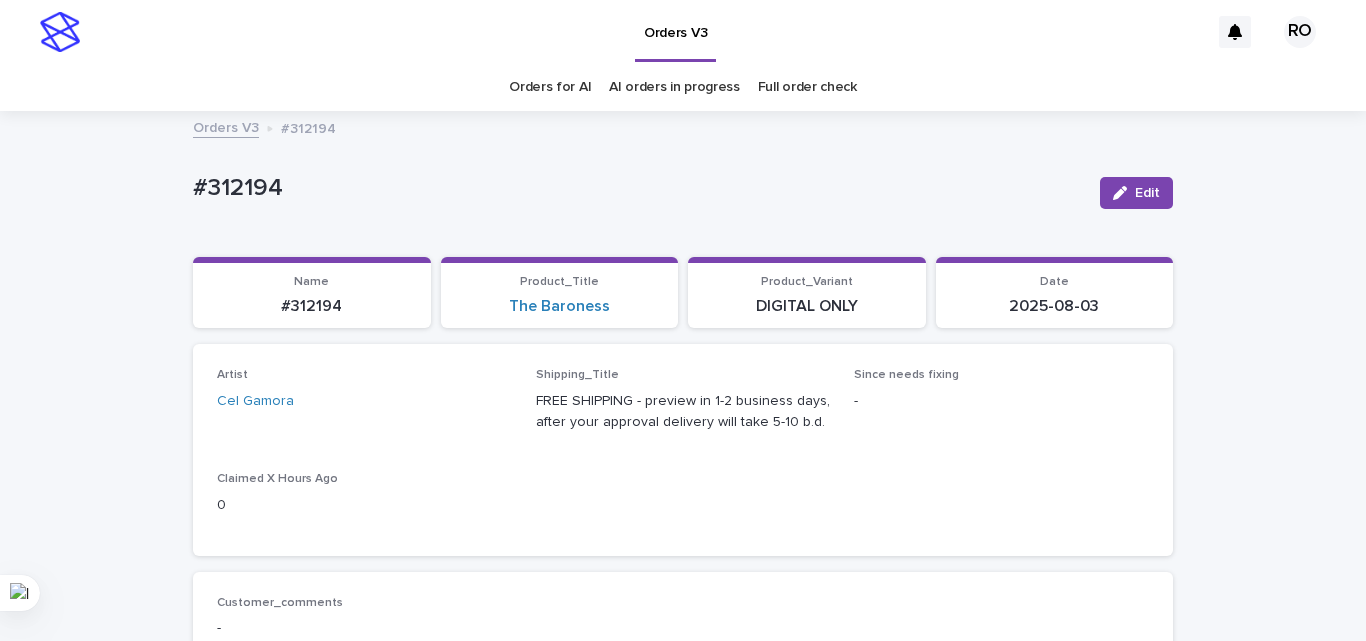 drag, startPoint x: 47, startPoint y: 237, endPoint x: 336, endPoint y: 6, distance: 369.97568 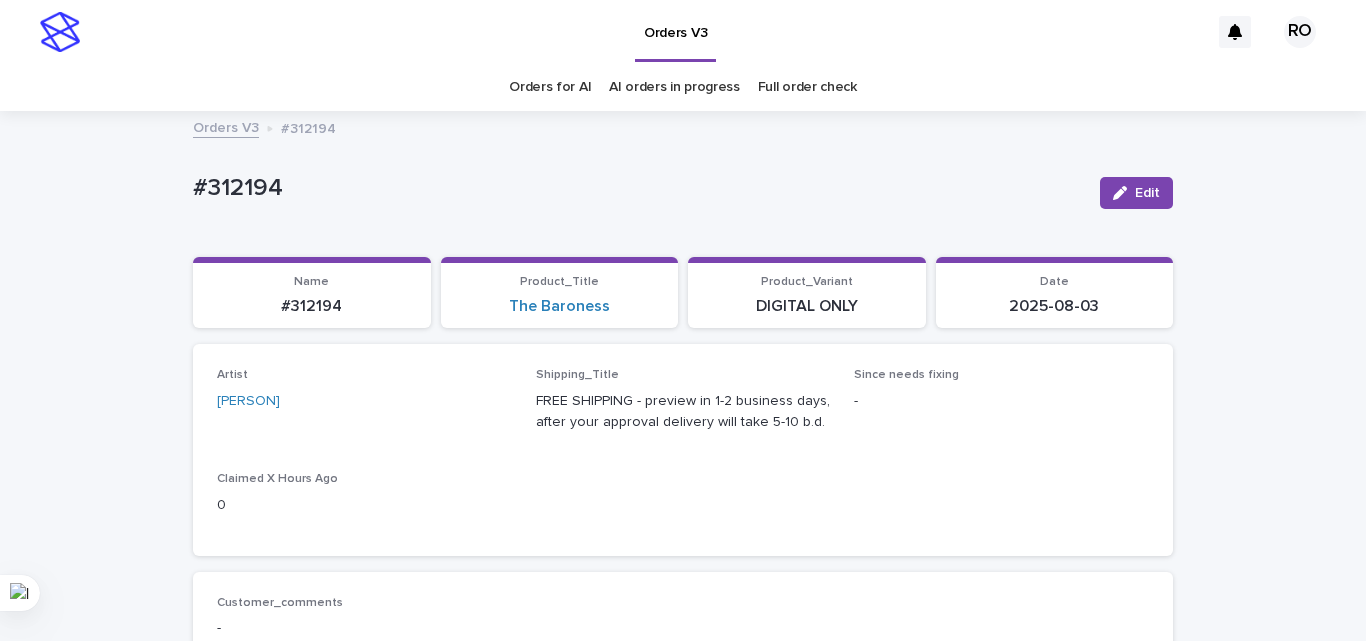 click on "#312194" at bounding box center [638, 188] 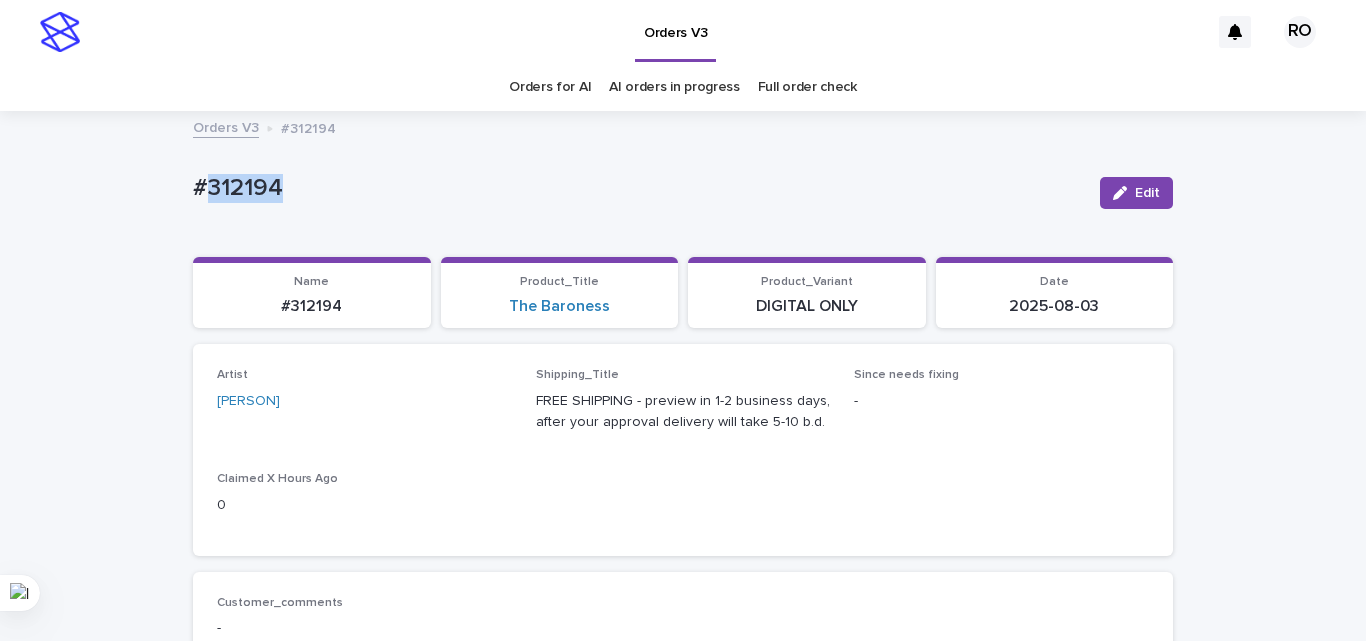 click on "#312194" at bounding box center (638, 188) 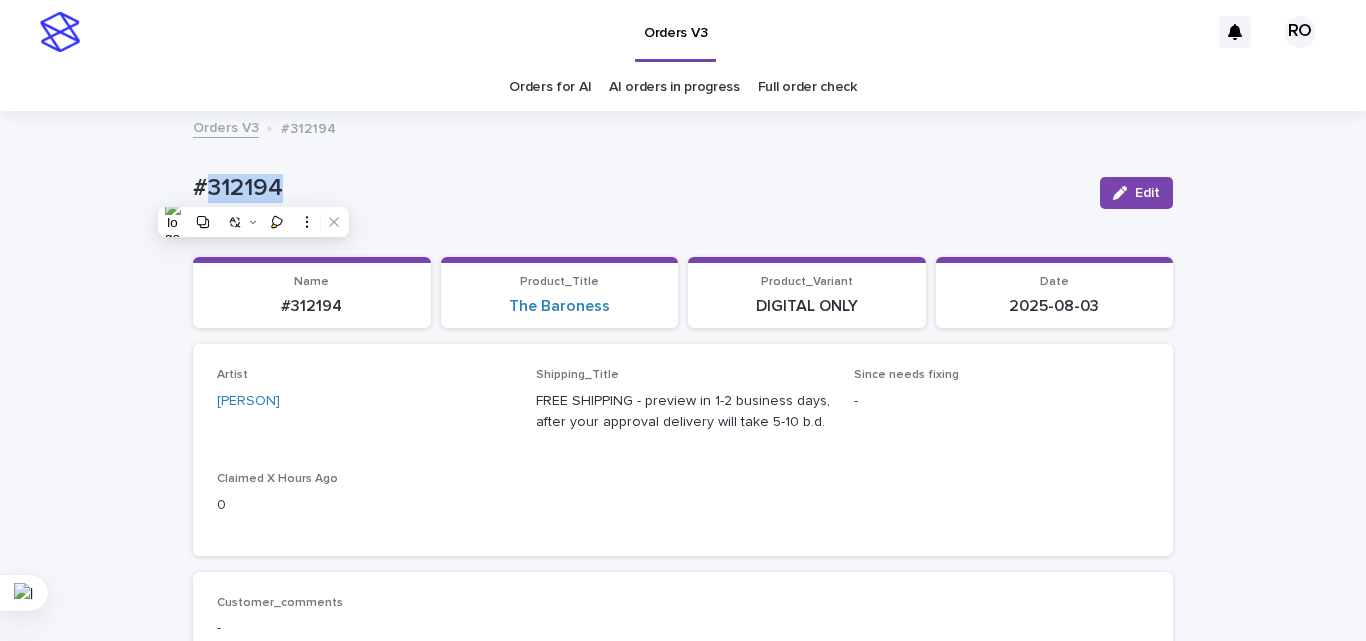 click on "#312194" at bounding box center (638, 188) 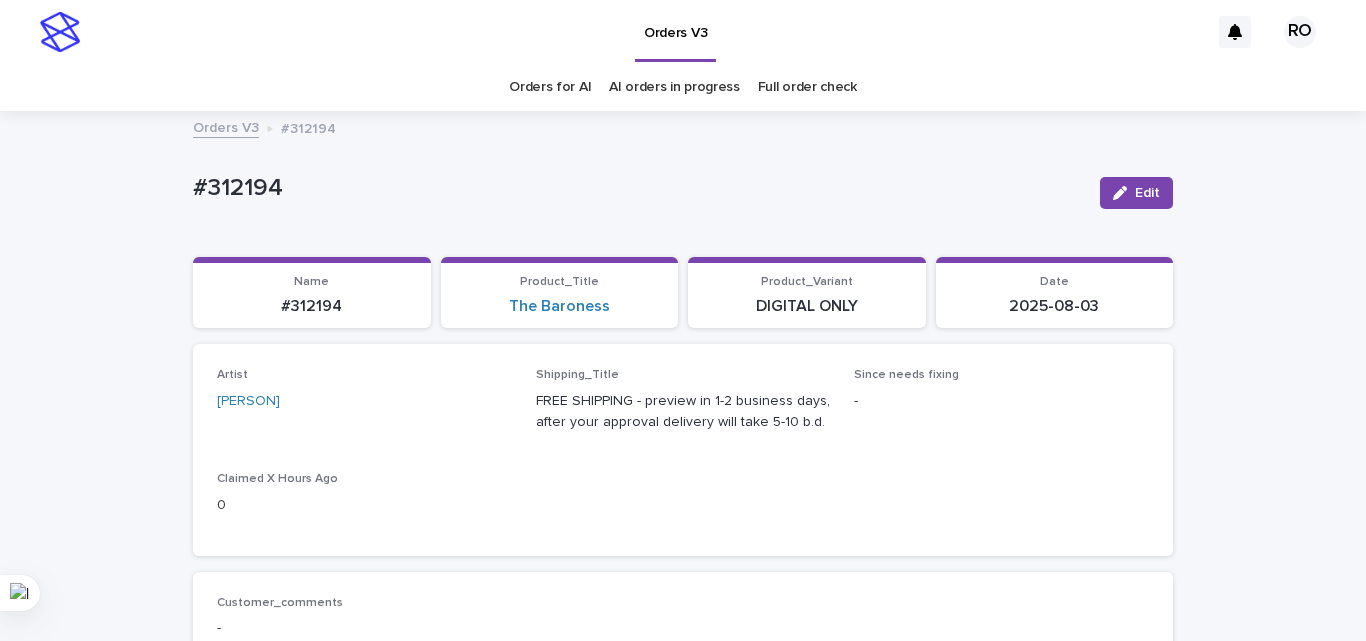 click on "Loading... Saving… Loading... Saving… #312194 Edit #312194 Edit Sorry, there was an error saving your record. Please try again. Please fill out the required fields below. Loading... Saving… Loading... Saving… Loading... Saving… Name #312194 Product_Title The Baroness   Product_Variant DIGITAL ONLY Date [DATE] Loading... Saving… Artist [PERSON]   Shipping_Title FREE SHIPPING - preview in 1-2 business days, after your approval delivery will take 5-10 b.d. Since needs fixing - Claimed X Hours Ago 0 Loading... Saving… Customer_comments - Supervisor comments - Admin Notes - Loading... Saving… Client_Images Uploaded image 1: [URL]
_Uploaded image 1 (direct link):
Uploaded image 2:
_Uploaded image 2 (direct link): Photo not OK - Additional Pet yes Pet_Images - -" at bounding box center [683, 1148] 